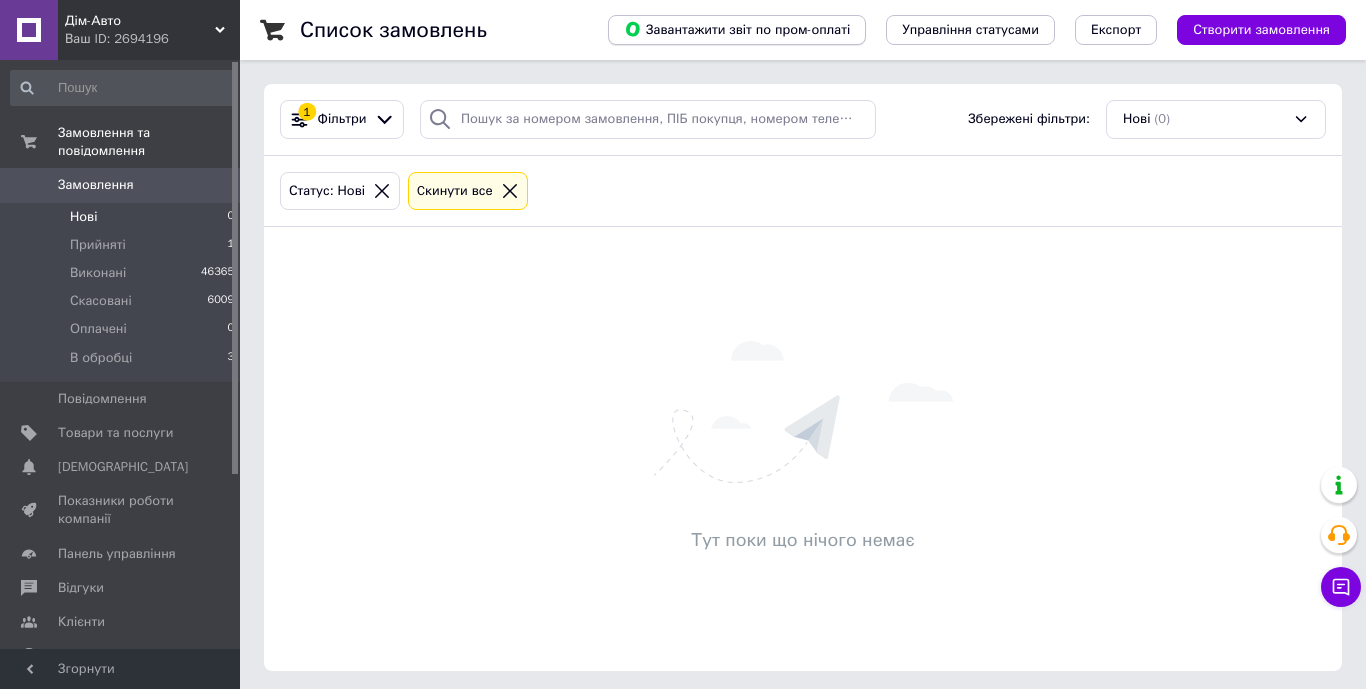 scroll, scrollTop: 0, scrollLeft: 0, axis: both 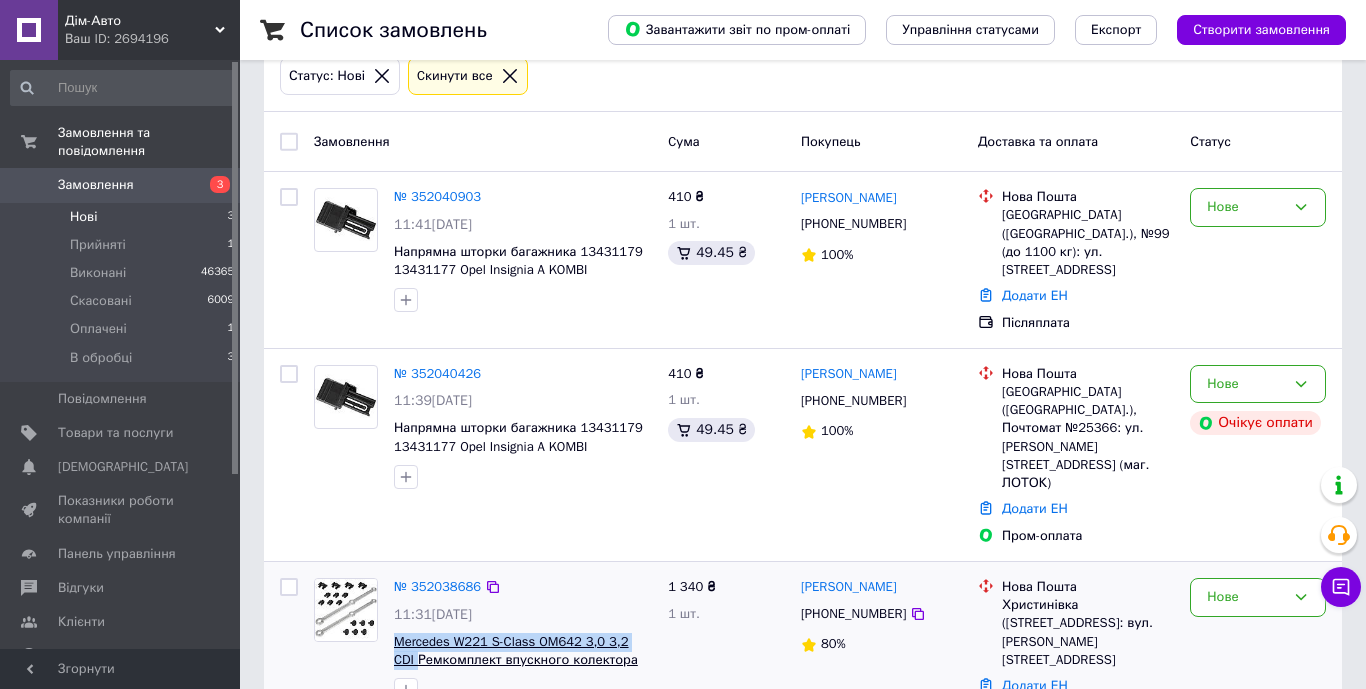 drag, startPoint x: 389, startPoint y: 584, endPoint x: 418, endPoint y: 604, distance: 35.22783 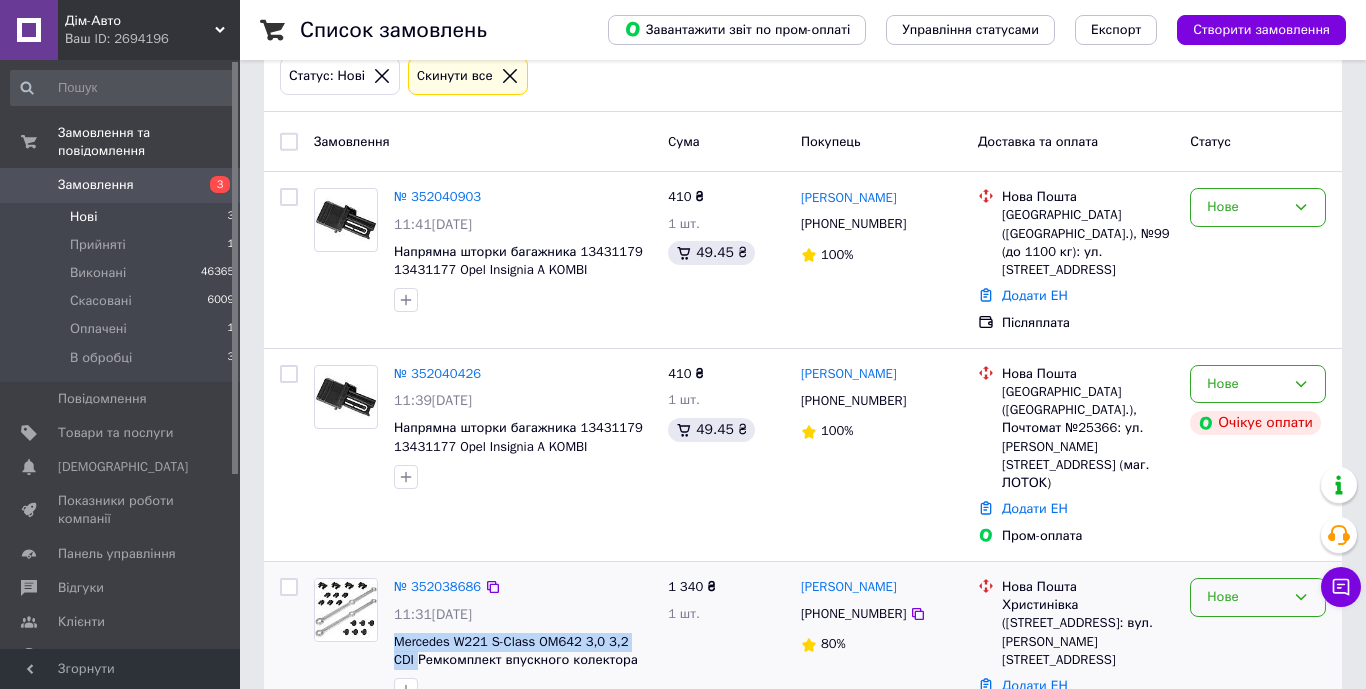 click 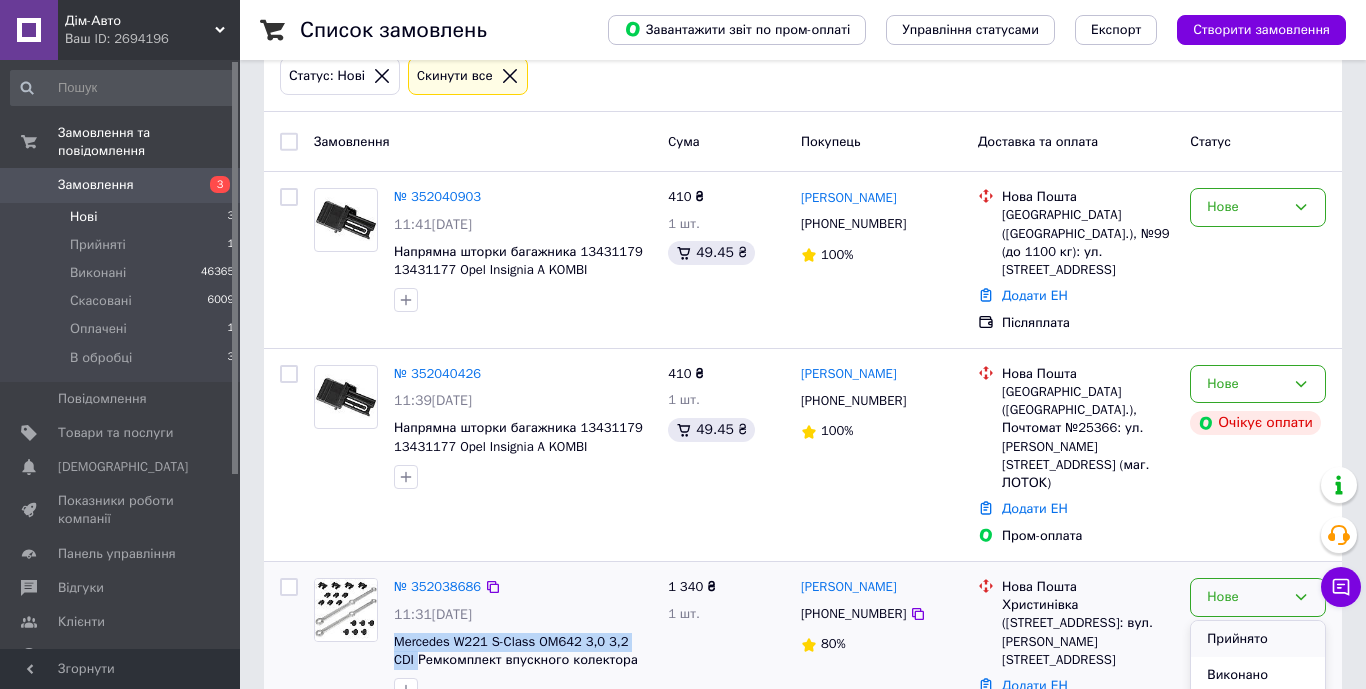 scroll, scrollTop: 17, scrollLeft: 0, axis: vertical 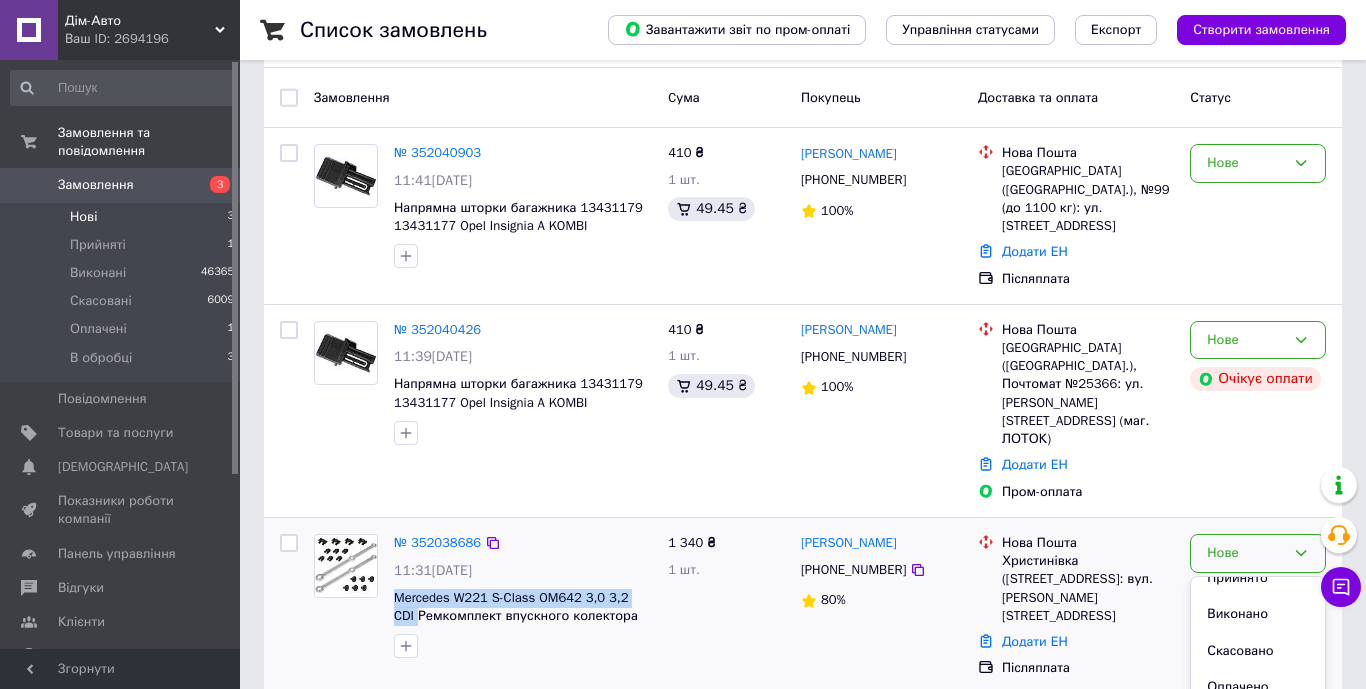 click on "В обробці" at bounding box center [1258, 724] 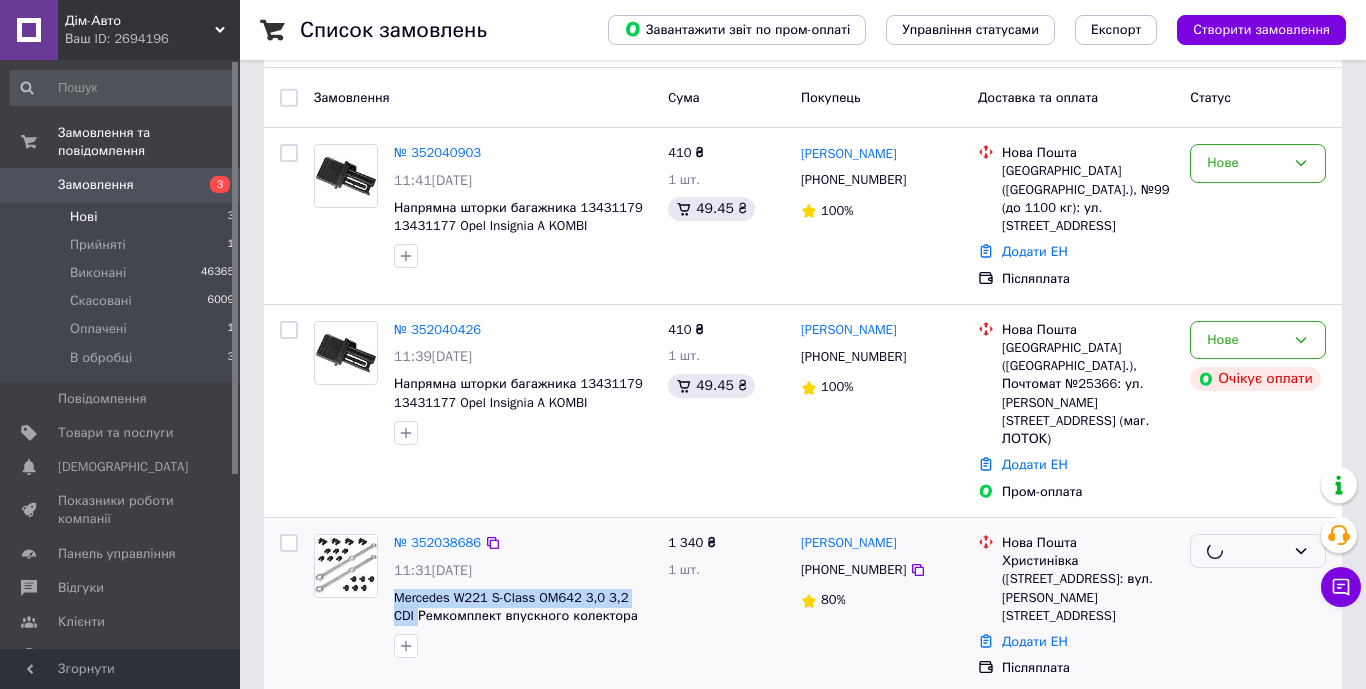 scroll, scrollTop: 115, scrollLeft: 0, axis: vertical 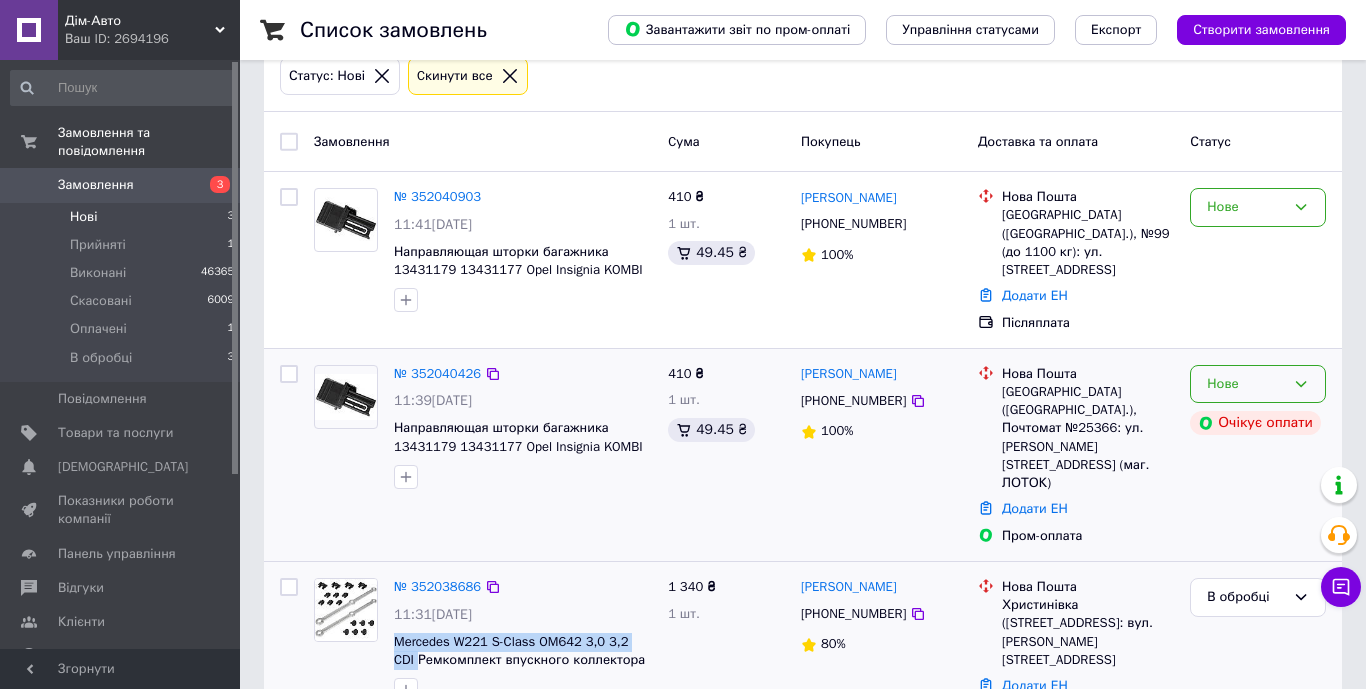 click 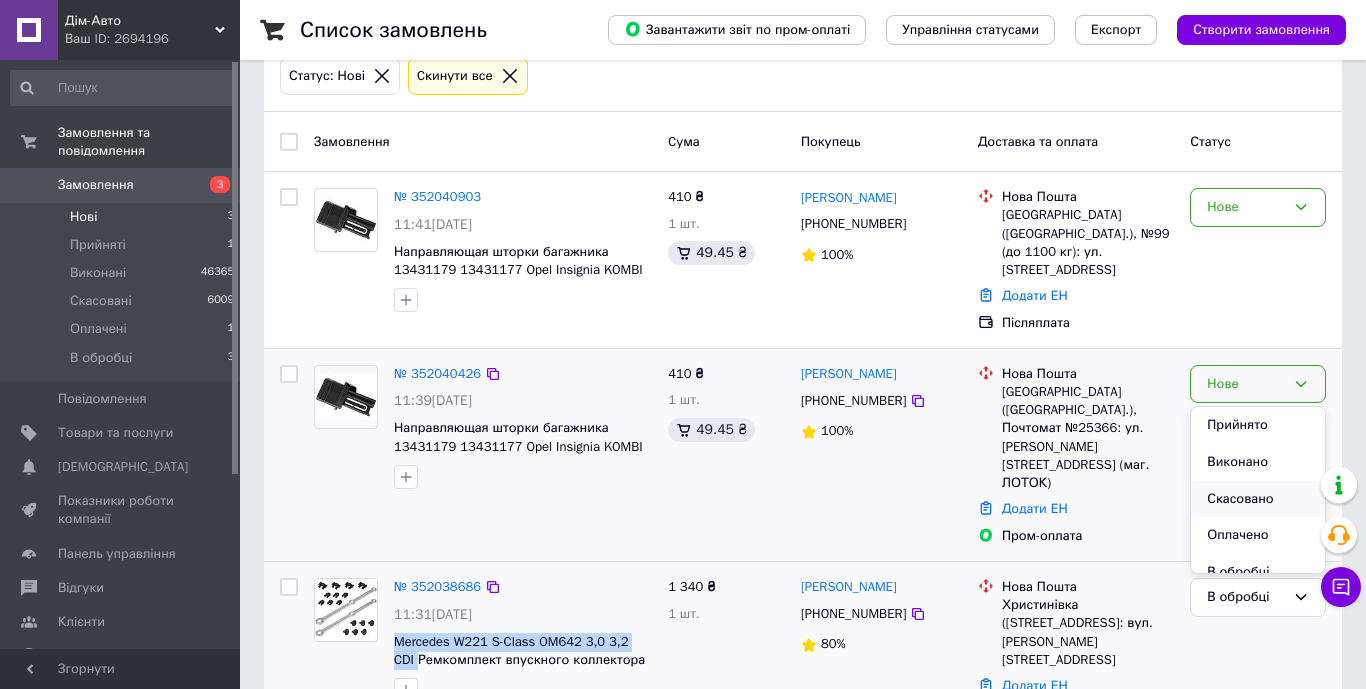 click on "Скасовано" at bounding box center [1258, 499] 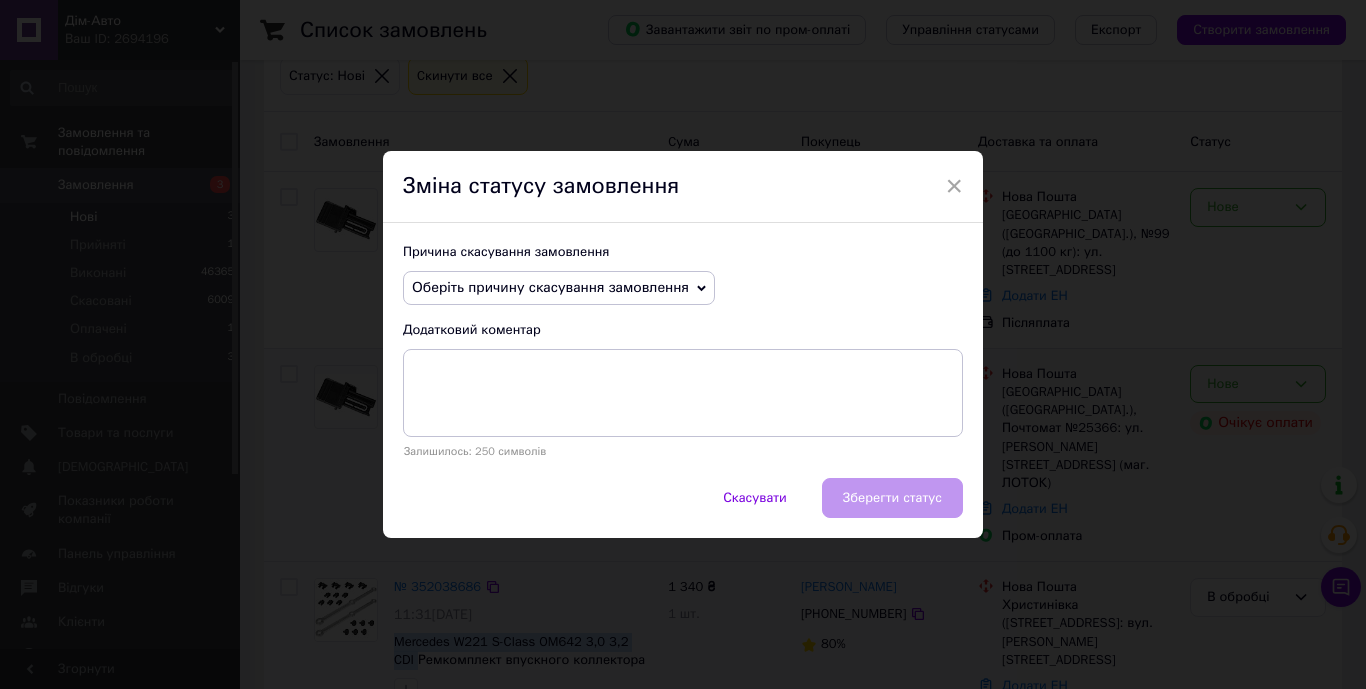 click on "Оберіть причину скасування замовлення" at bounding box center [559, 288] 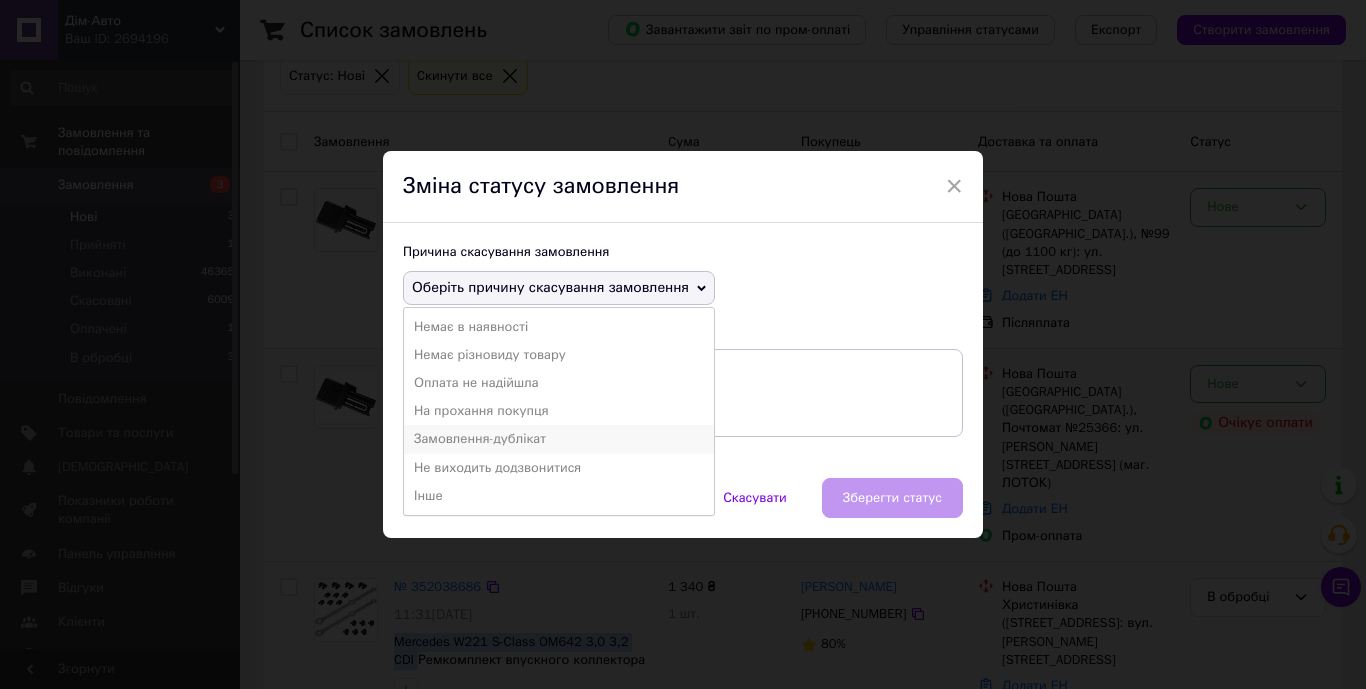 click on "Замовлення-дублікат" at bounding box center (559, 439) 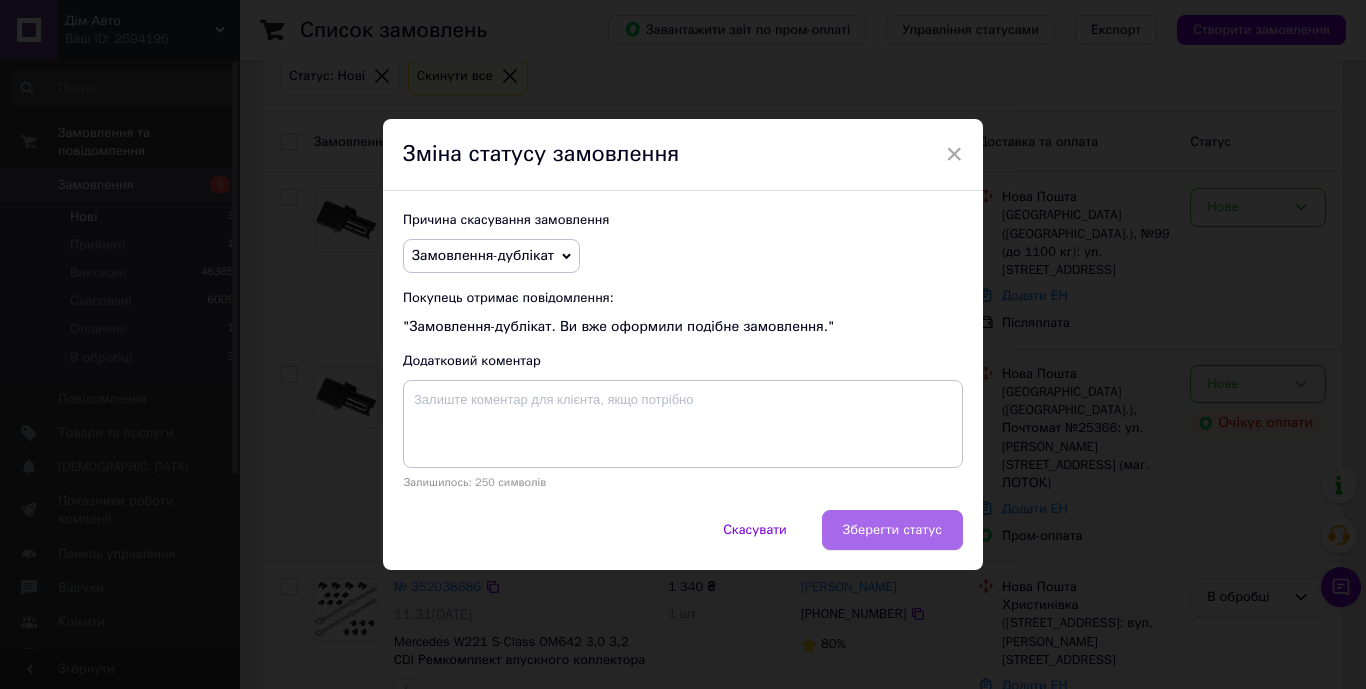 click on "Зберегти статус" at bounding box center [892, 530] 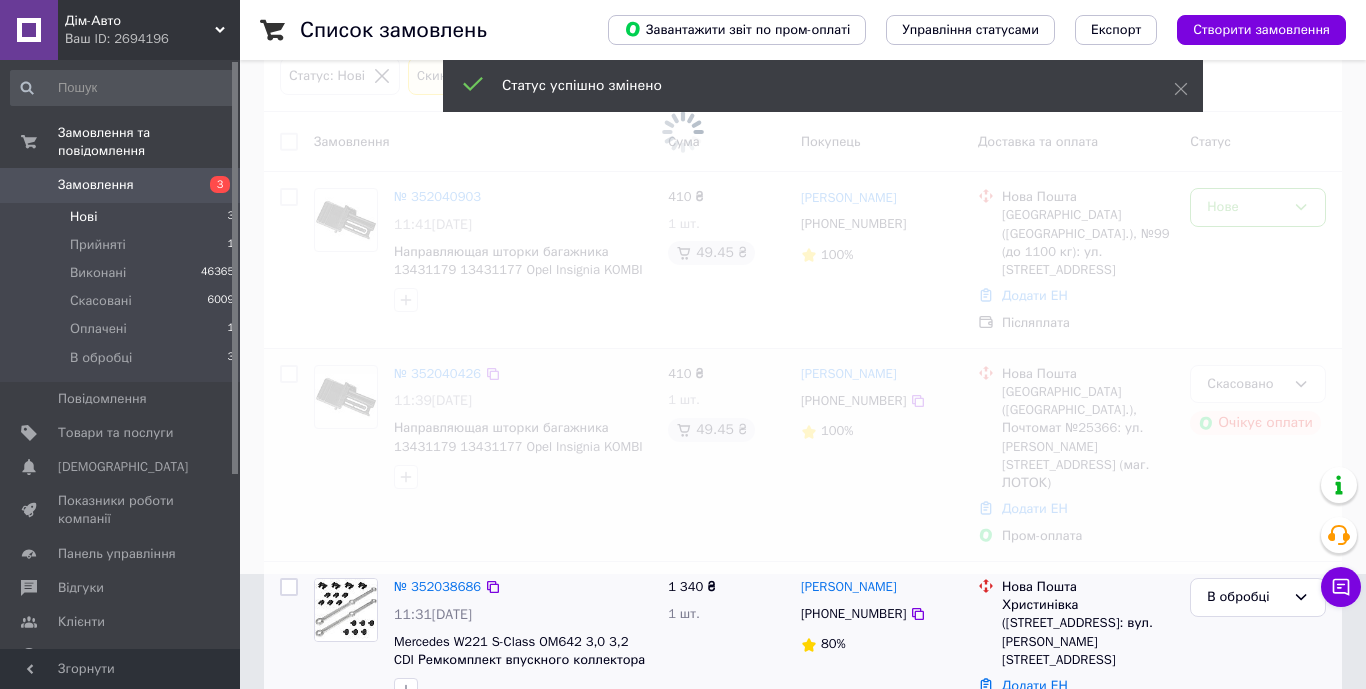 scroll, scrollTop: 95, scrollLeft: 0, axis: vertical 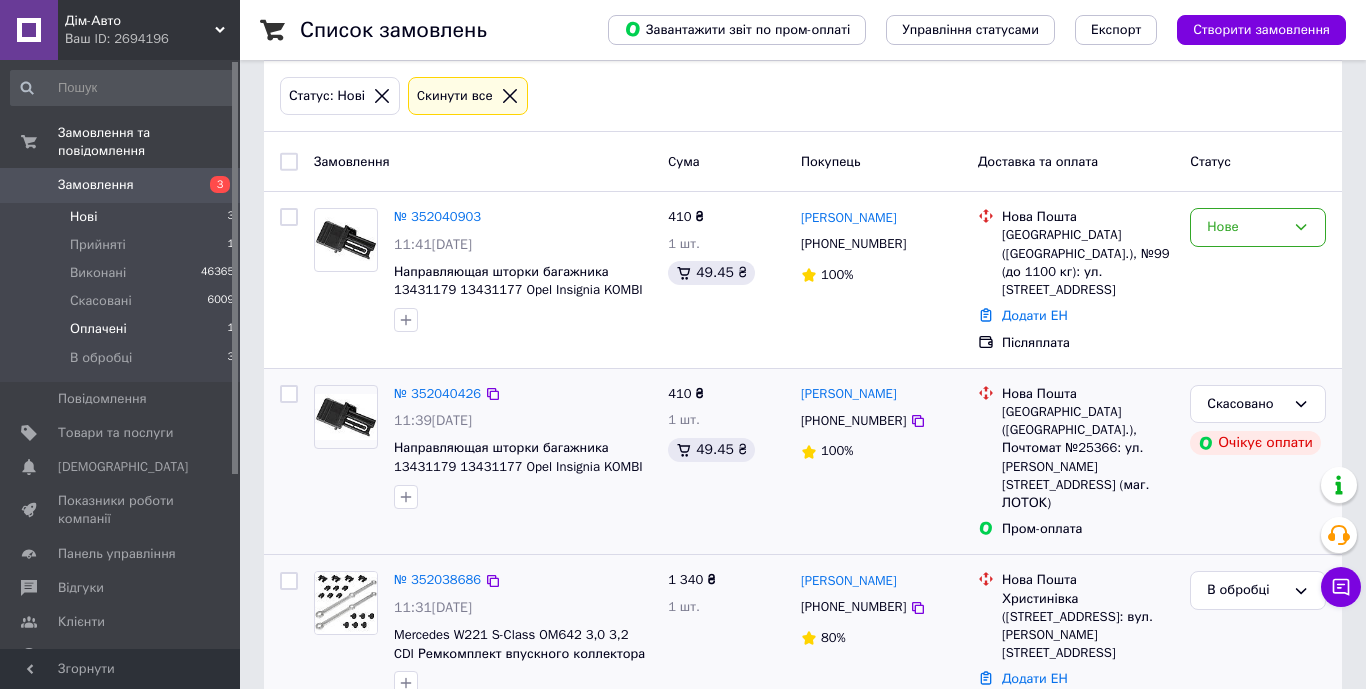 click on "Оплачені" at bounding box center [98, 329] 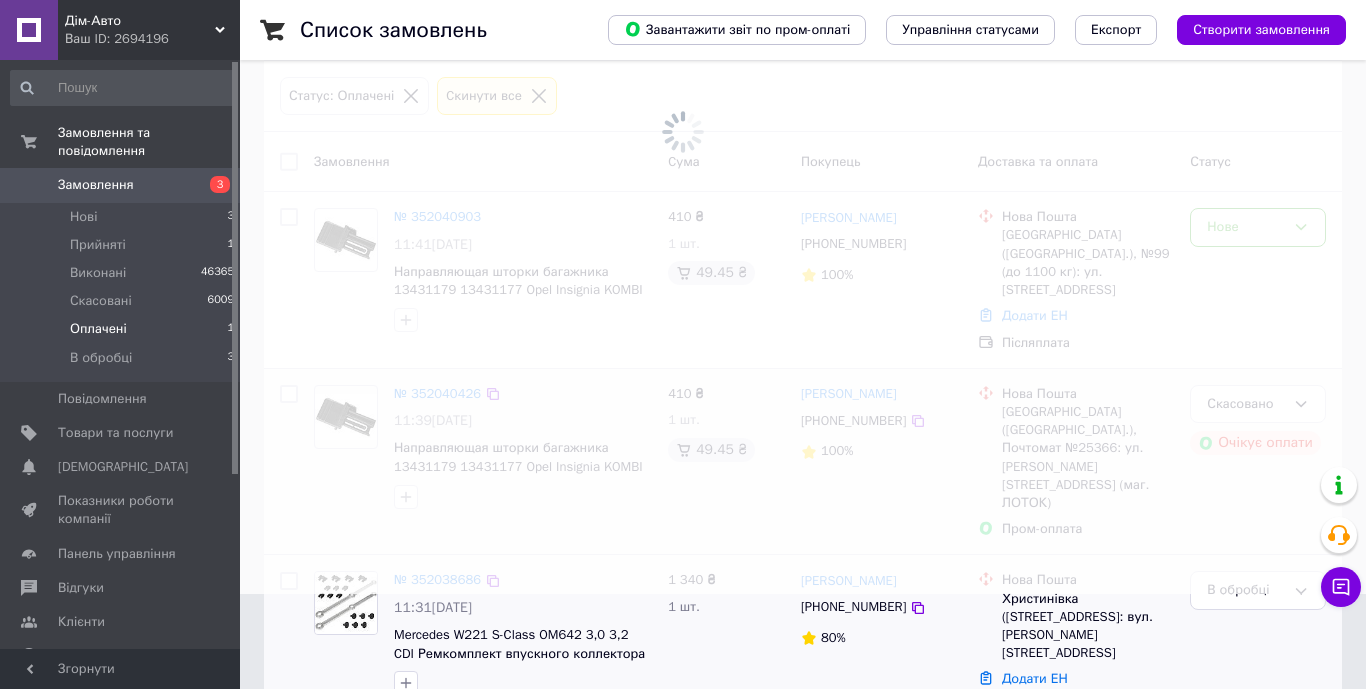 scroll, scrollTop: 0, scrollLeft: 0, axis: both 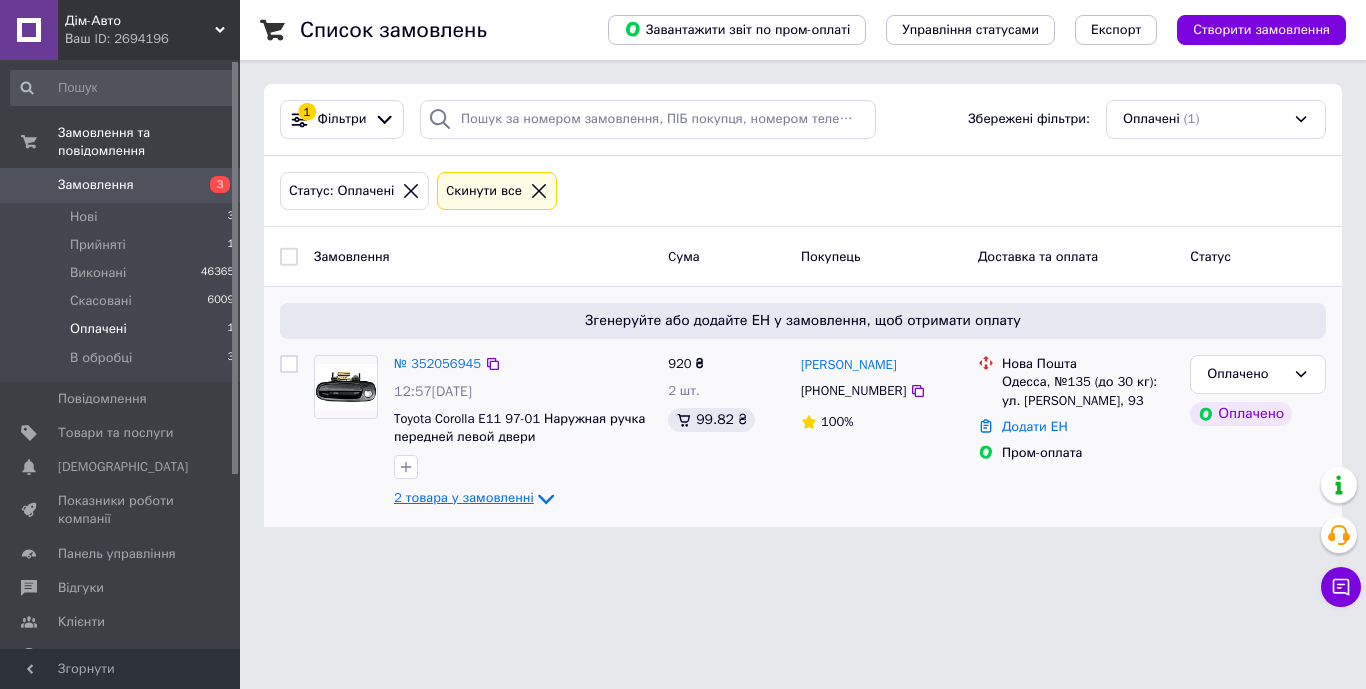 click 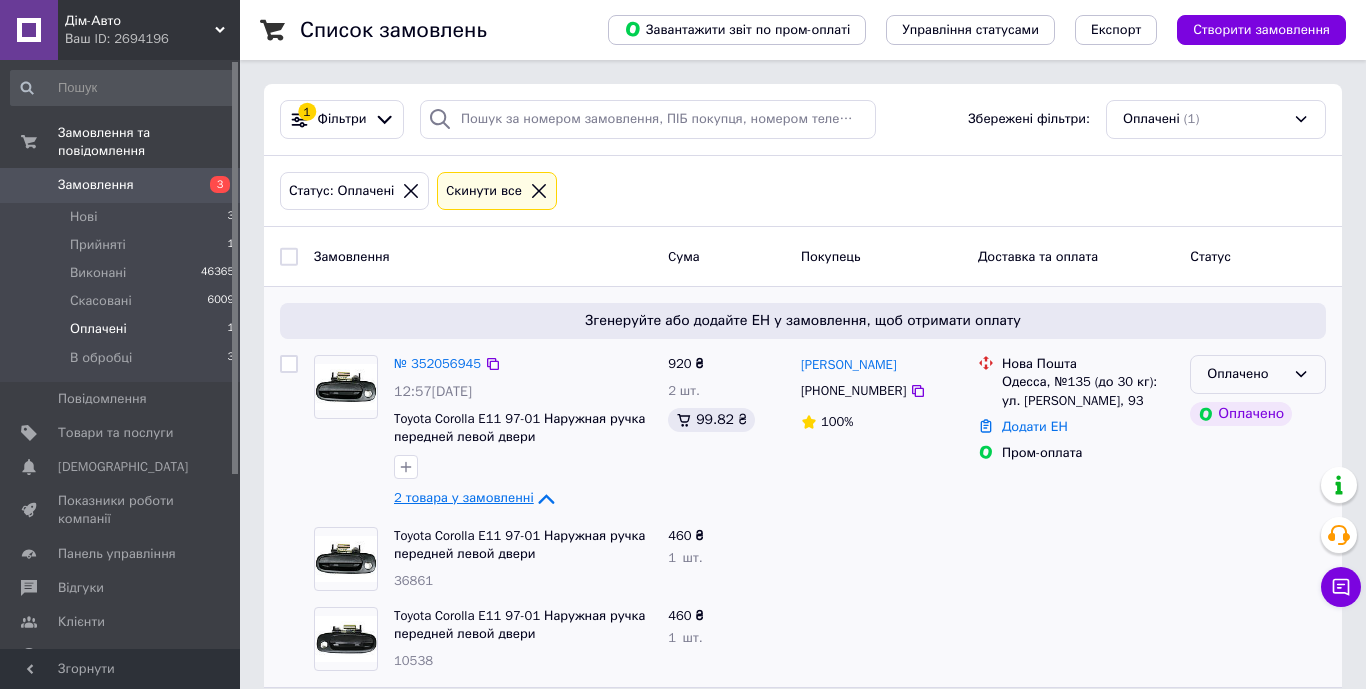 click on "Оплачено" at bounding box center (1258, 374) 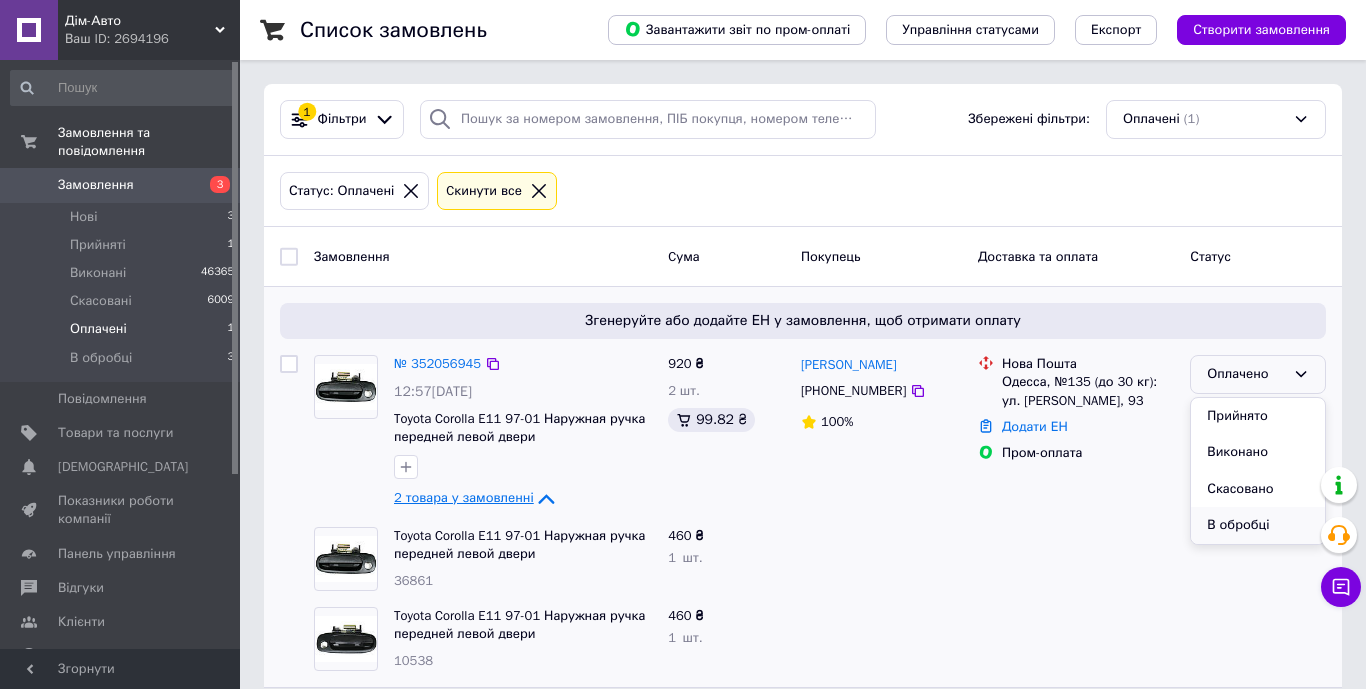 click on "В обробці" at bounding box center (1258, 525) 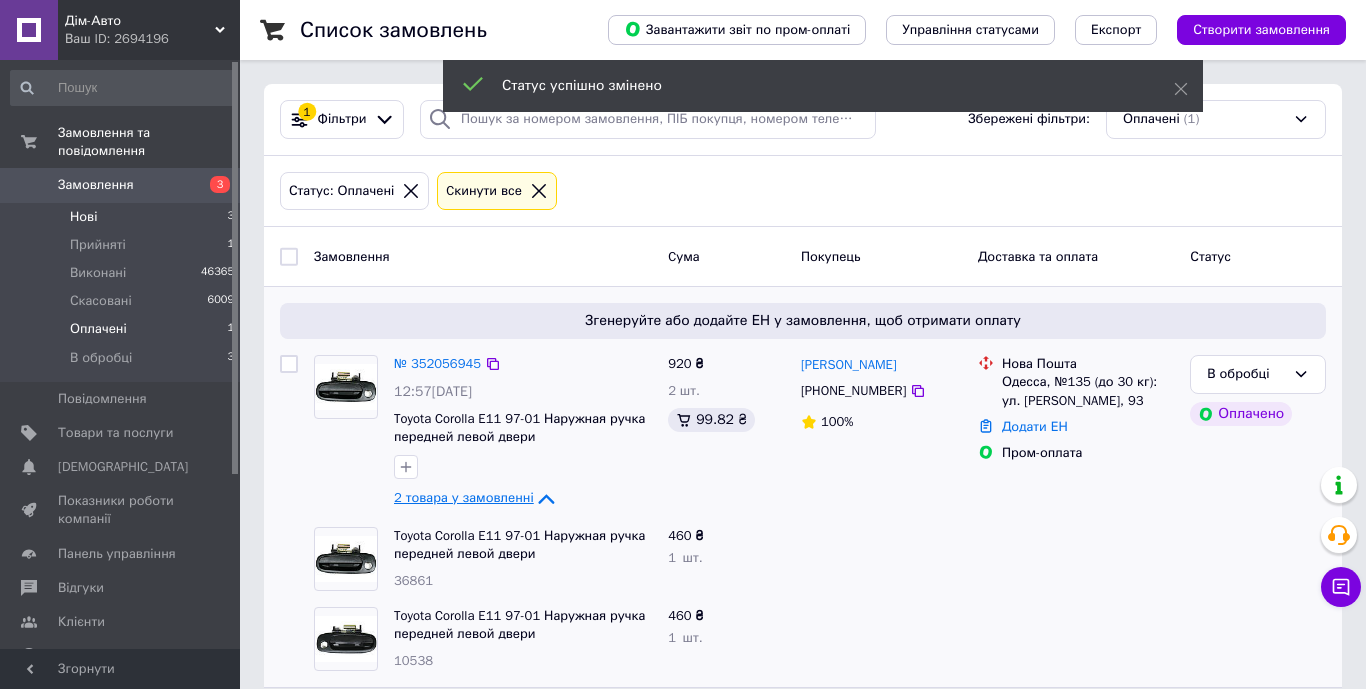 click on "Нові 3" at bounding box center [123, 217] 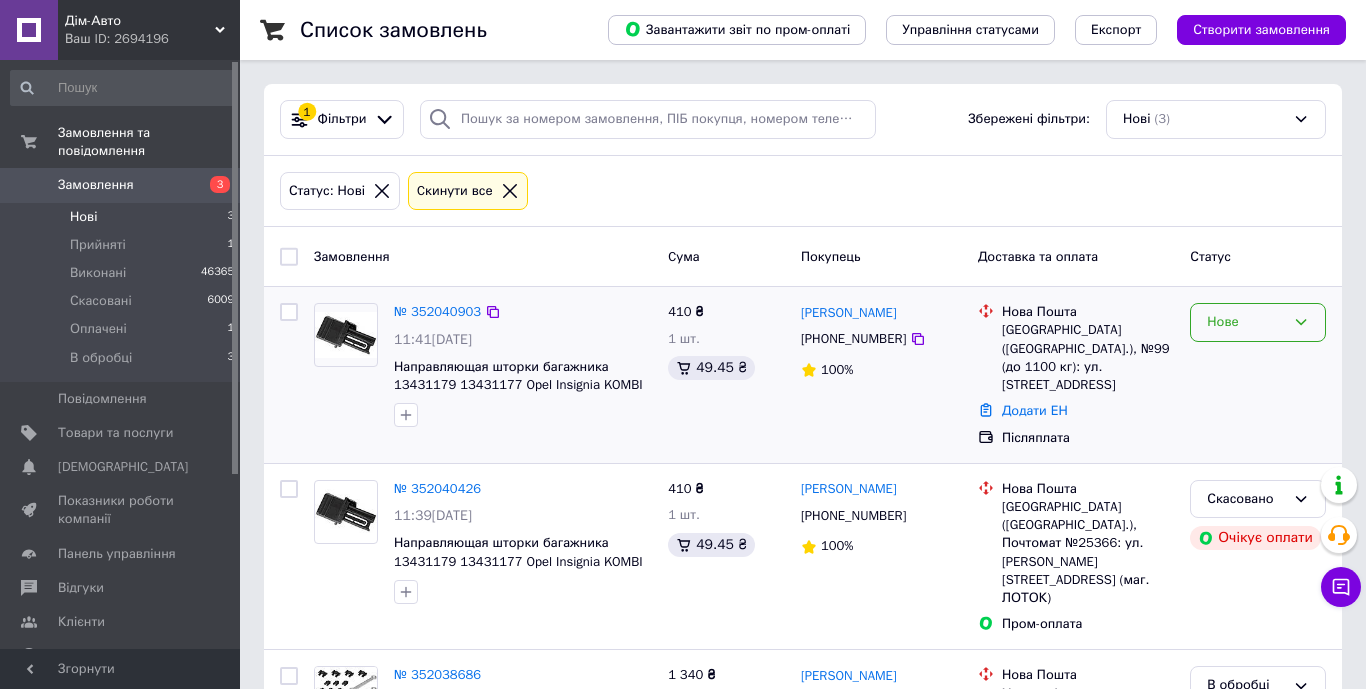 click 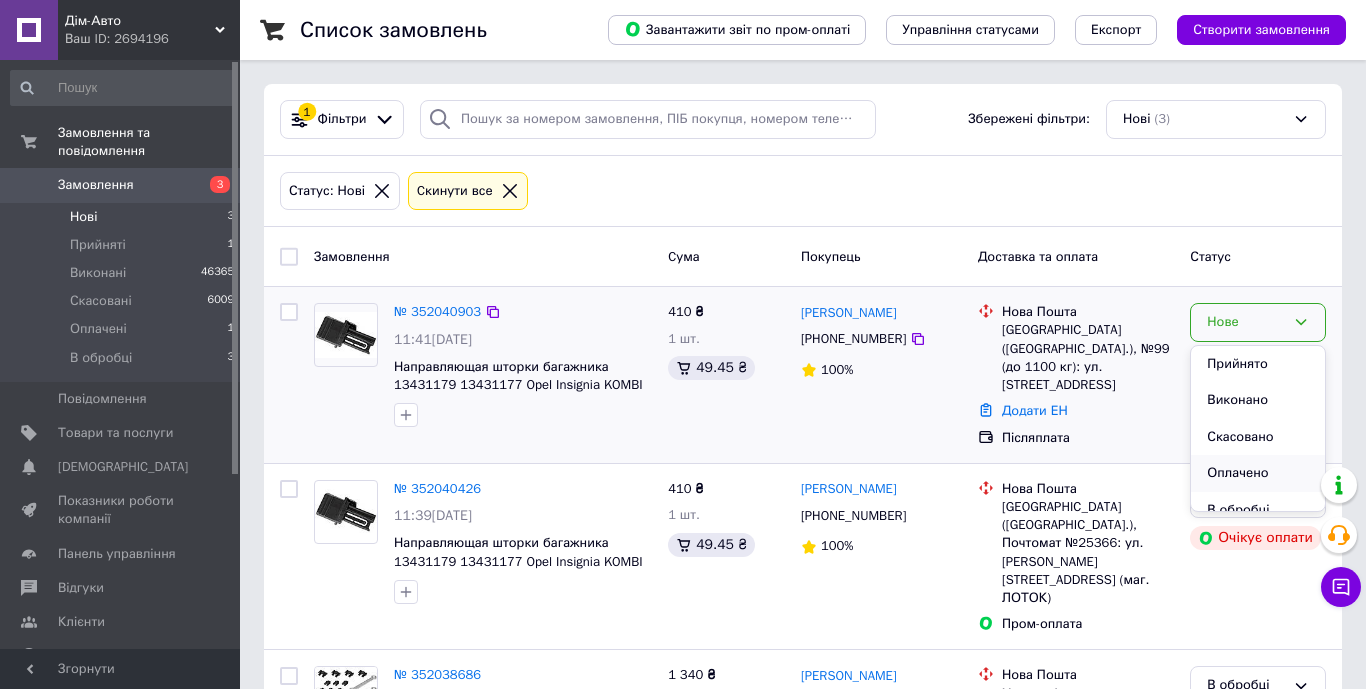 scroll, scrollTop: 17, scrollLeft: 0, axis: vertical 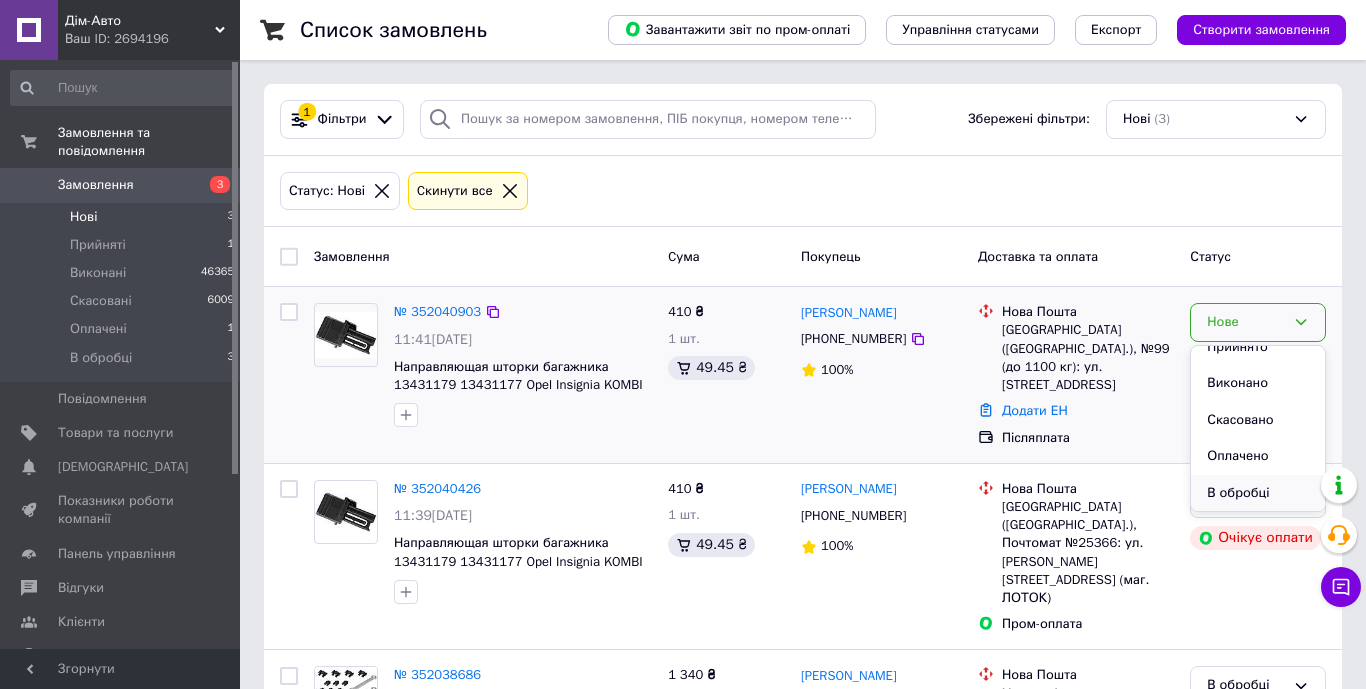 click on "В обробці" at bounding box center [1258, 493] 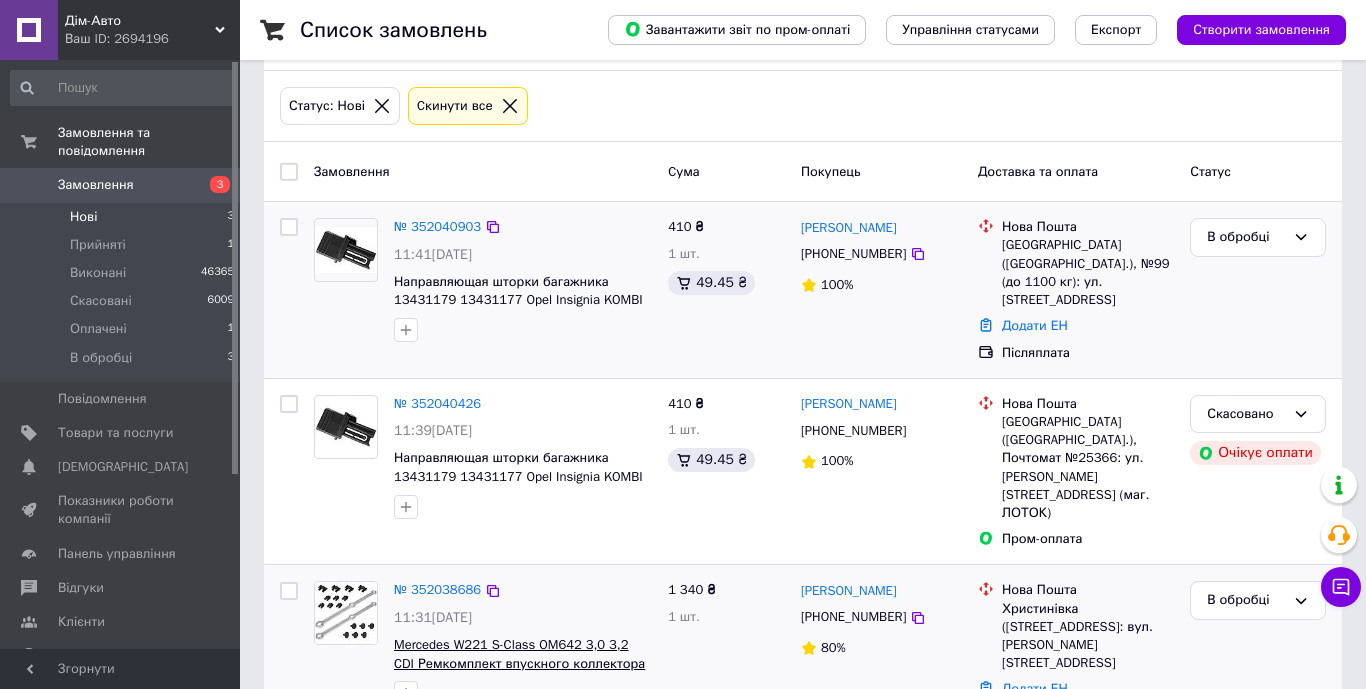 scroll, scrollTop: 95, scrollLeft: 0, axis: vertical 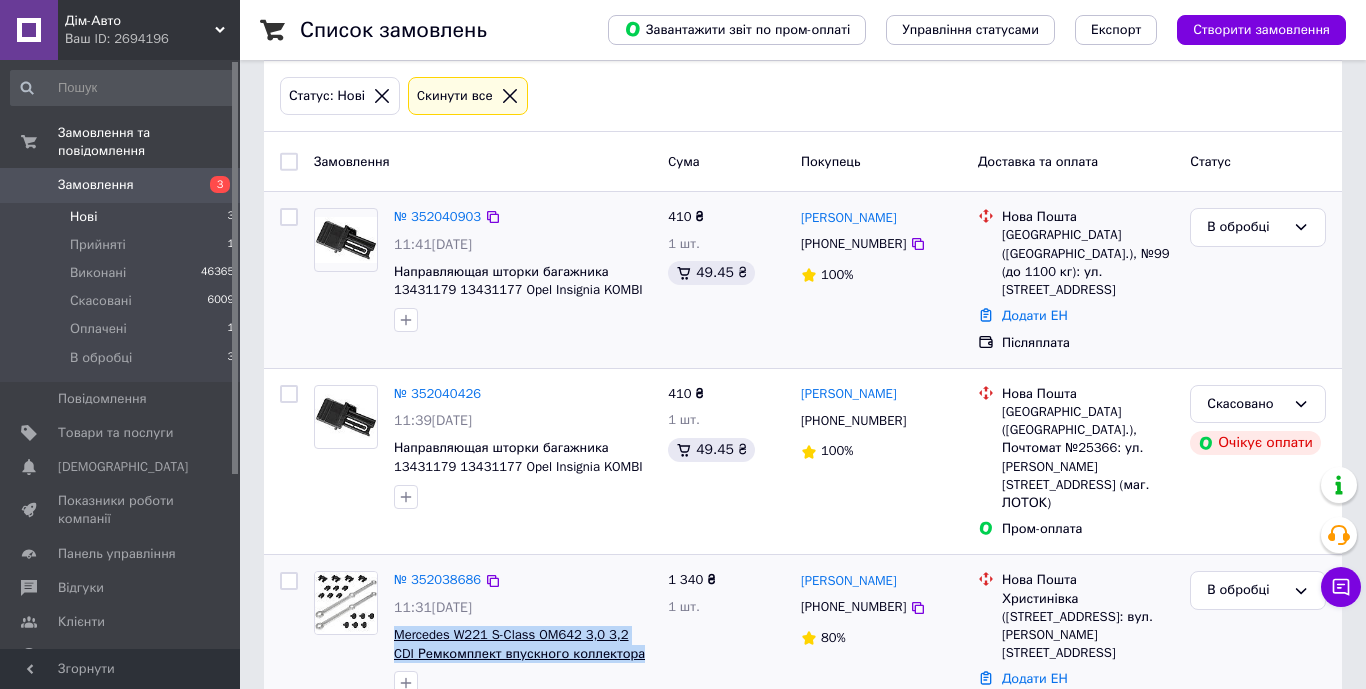 drag, startPoint x: 651, startPoint y: 605, endPoint x: 396, endPoint y: 589, distance: 255.50146 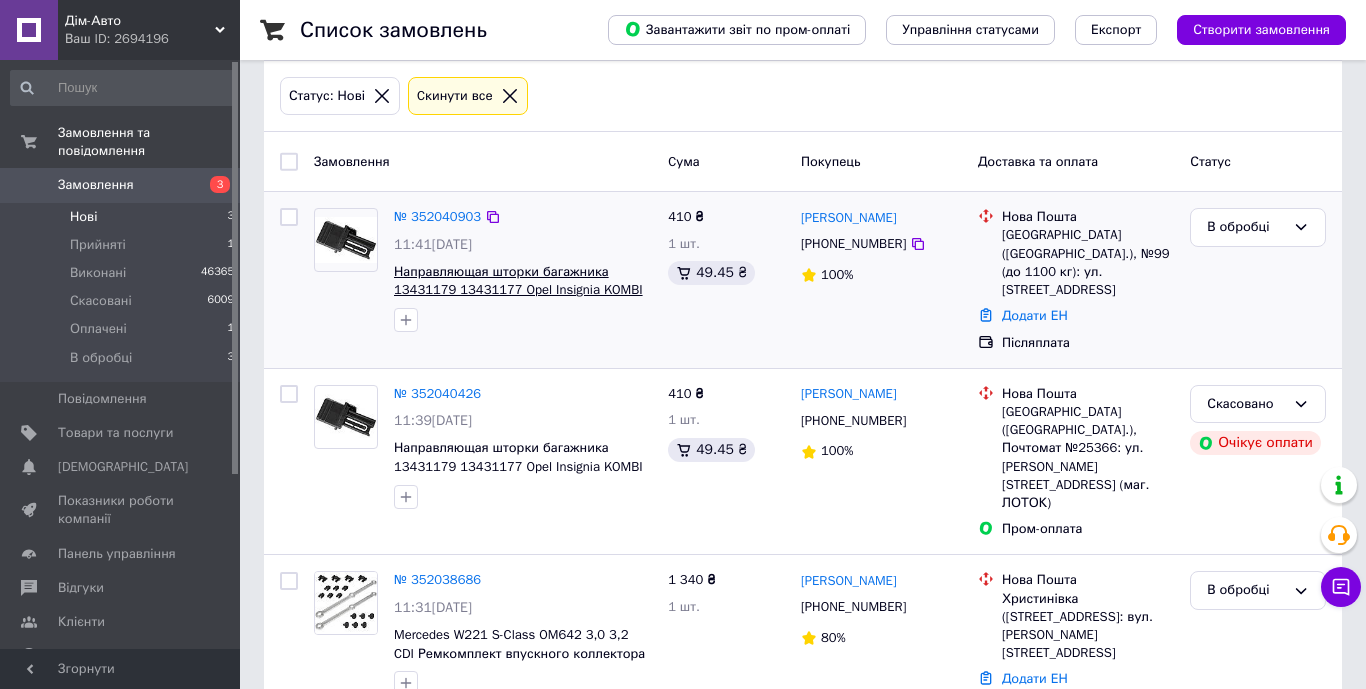 drag, startPoint x: 385, startPoint y: 290, endPoint x: 453, endPoint y: 291, distance: 68.007355 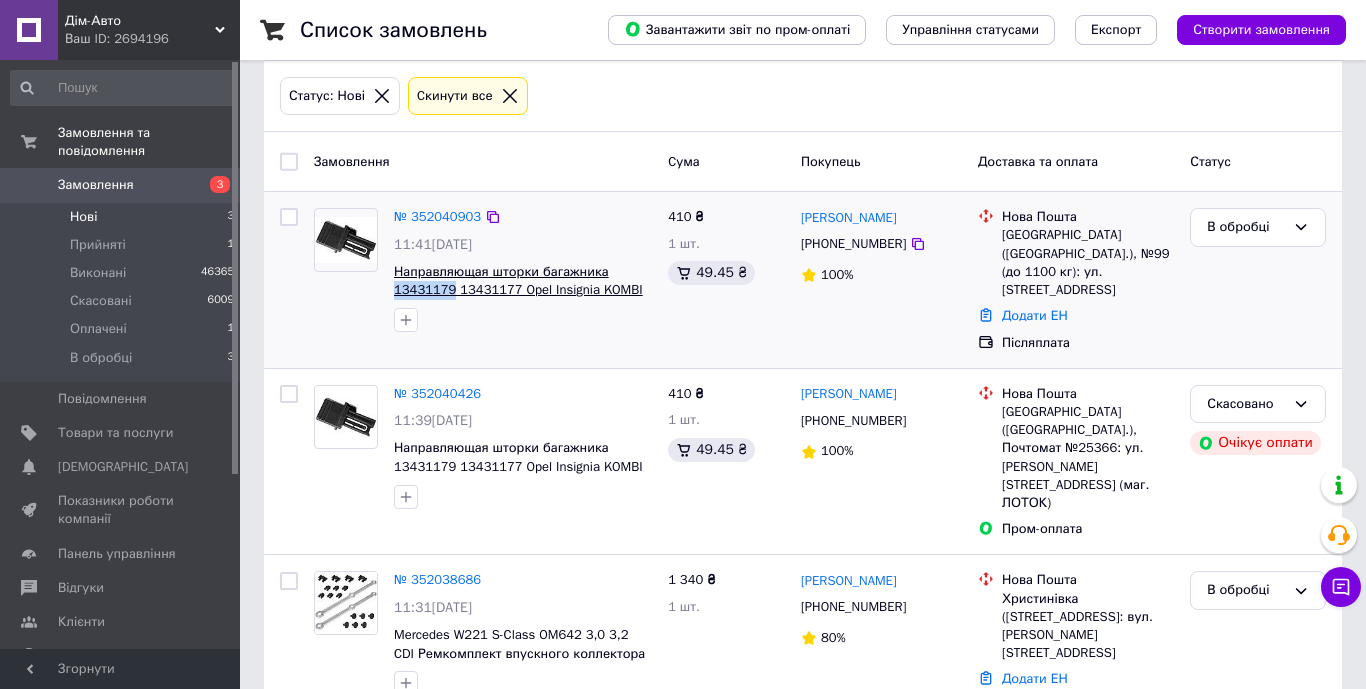 drag, startPoint x: 391, startPoint y: 287, endPoint x: 451, endPoint y: 285, distance: 60.033325 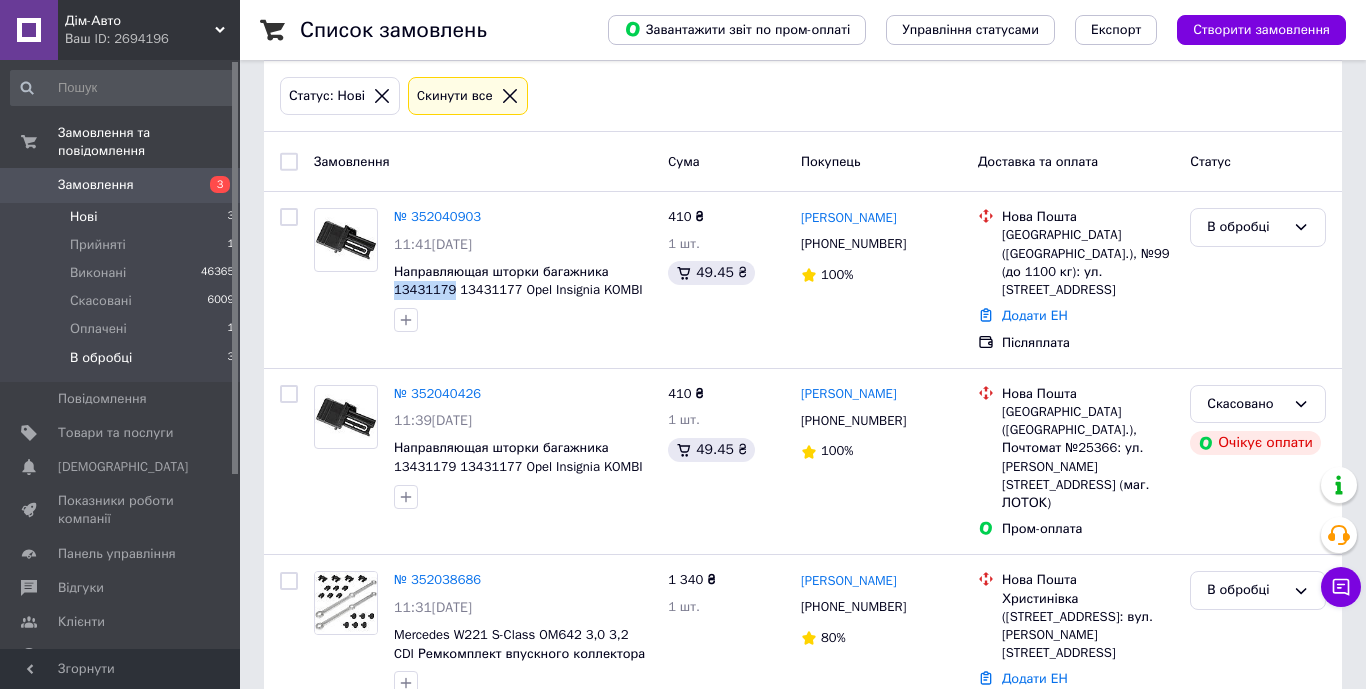 click on "В обробці" at bounding box center (101, 358) 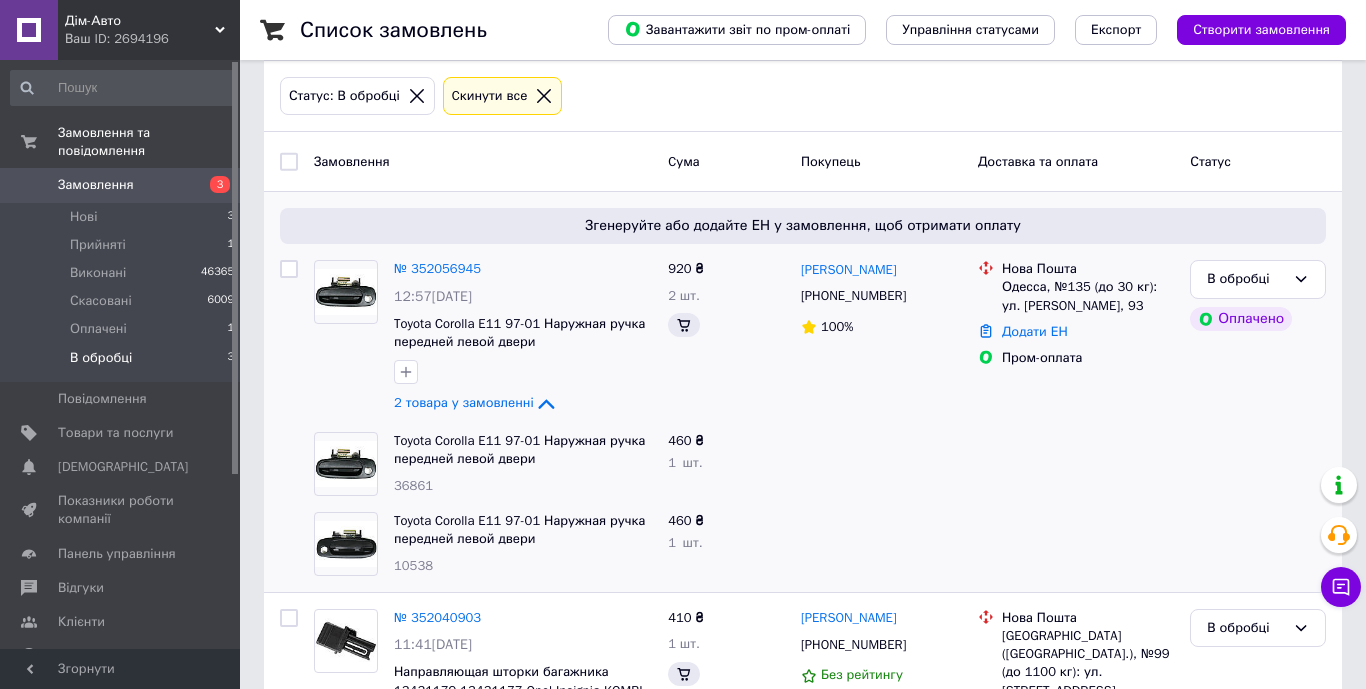 scroll, scrollTop: 0, scrollLeft: 0, axis: both 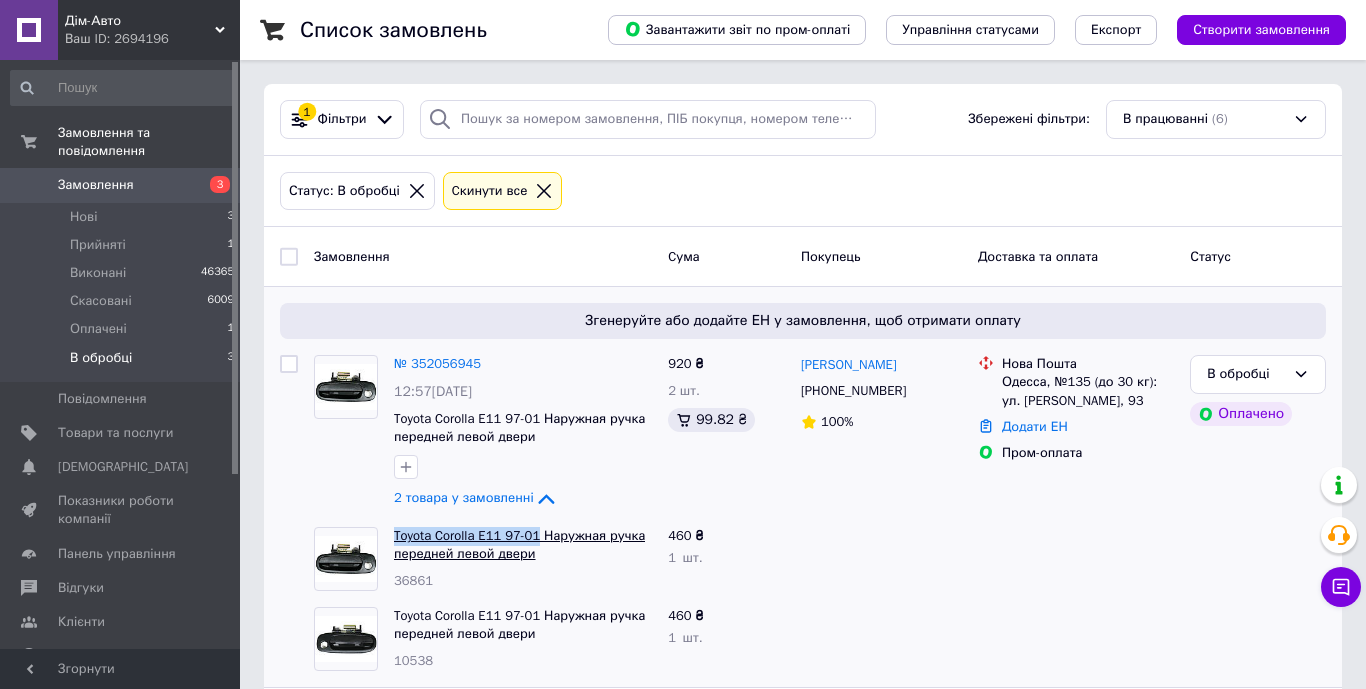 drag, startPoint x: 389, startPoint y: 538, endPoint x: 542, endPoint y: 537, distance: 153.00327 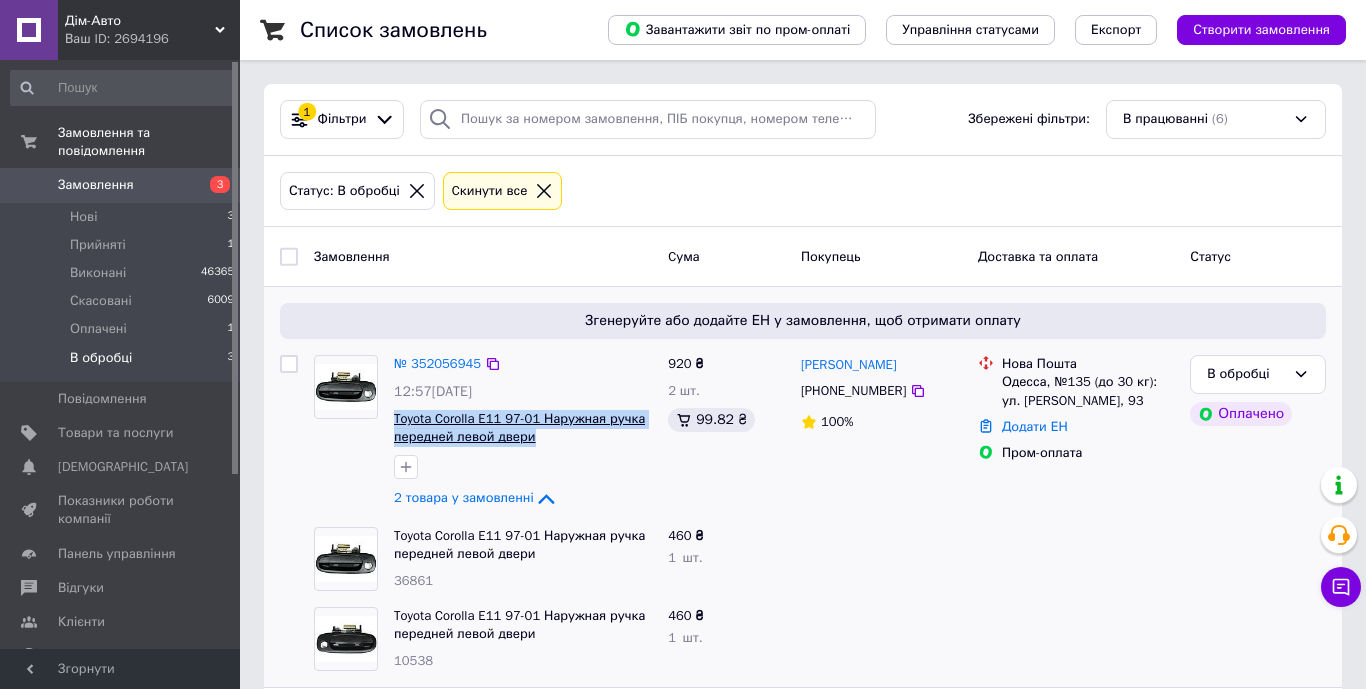 drag, startPoint x: 552, startPoint y: 440, endPoint x: 394, endPoint y: 416, distance: 159.8124 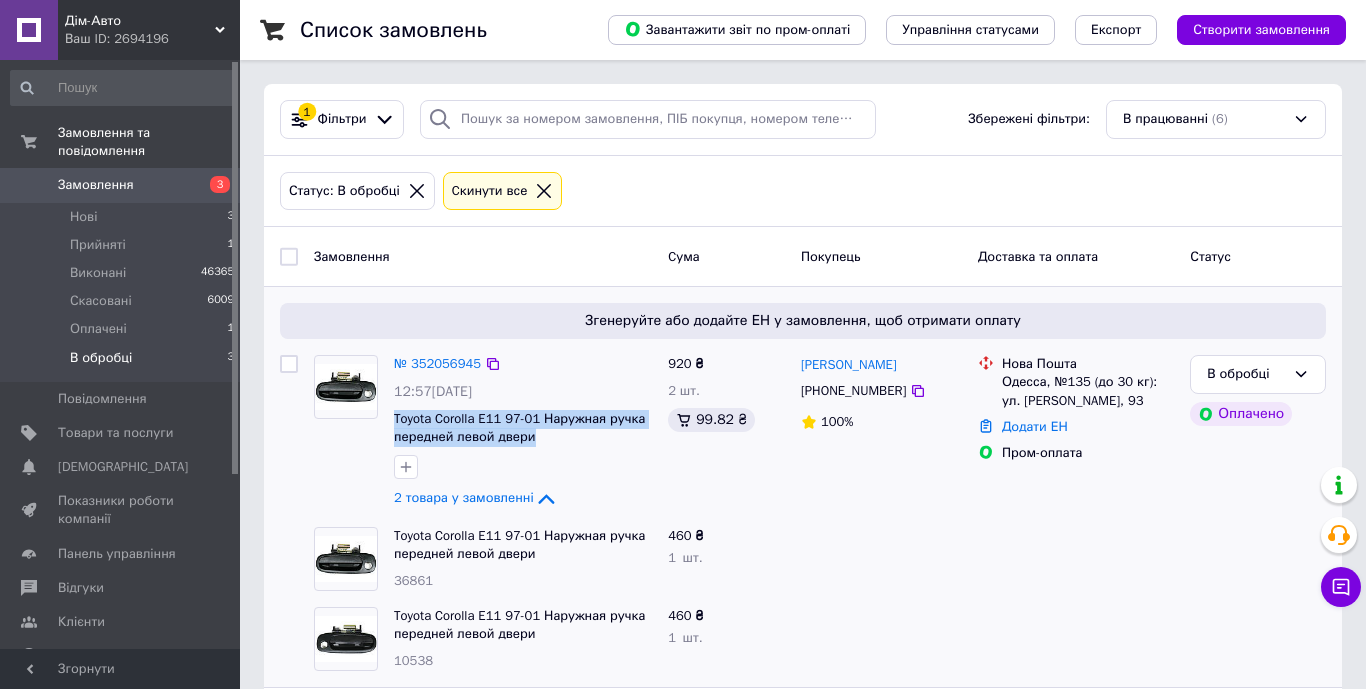 click on "№ 352056945 12:57, 10.07.2025 Toyota Corolla E11 97-01 Наружная ручка передней левой двери 2 товара у замовленні" at bounding box center [523, 433] 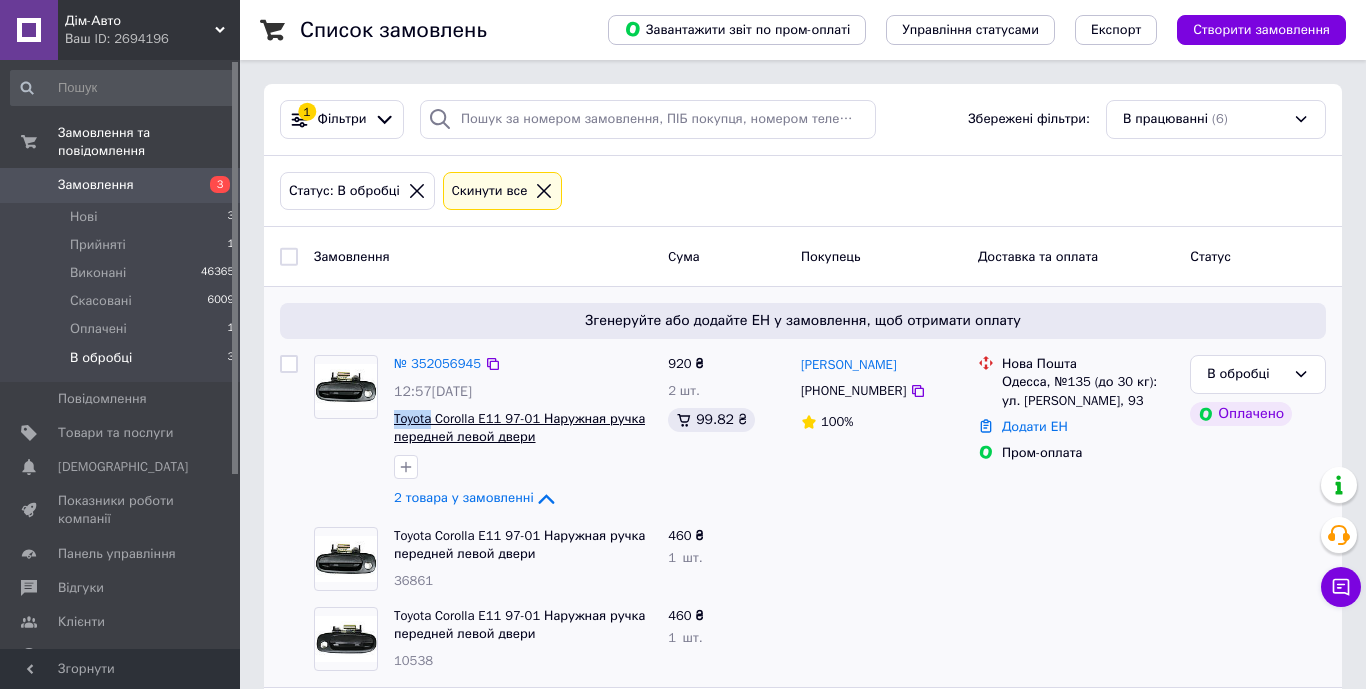 drag, startPoint x: 390, startPoint y: 416, endPoint x: 433, endPoint y: 416, distance: 43 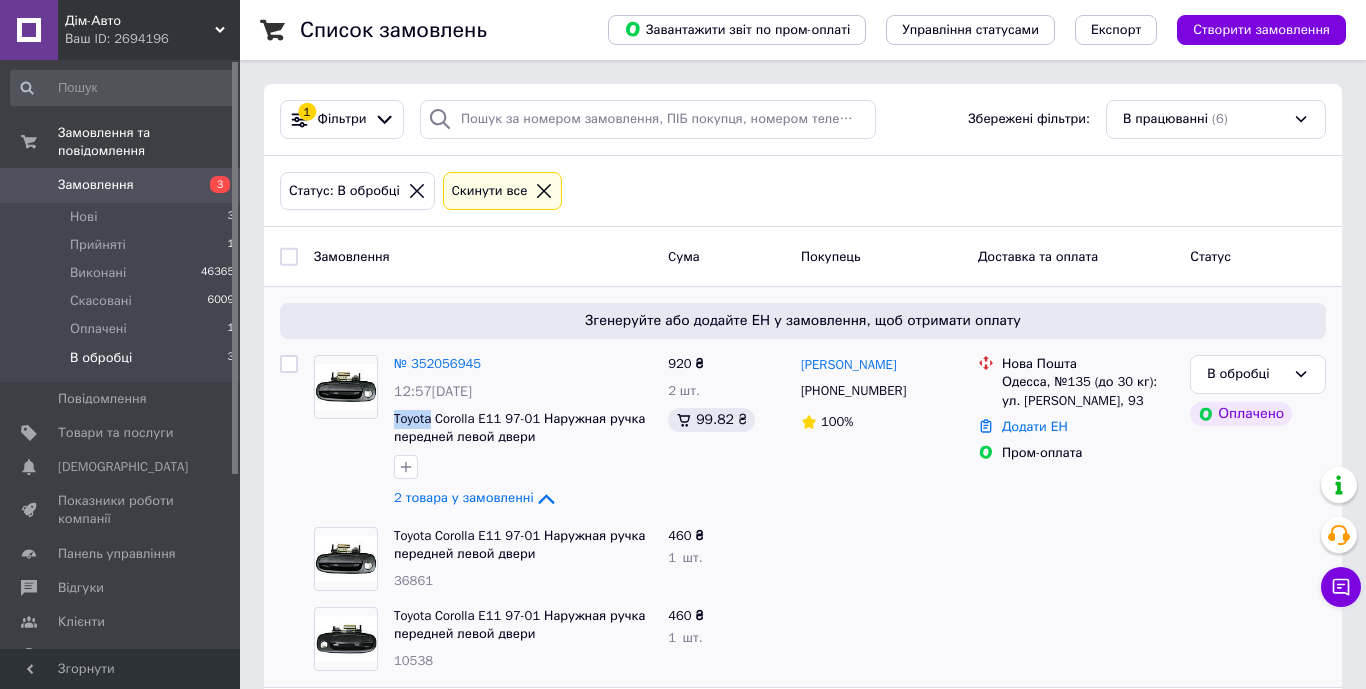click on "В обробці" at bounding box center [101, 358] 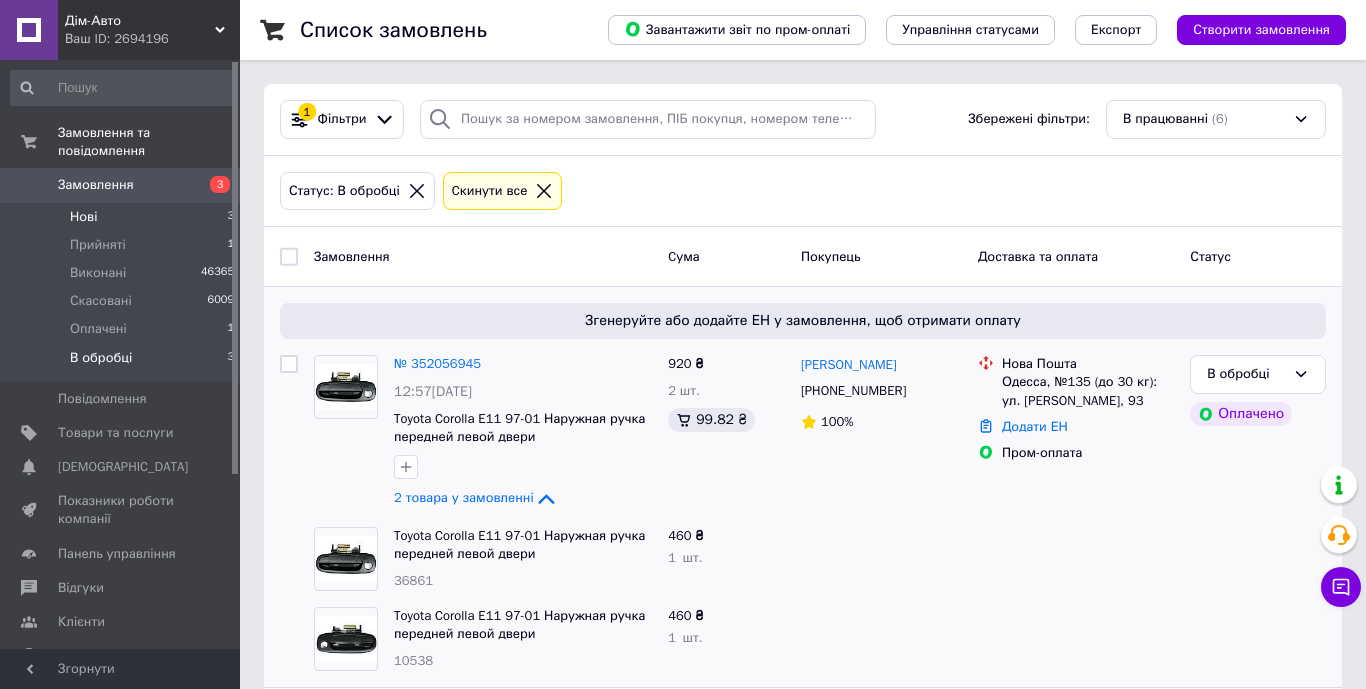 click on "Нові 3" at bounding box center (123, 217) 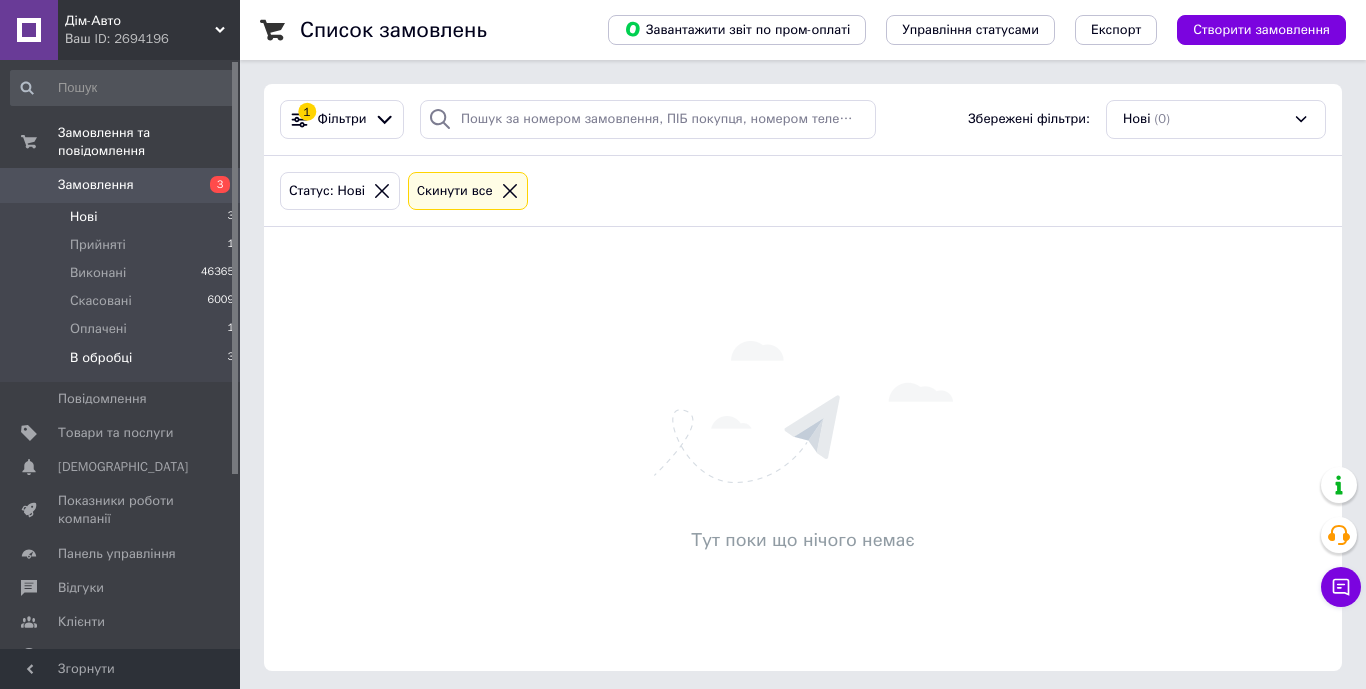 click on "В обробці" at bounding box center (101, 358) 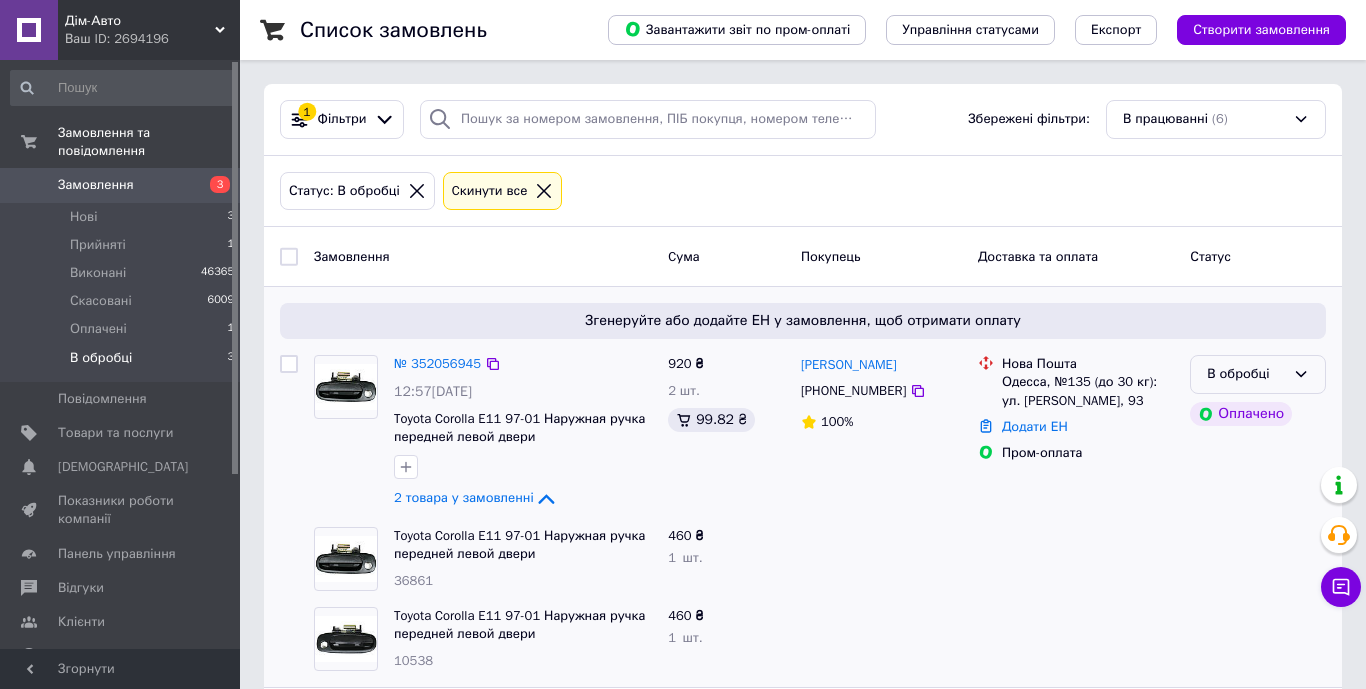 click 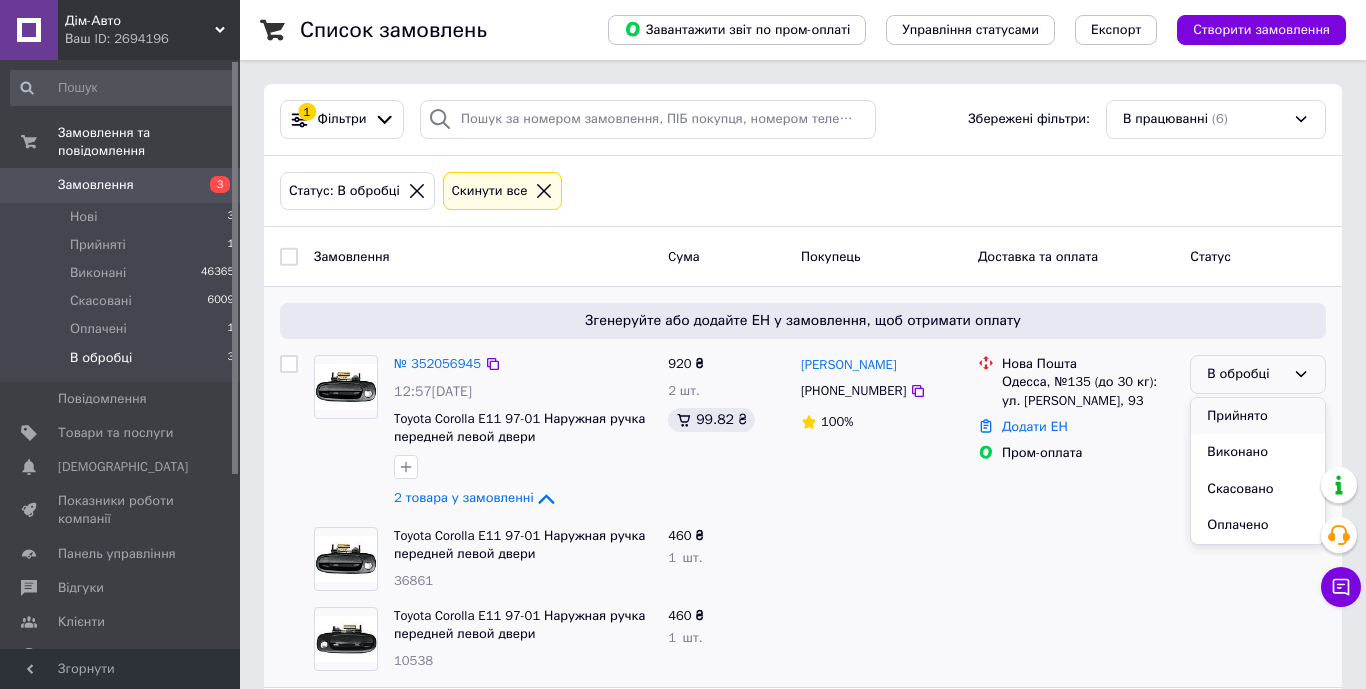 click on "Прийнято" at bounding box center [1258, 416] 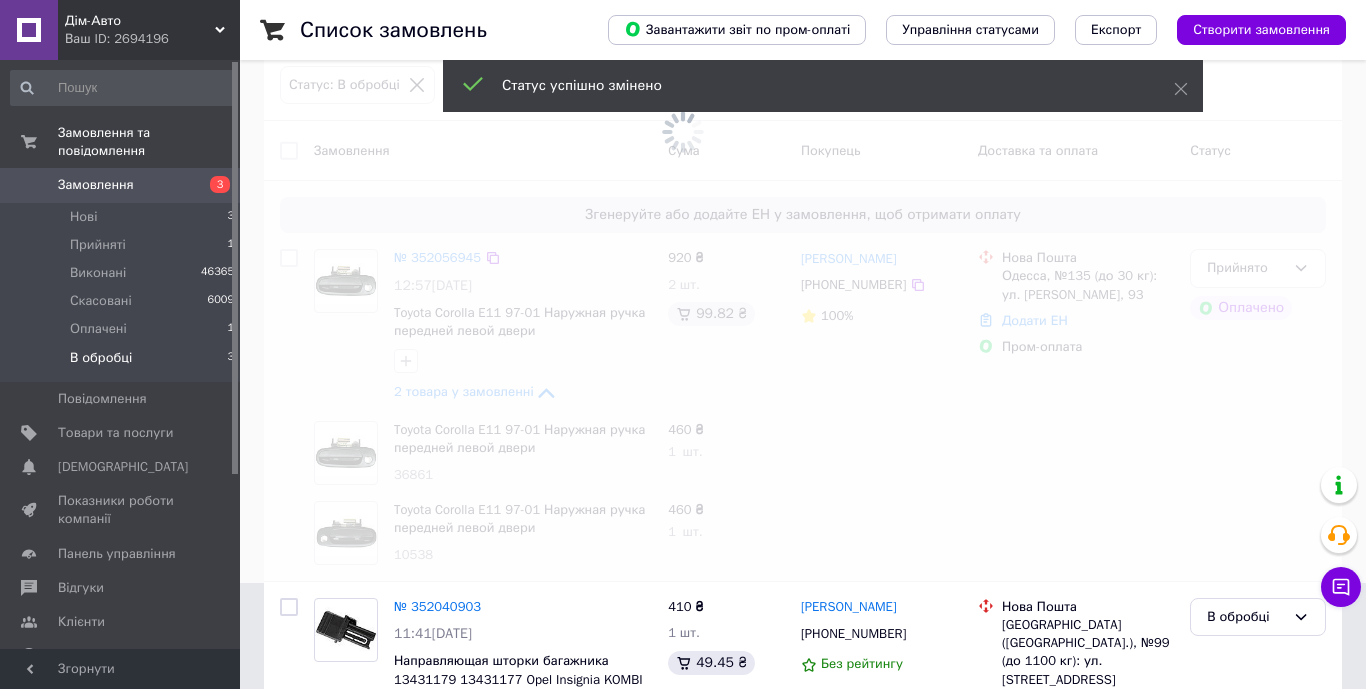 scroll, scrollTop: 159, scrollLeft: 0, axis: vertical 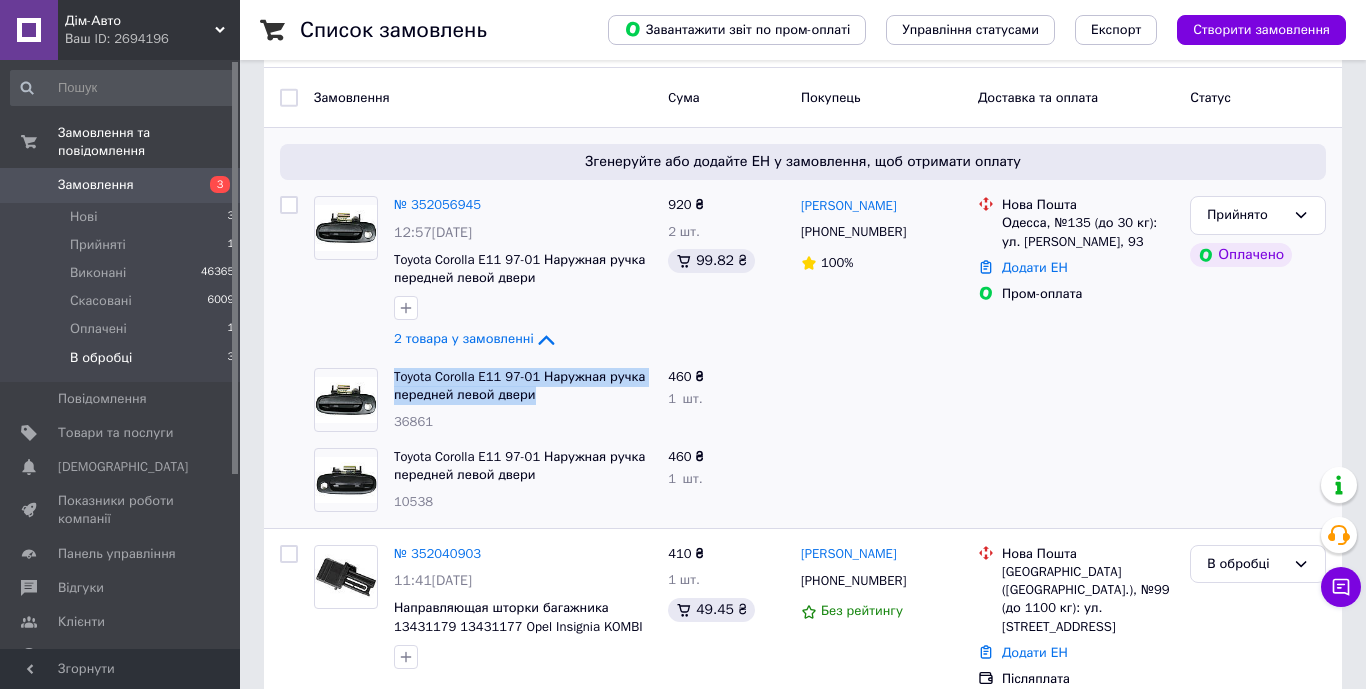 drag, startPoint x: 389, startPoint y: 375, endPoint x: 539, endPoint y: 393, distance: 151.07614 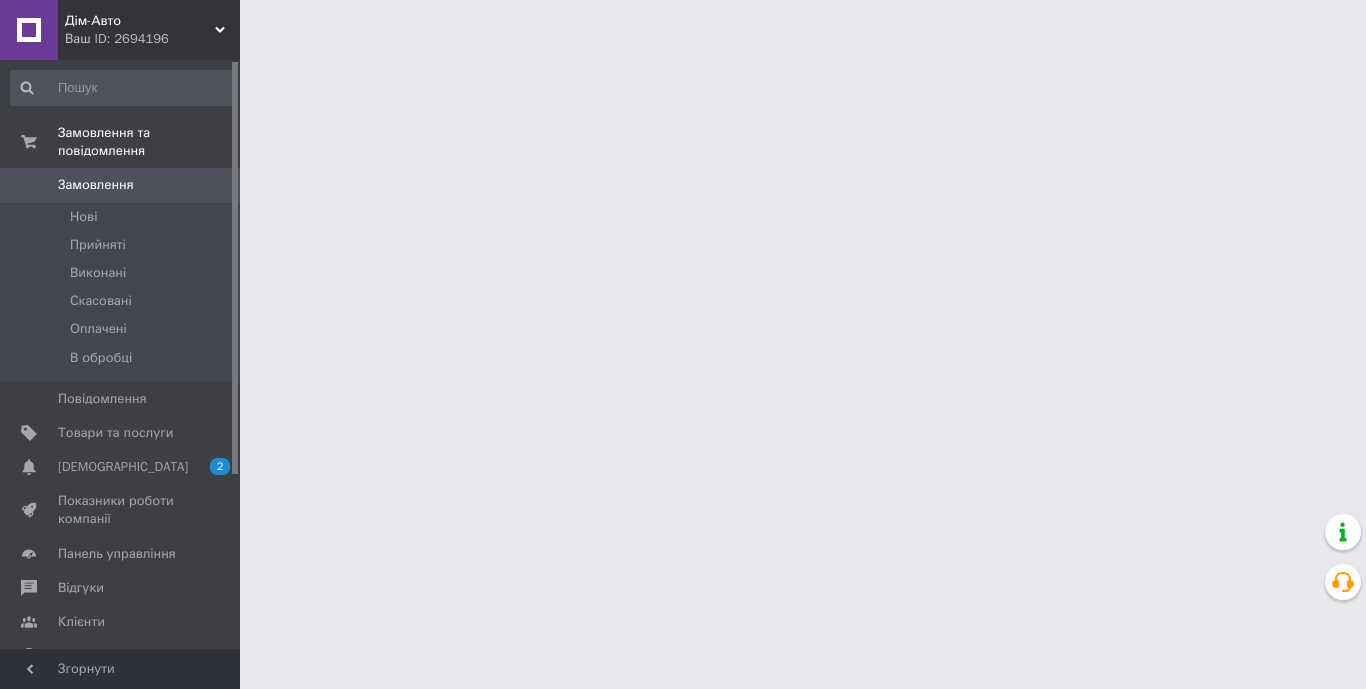 scroll, scrollTop: 0, scrollLeft: 0, axis: both 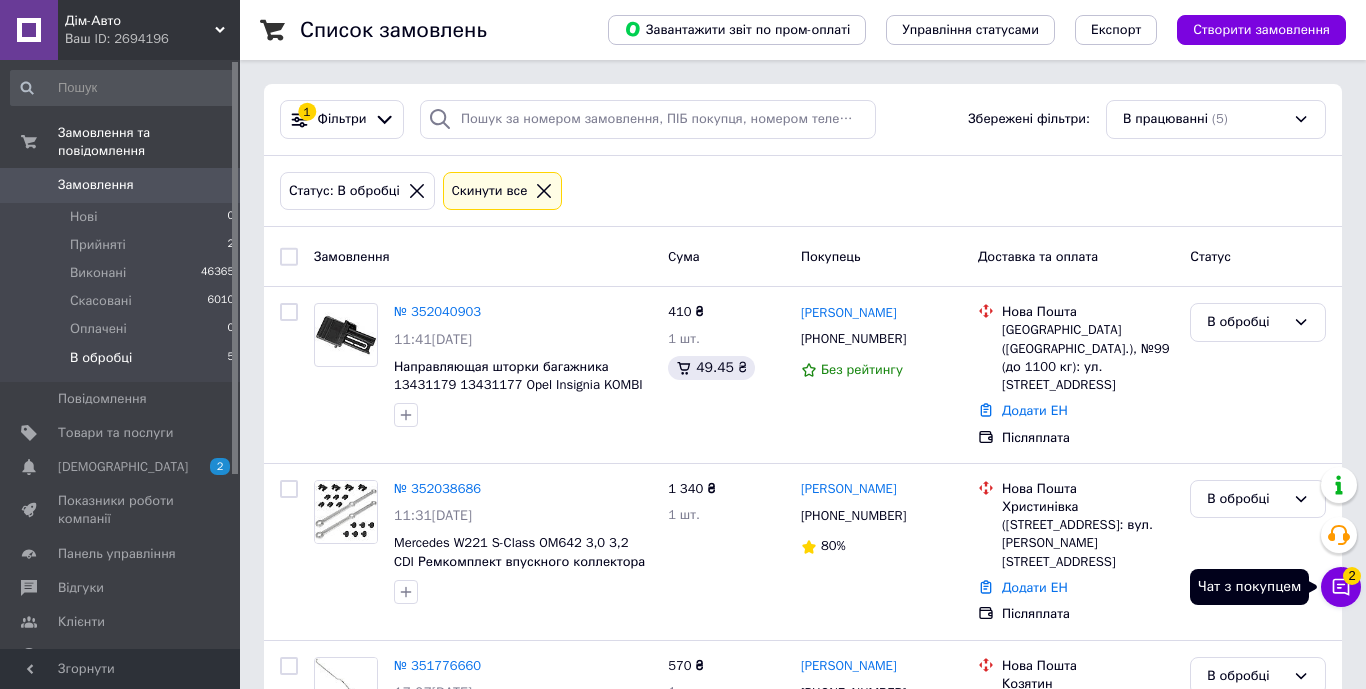 click 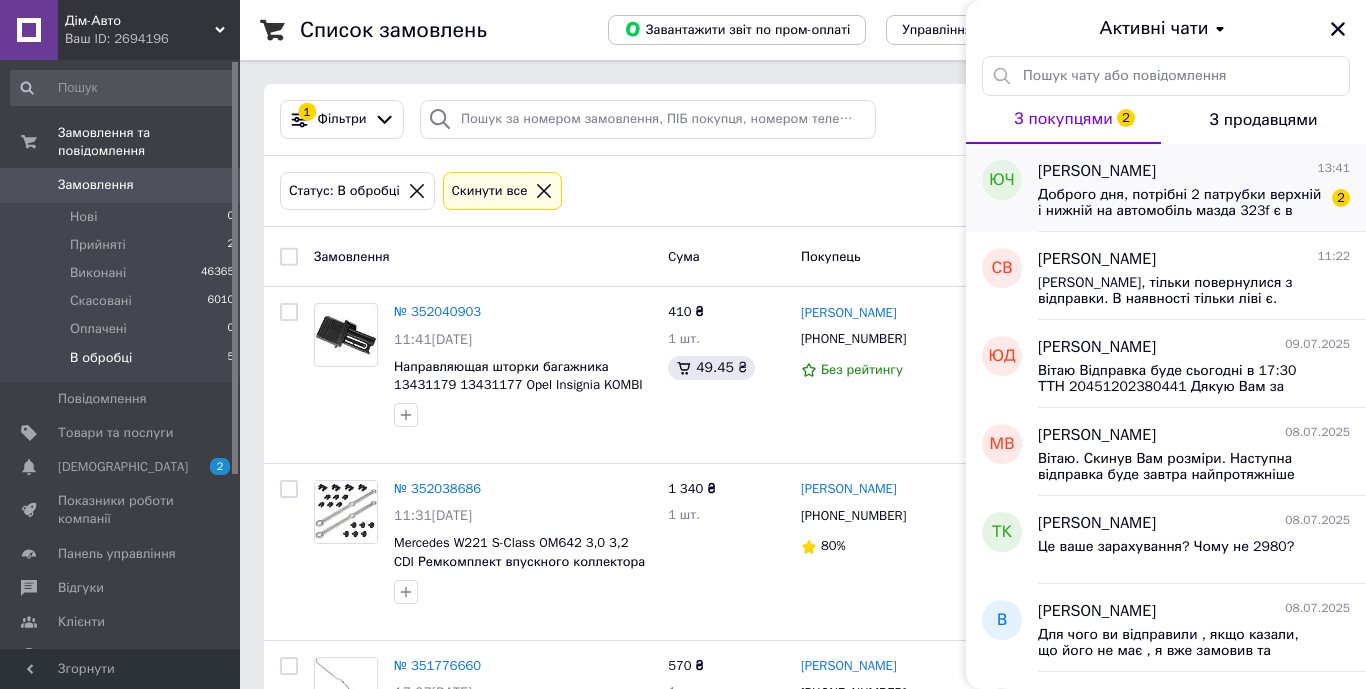 click on "Доброго дня, потрібні 2 патрубки верхній і нижній на автомобіль мазда 323f є в наявності?" at bounding box center (1180, 203) 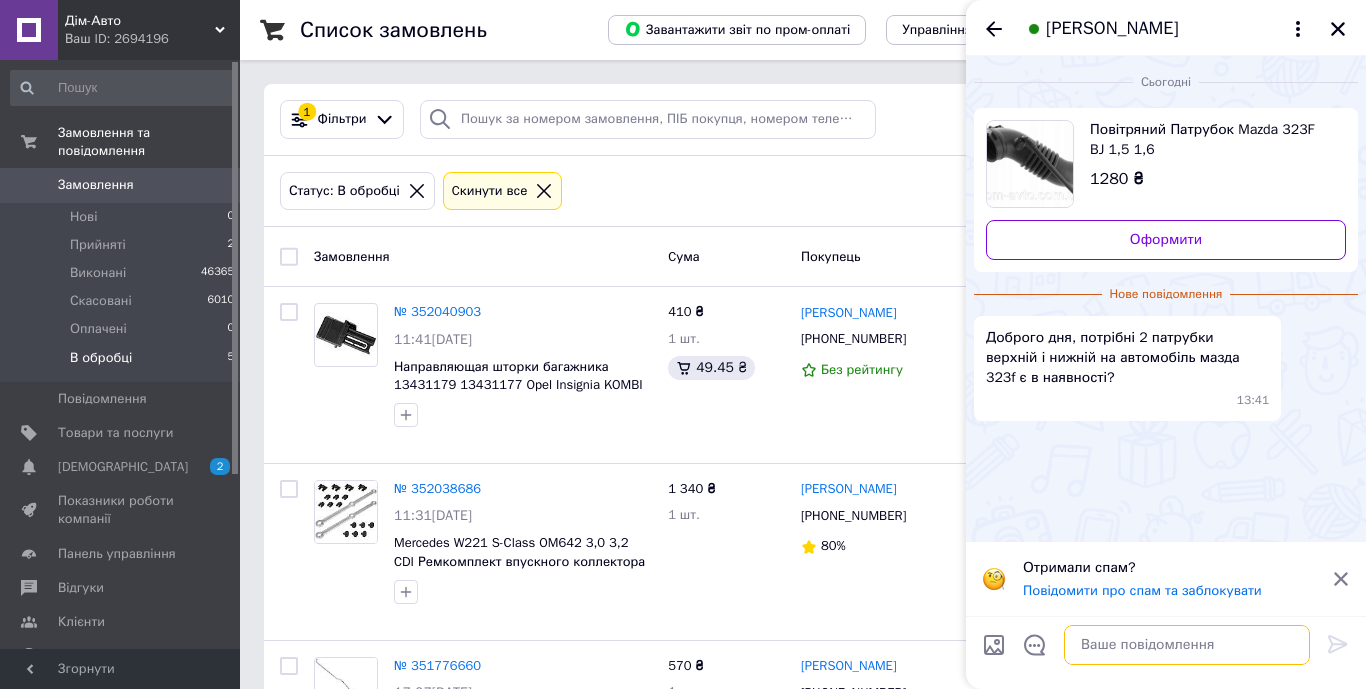 click at bounding box center [1187, 645] 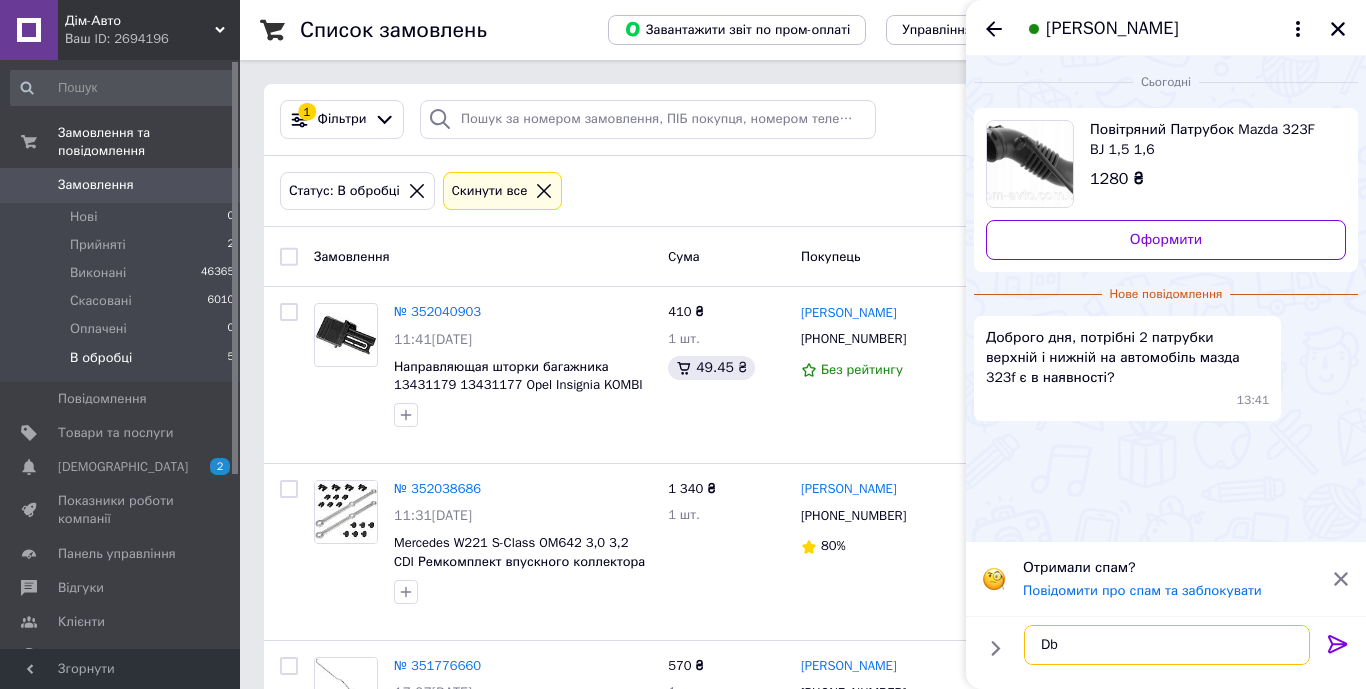 type on "D" 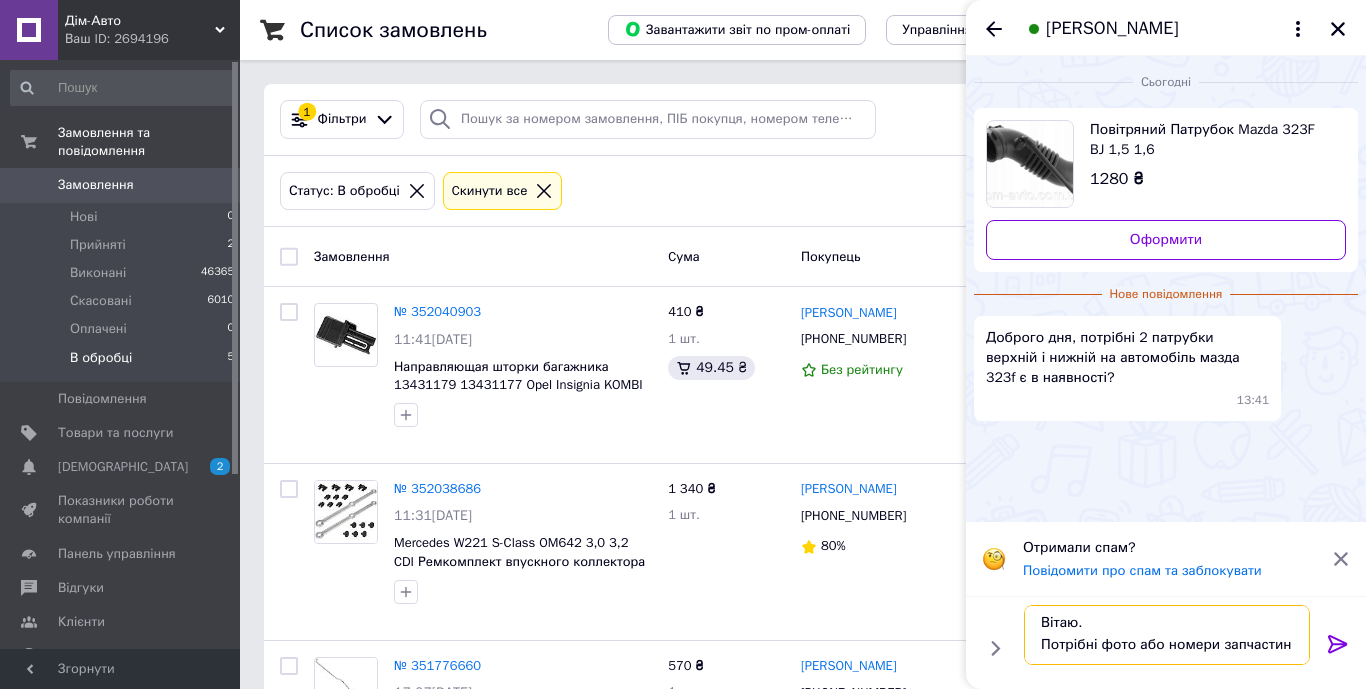 scroll, scrollTop: 13, scrollLeft: 0, axis: vertical 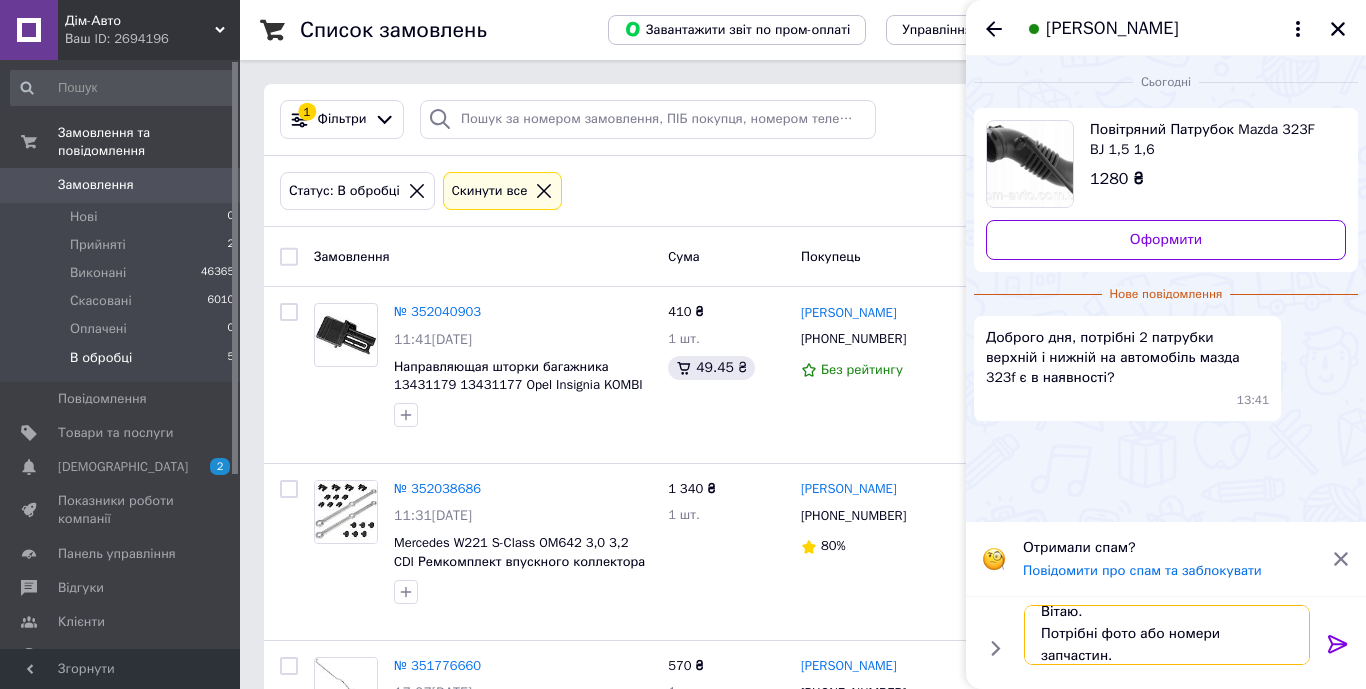 type 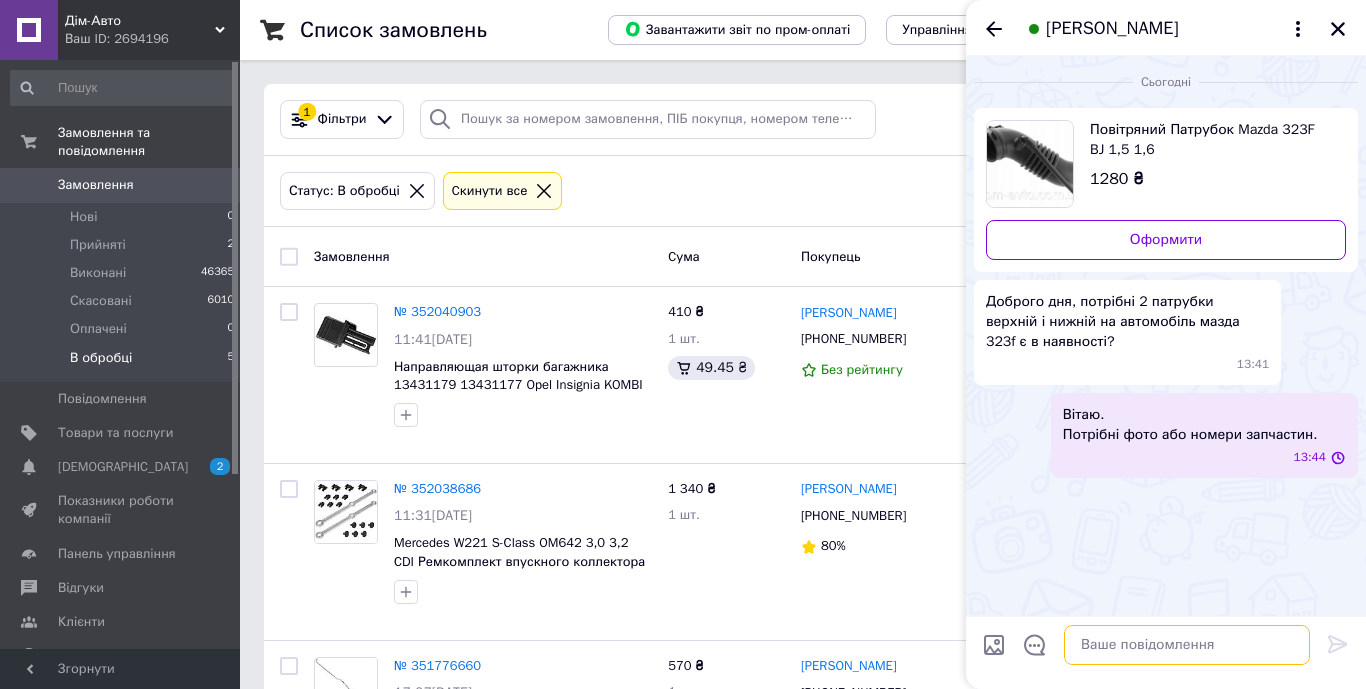 scroll, scrollTop: 0, scrollLeft: 0, axis: both 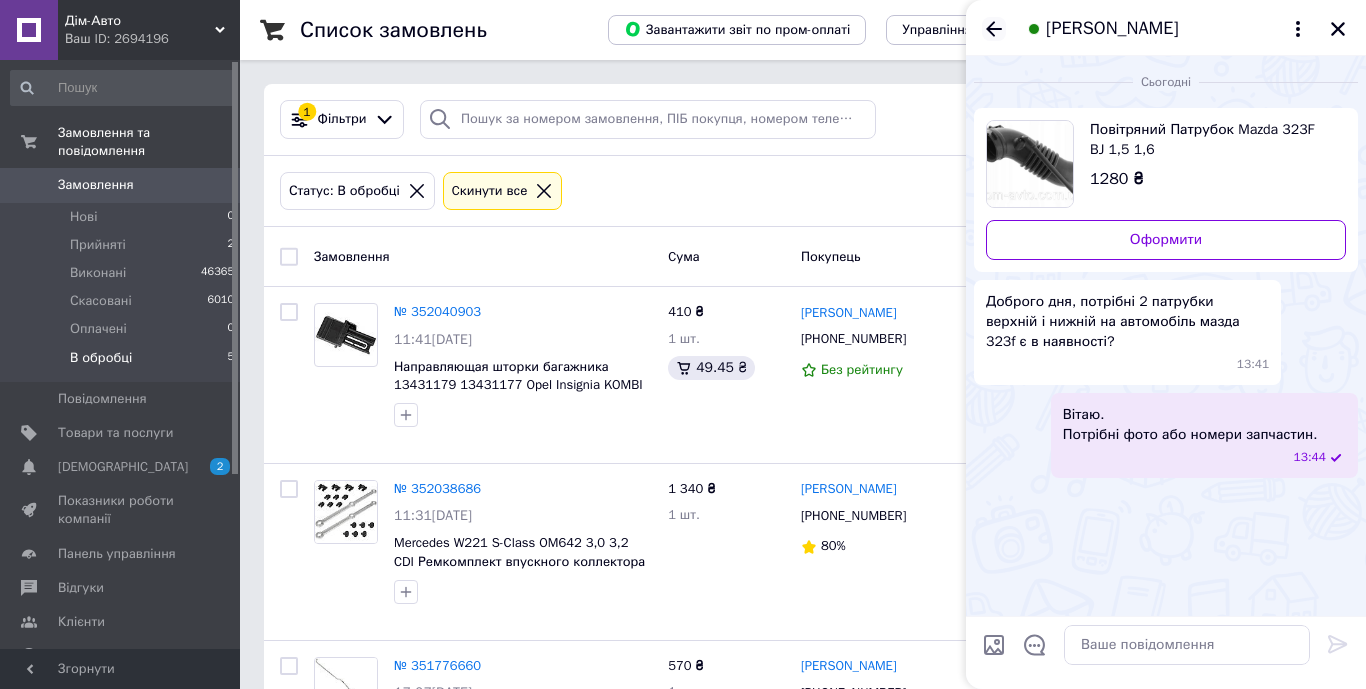 click 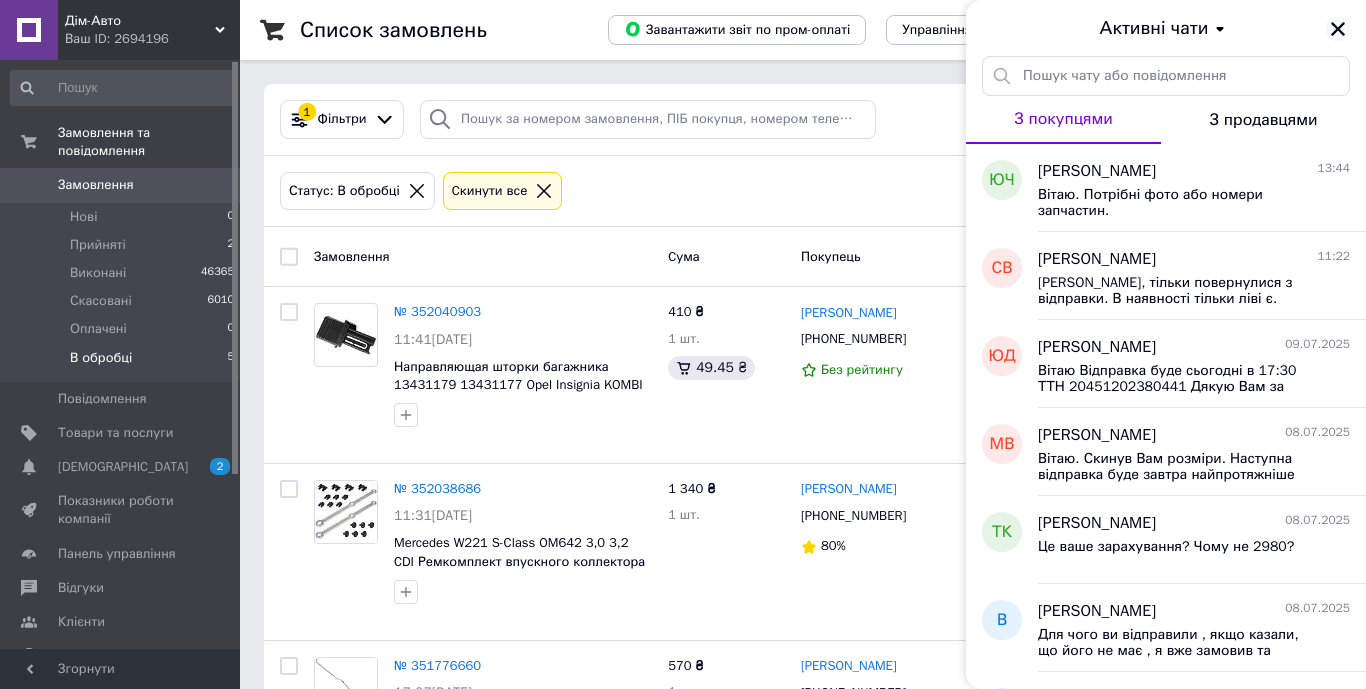 click 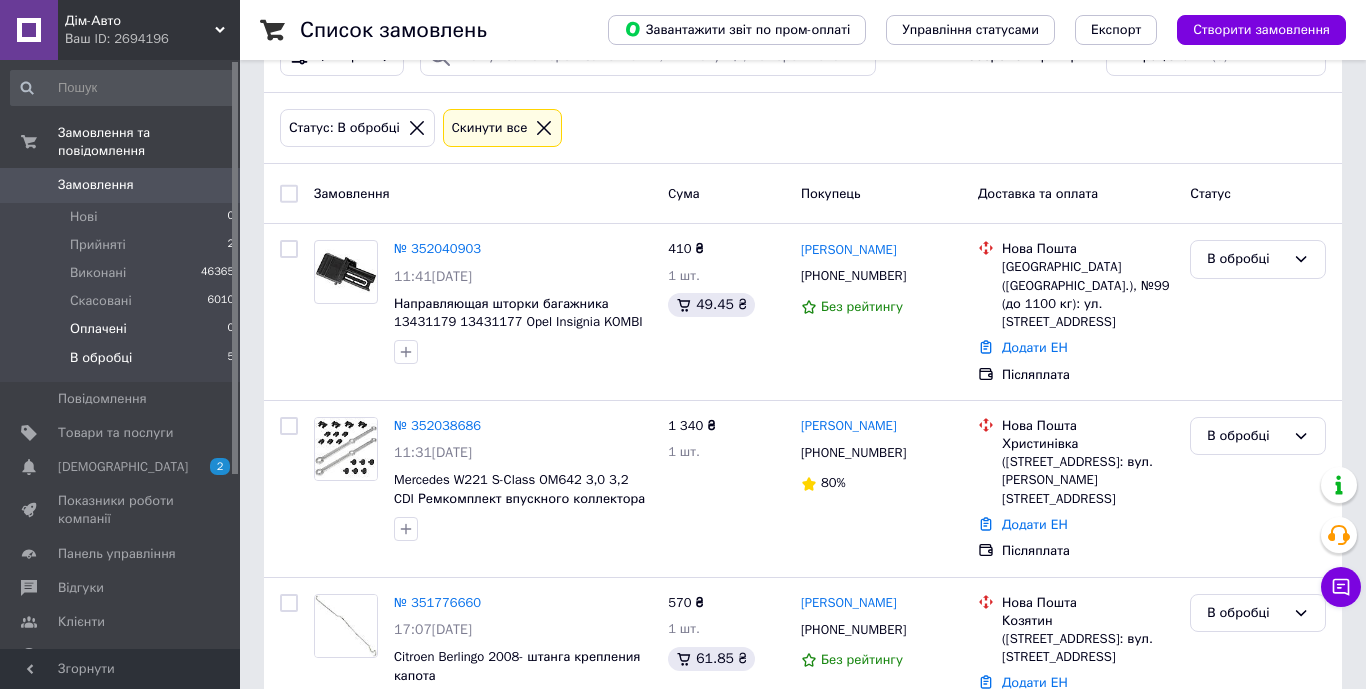 scroll, scrollTop: 0, scrollLeft: 0, axis: both 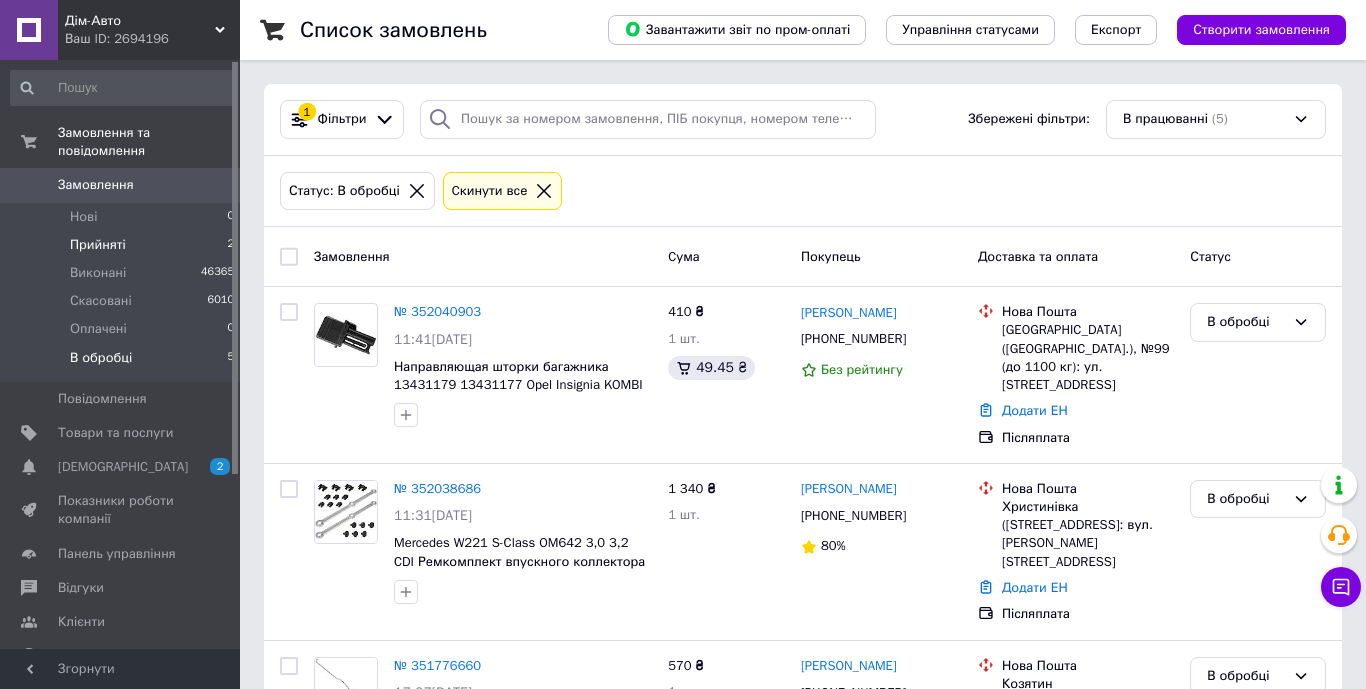 click on "Прийняті" at bounding box center (98, 245) 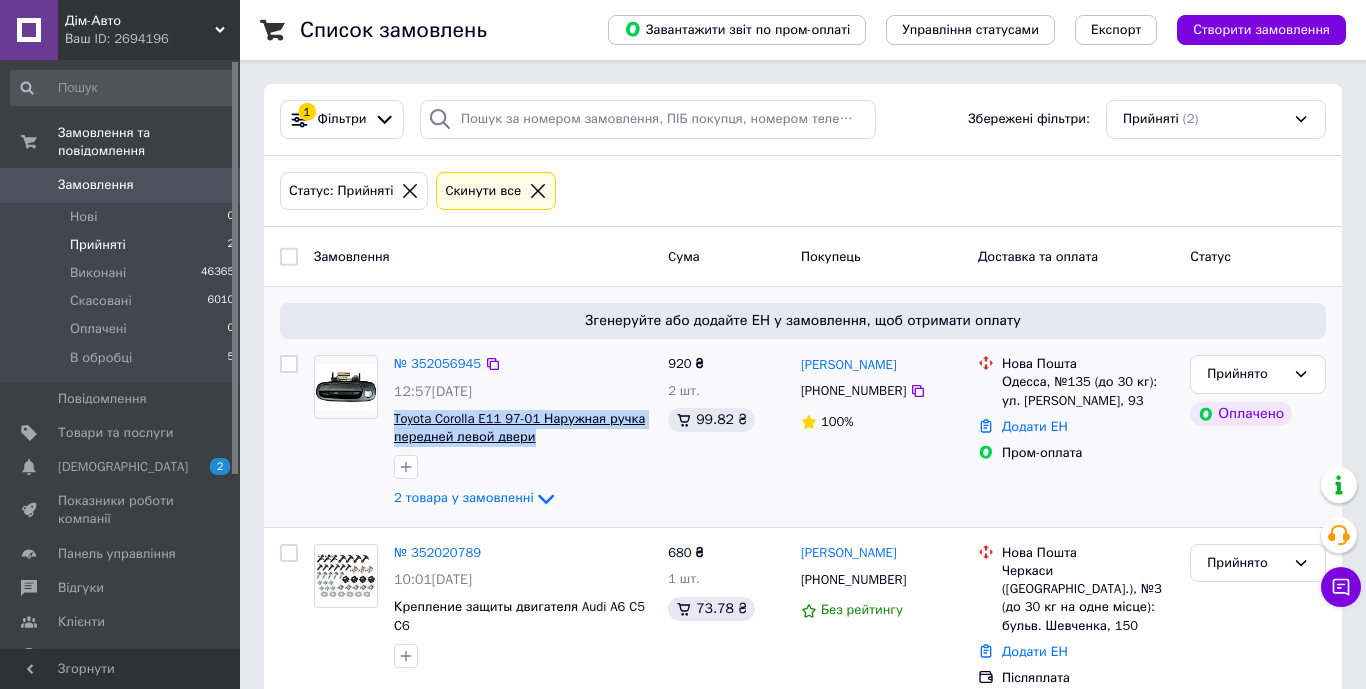 drag, startPoint x: 547, startPoint y: 432, endPoint x: 397, endPoint y: 414, distance: 151.07614 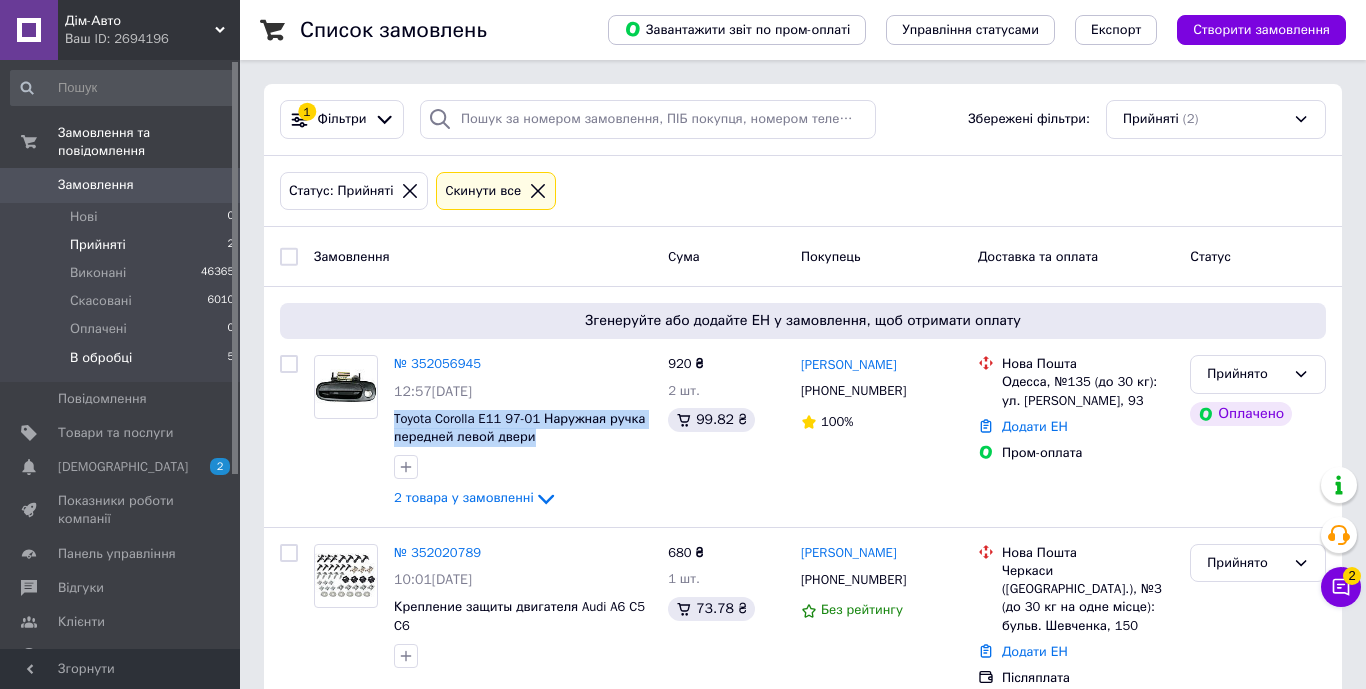 click on "В обробці" at bounding box center [101, 358] 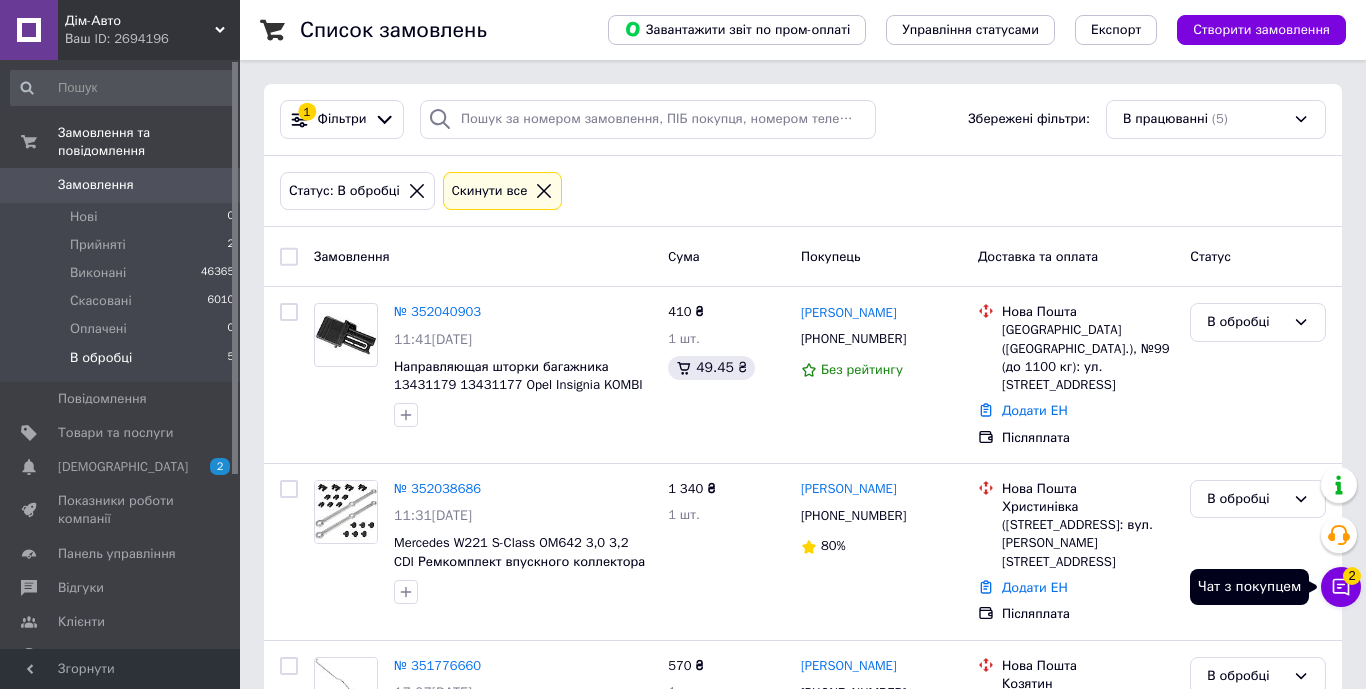 click 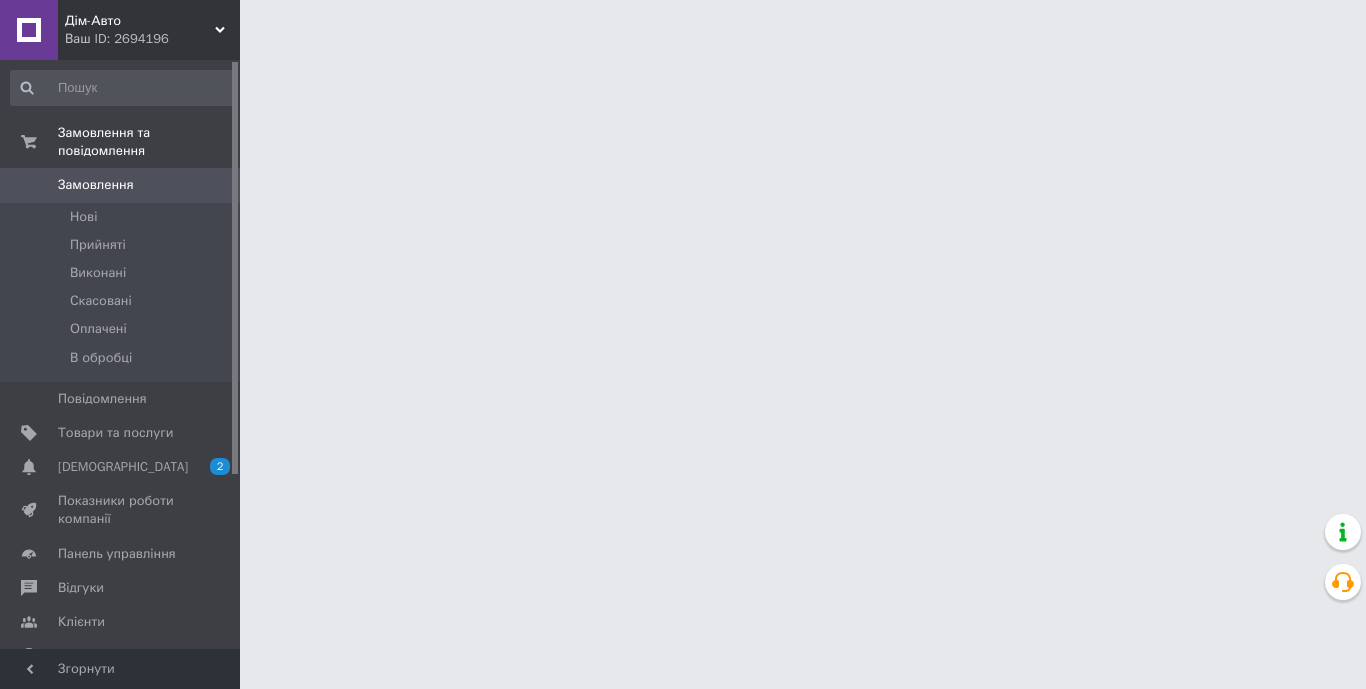 scroll, scrollTop: 0, scrollLeft: 0, axis: both 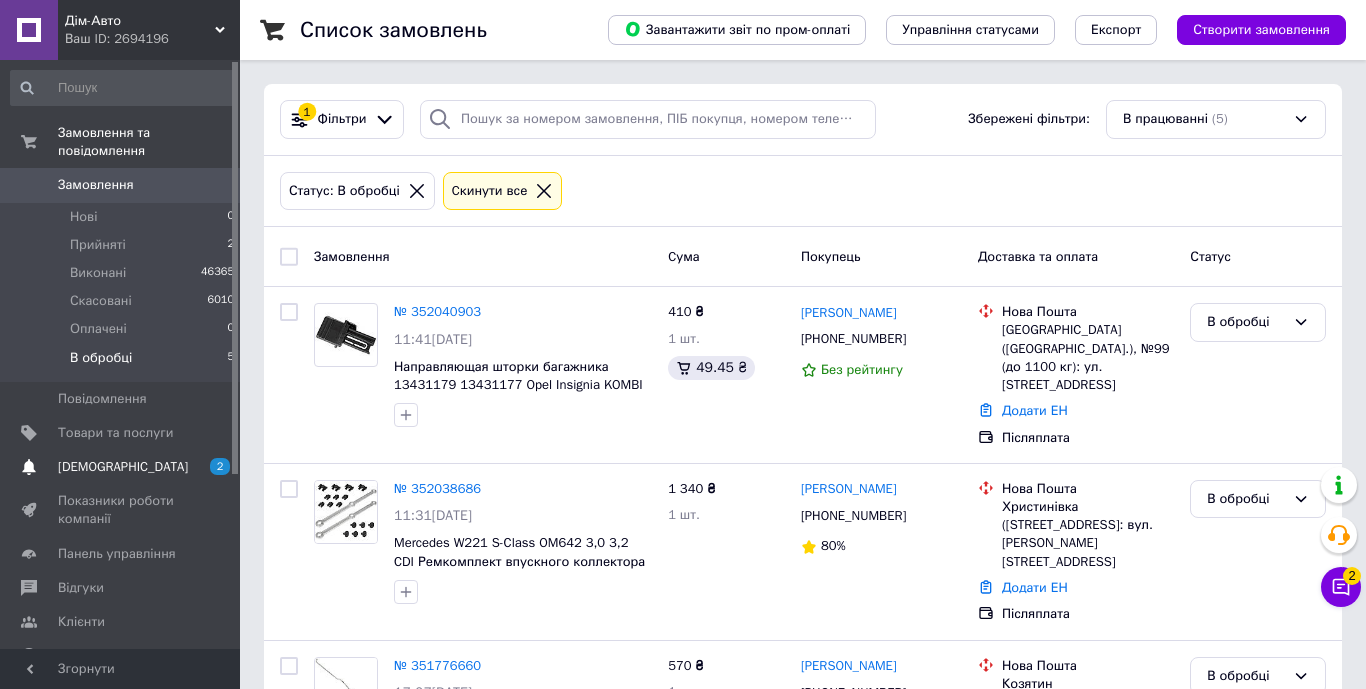 click on "[DEMOGRAPHIC_DATA]" at bounding box center (123, 467) 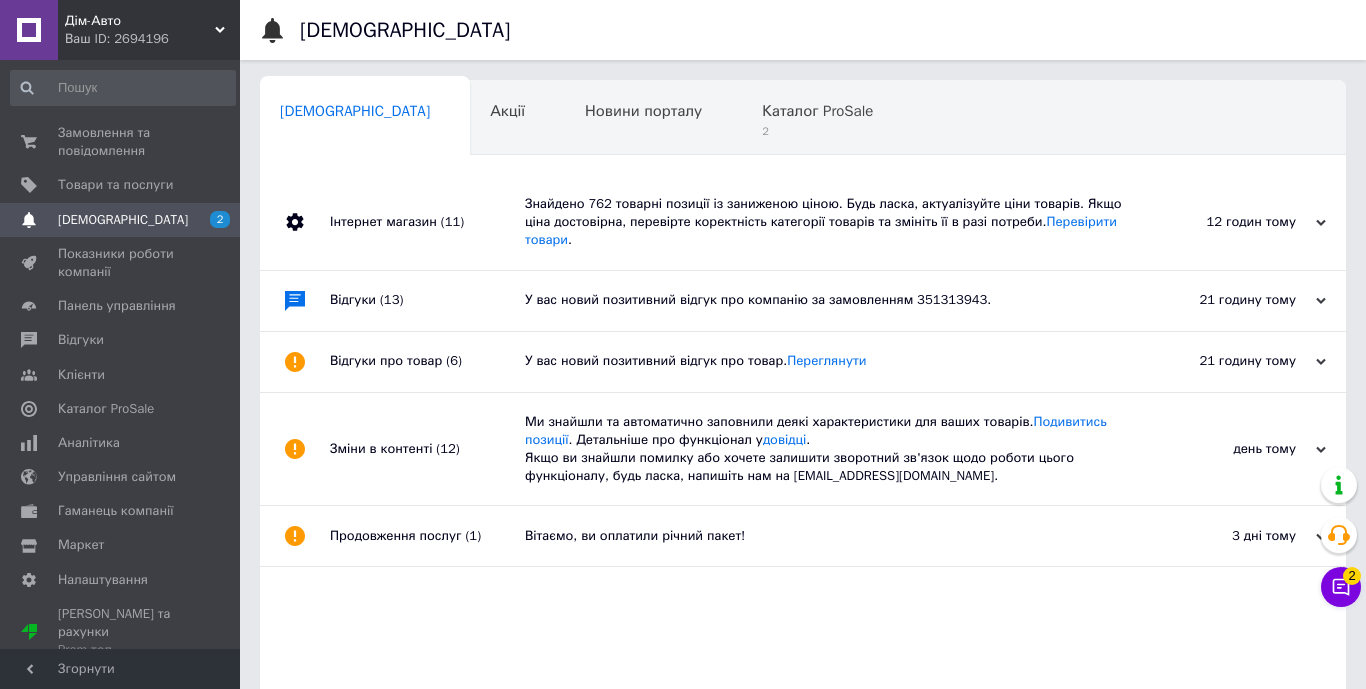 click on "Знайдено 762 товарні позиції із заниженою ціною. Будь ласка, актуалізуйте ціни товарів. Якщо ціна достовірна, перевірте коректність категорії товарів та змініть її в разі потреби.   Перевірити товари ." at bounding box center [825, 222] 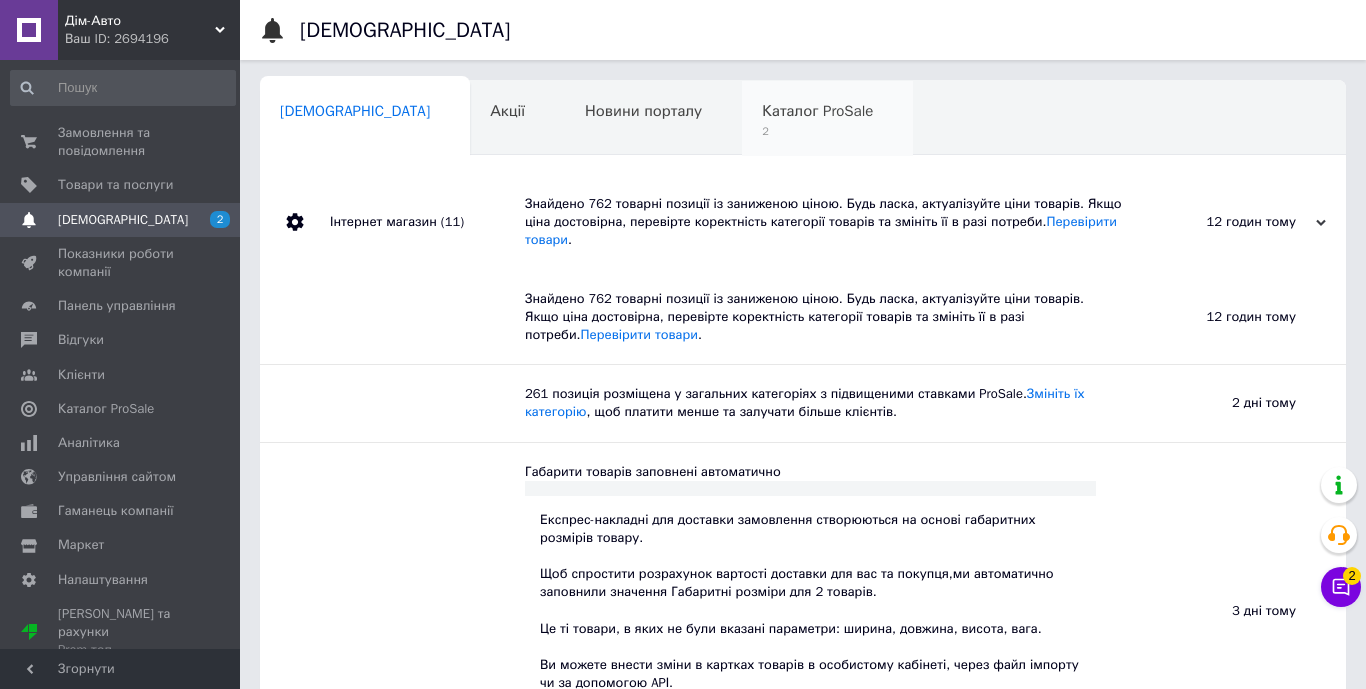 click on "Каталог ProSale 2" at bounding box center [827, 119] 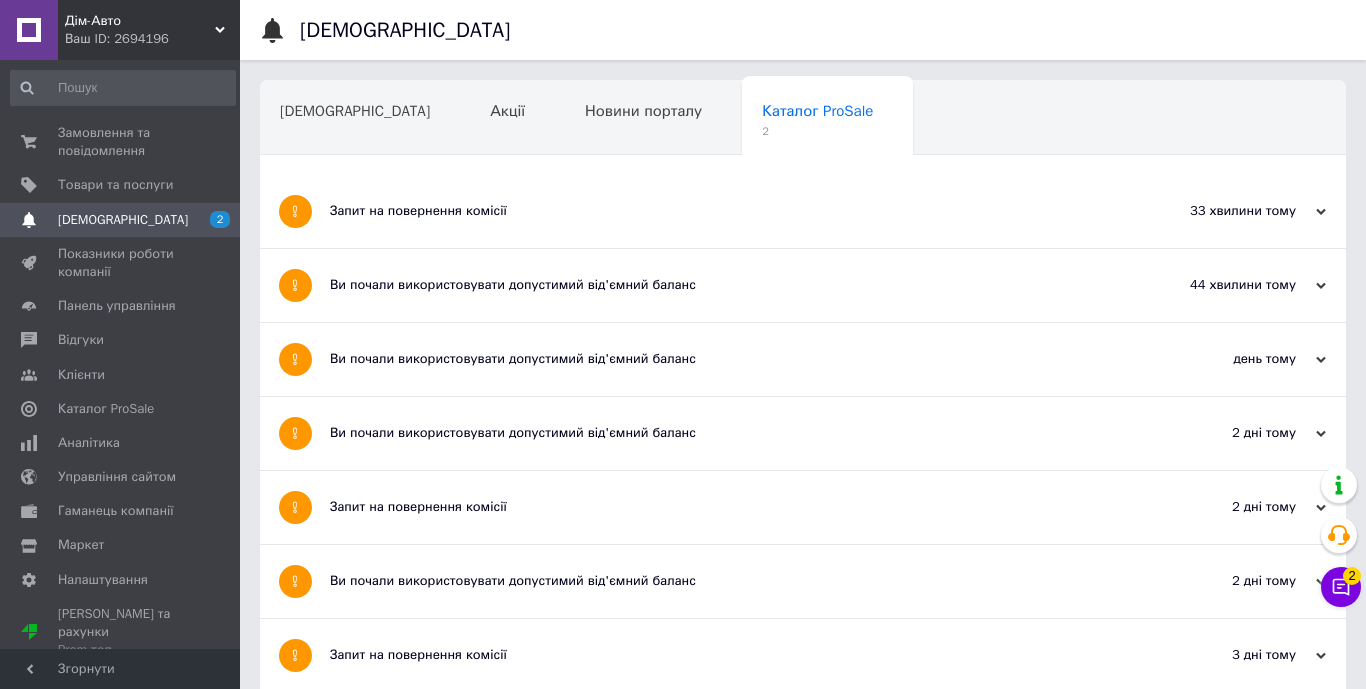 click on "Ви почали використовувати допустимий від'ємний баланс" at bounding box center [728, 285] 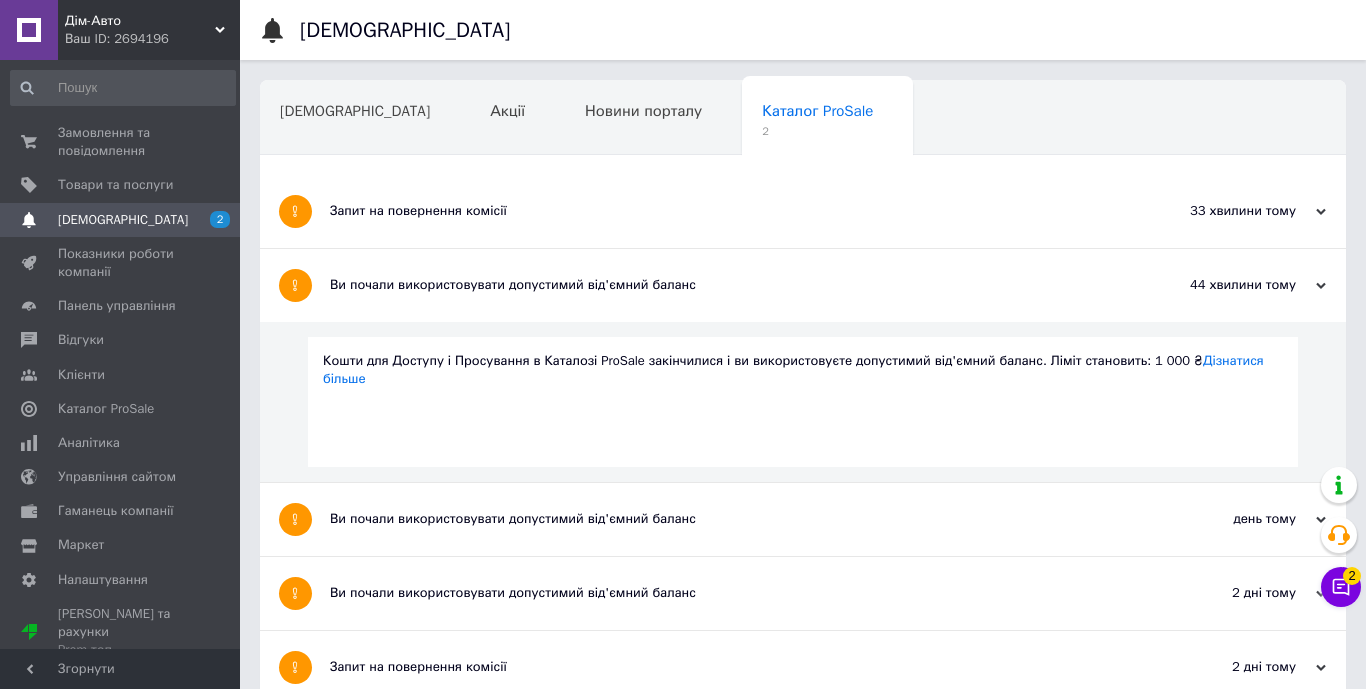 click on "Запит на повернення комісії" at bounding box center [728, 211] 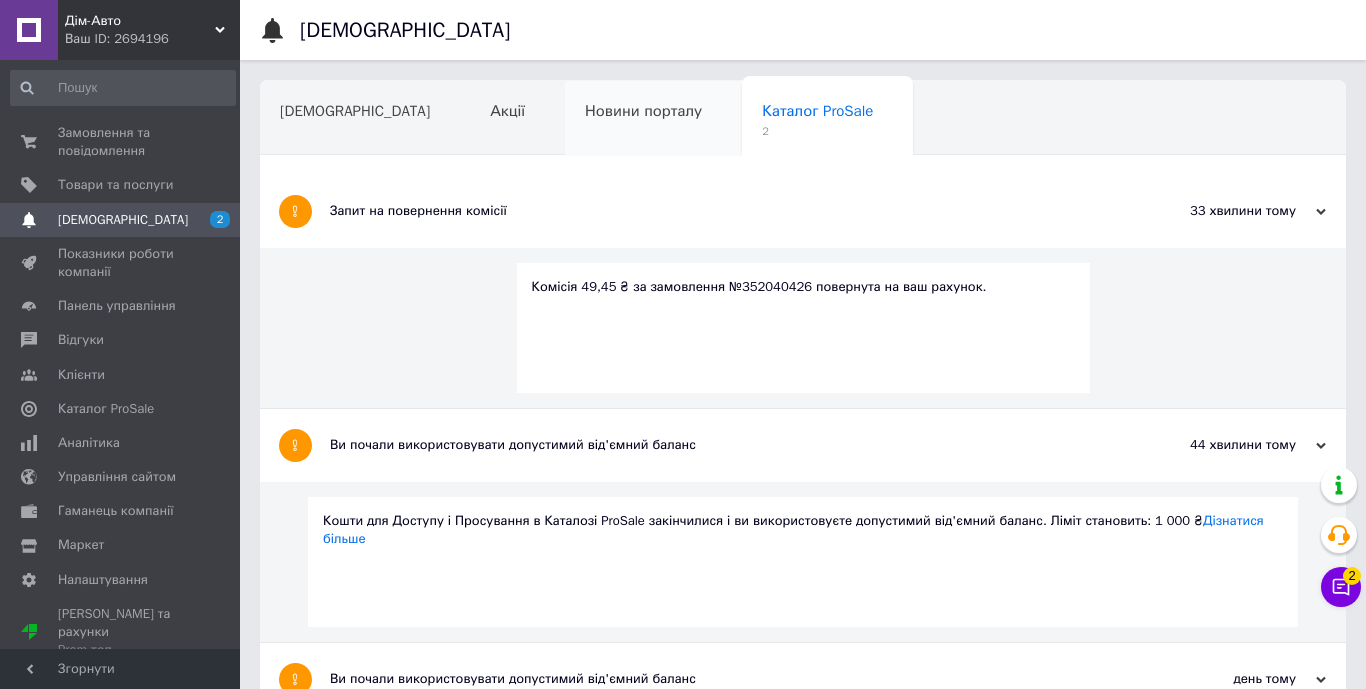 click on "Новини порталу" at bounding box center [643, 111] 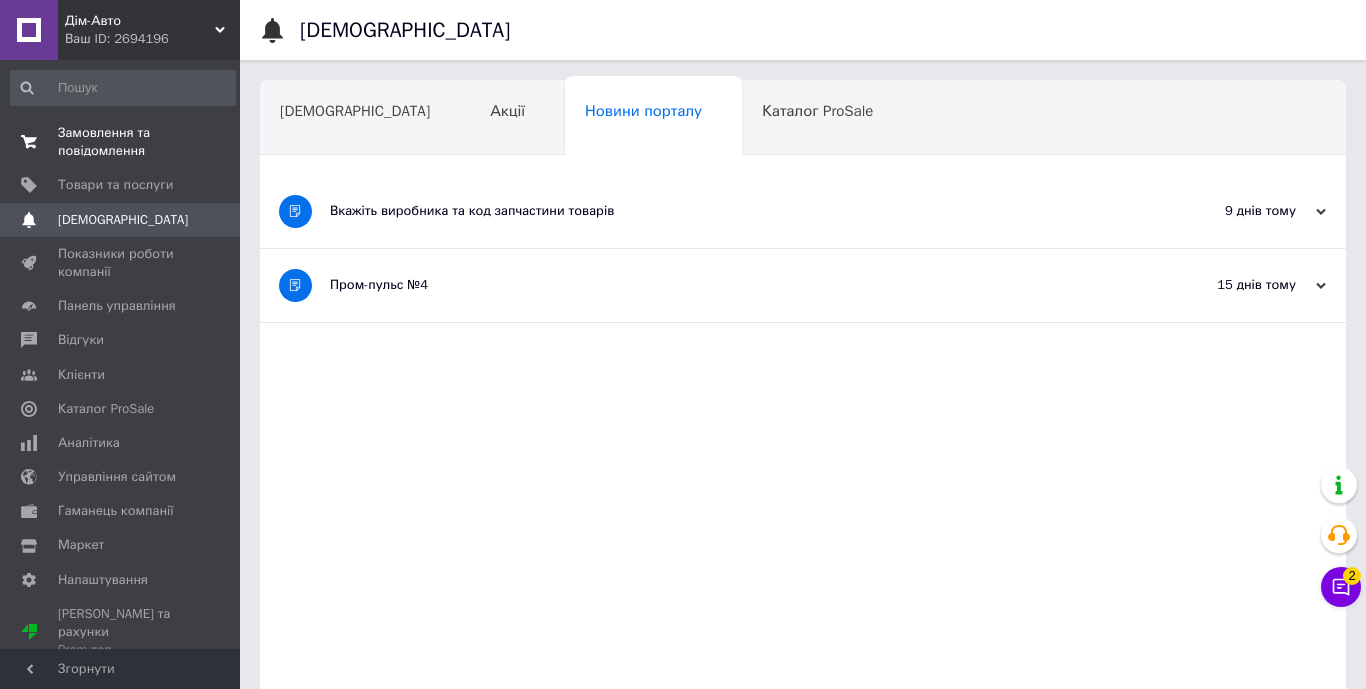 click on "Замовлення та повідомлення" at bounding box center [121, 142] 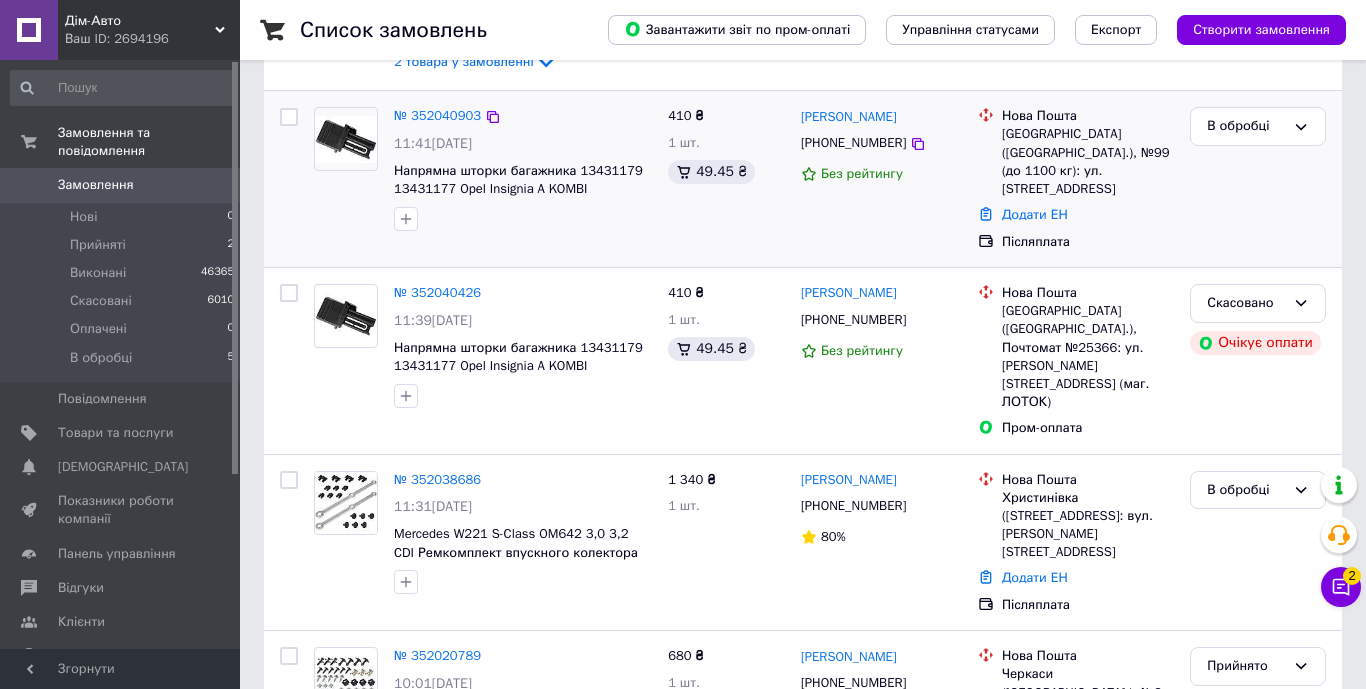 scroll, scrollTop: 372, scrollLeft: 0, axis: vertical 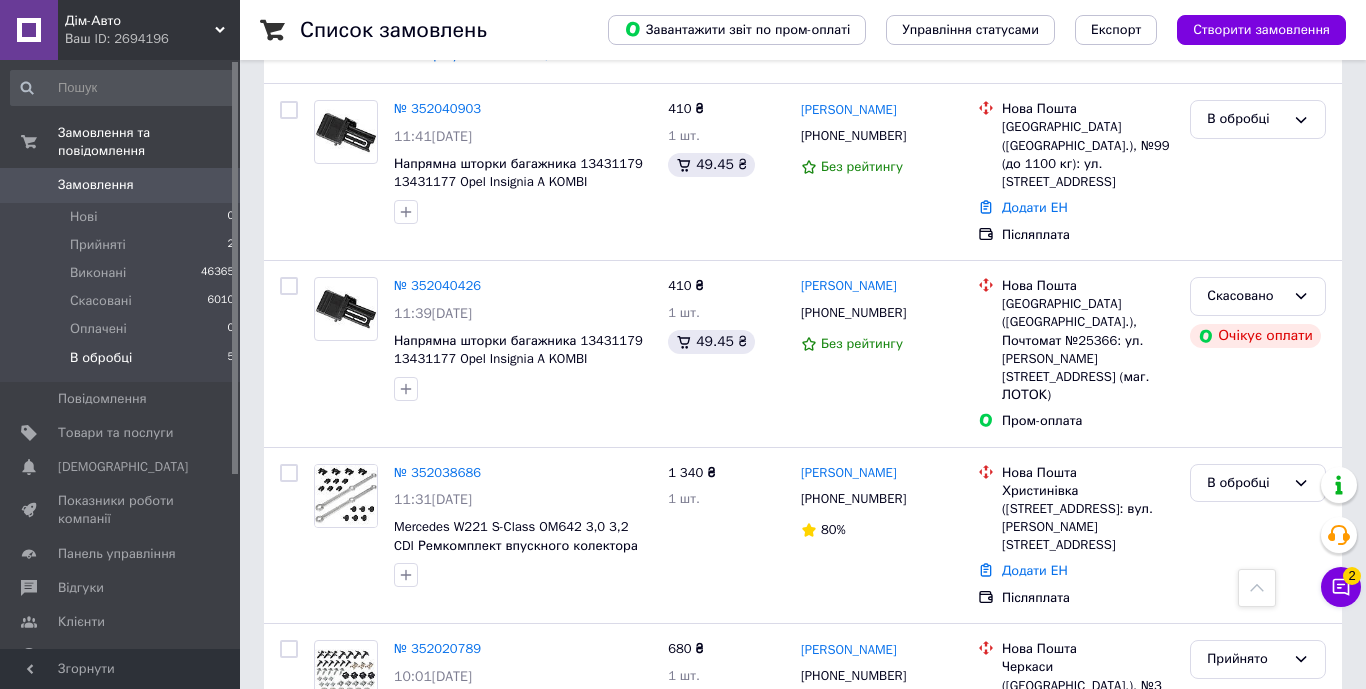 click on "В обробці" at bounding box center (101, 358) 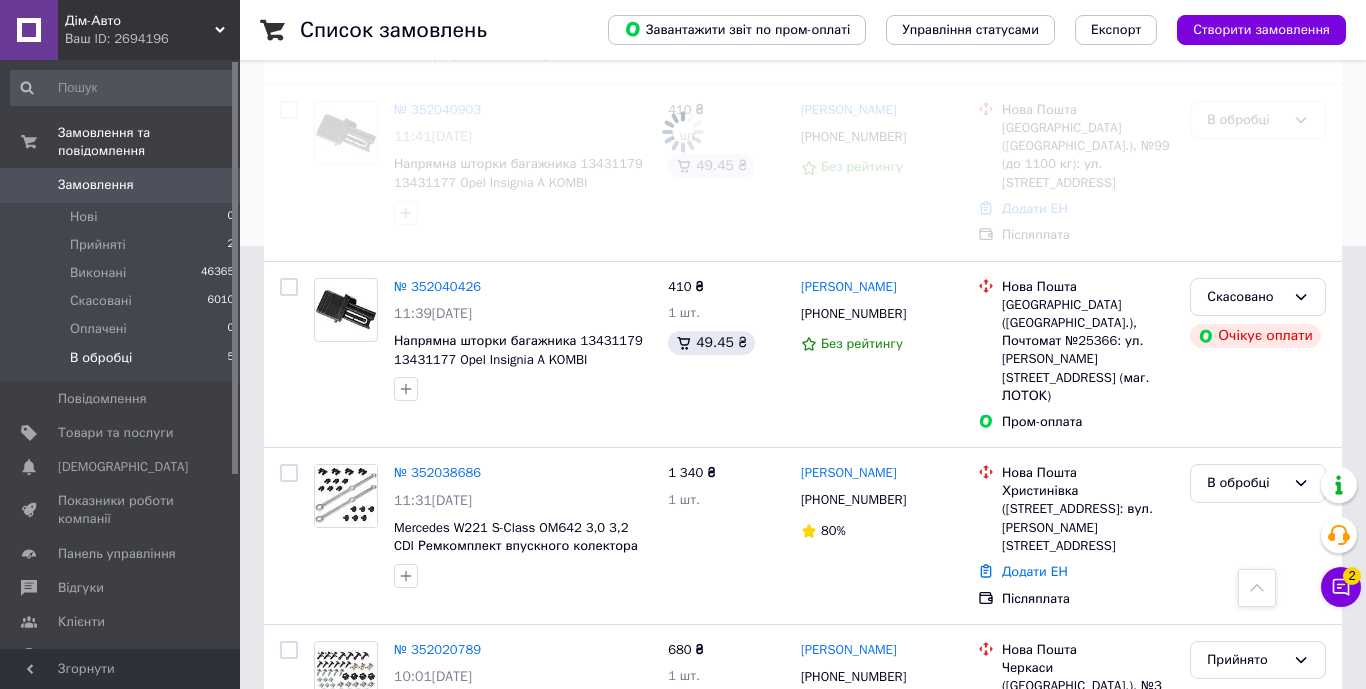 scroll, scrollTop: 0, scrollLeft: 0, axis: both 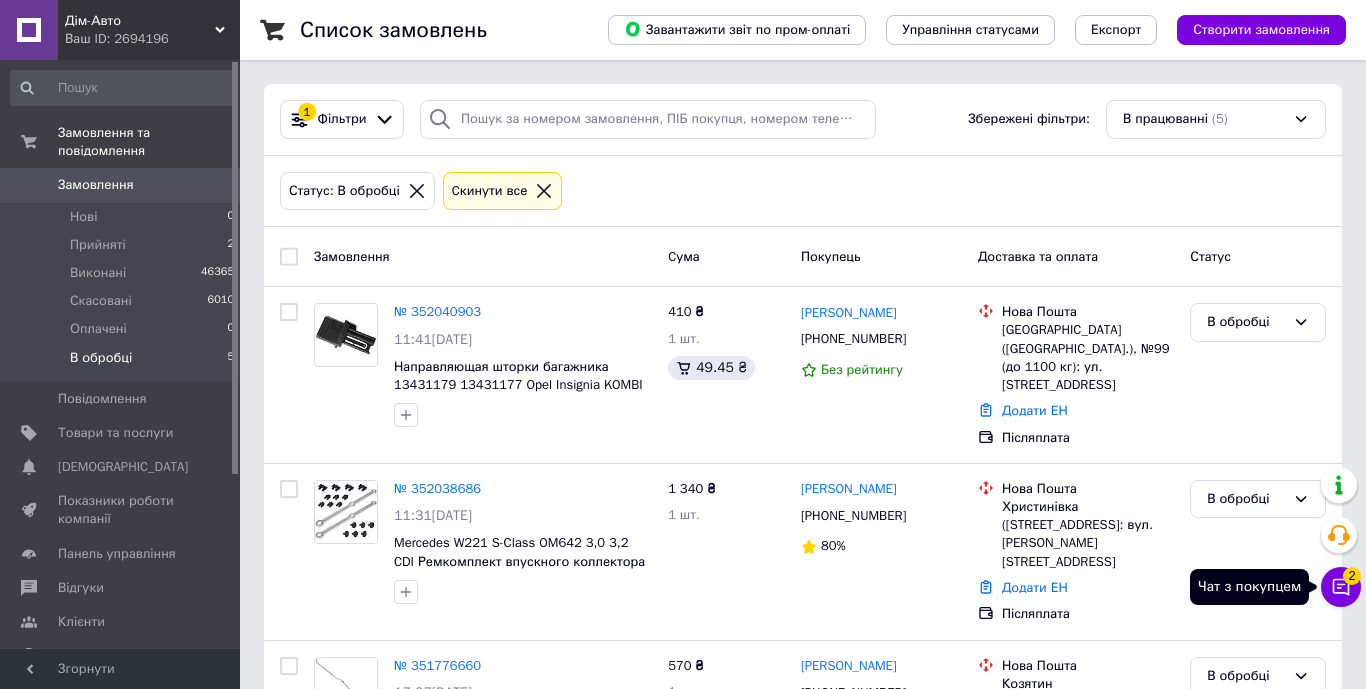 click on "Чат з покупцем 2" at bounding box center [1341, 587] 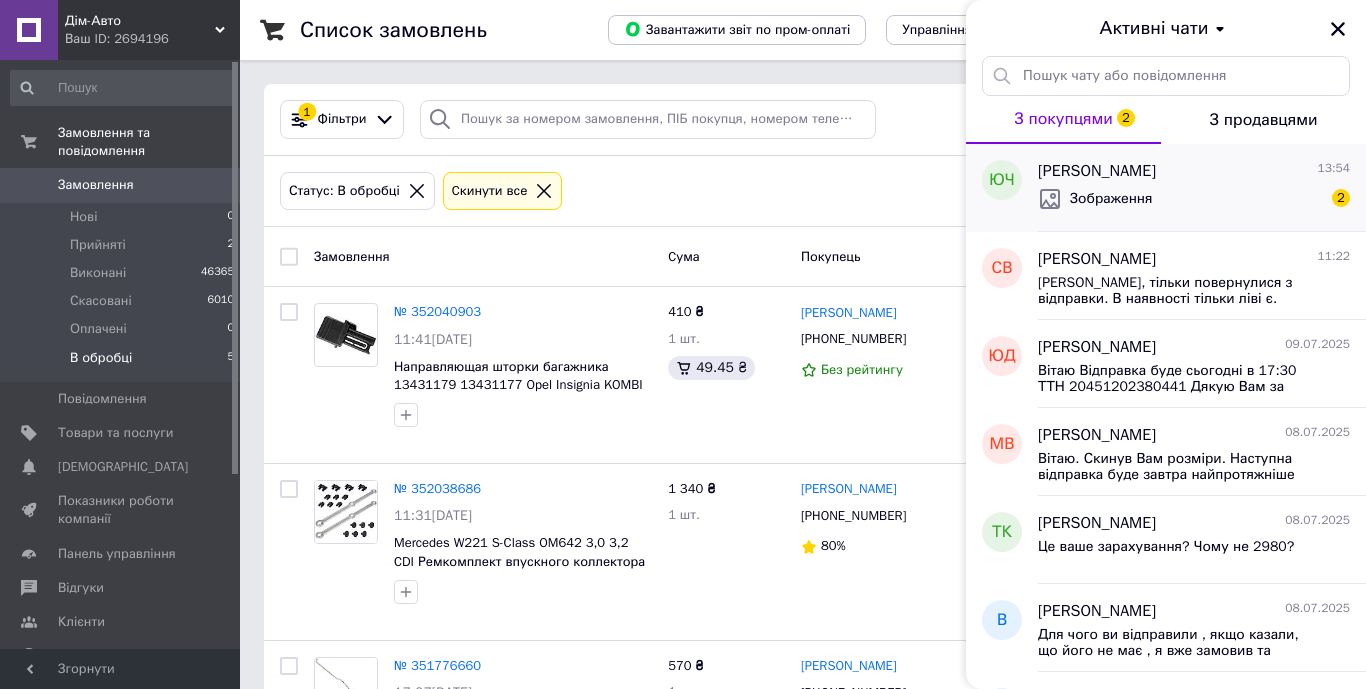 click on "Зображення" at bounding box center [1111, 199] 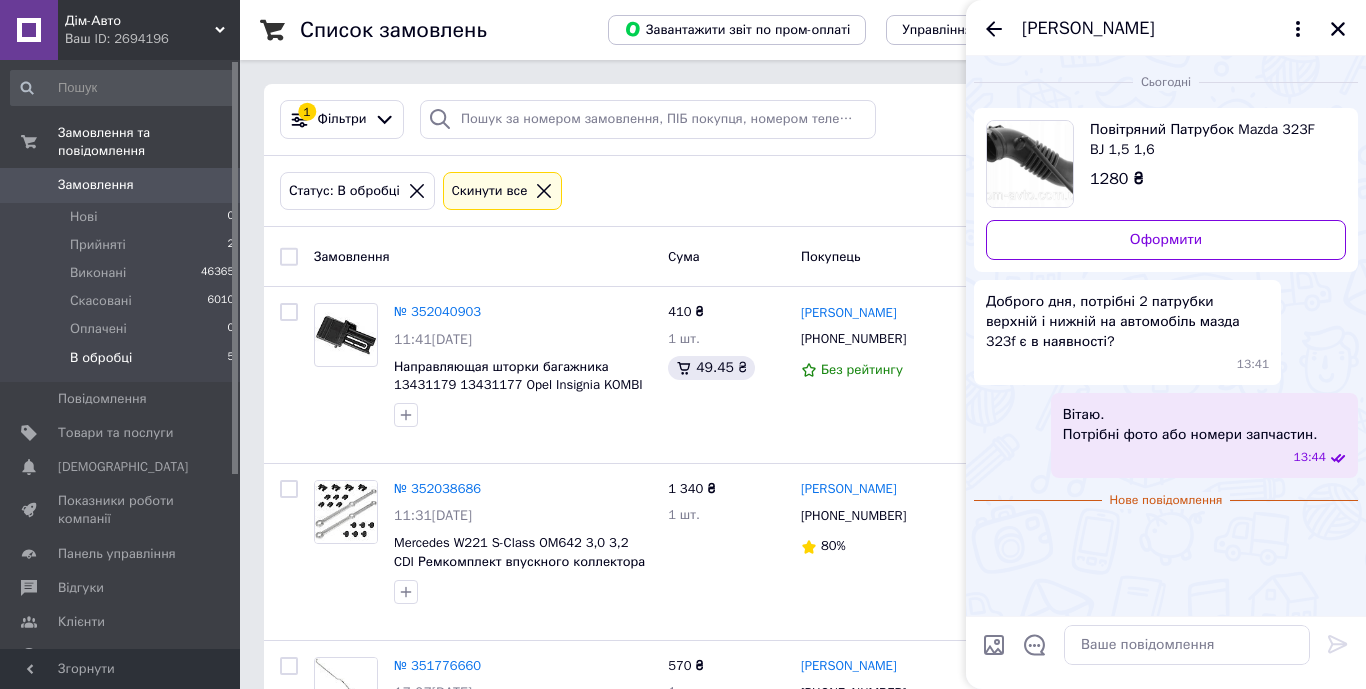 scroll, scrollTop: 0, scrollLeft: 0, axis: both 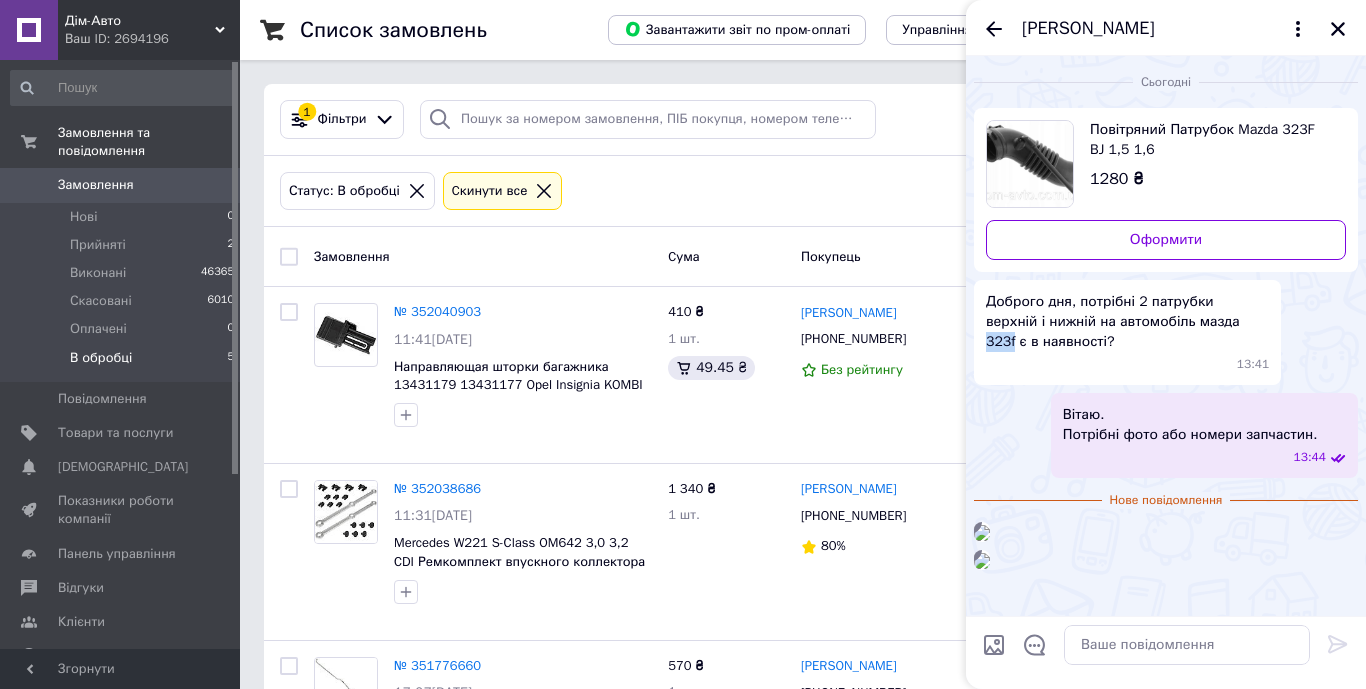 drag, startPoint x: 1190, startPoint y: 320, endPoint x: 1219, endPoint y: 322, distance: 29.068884 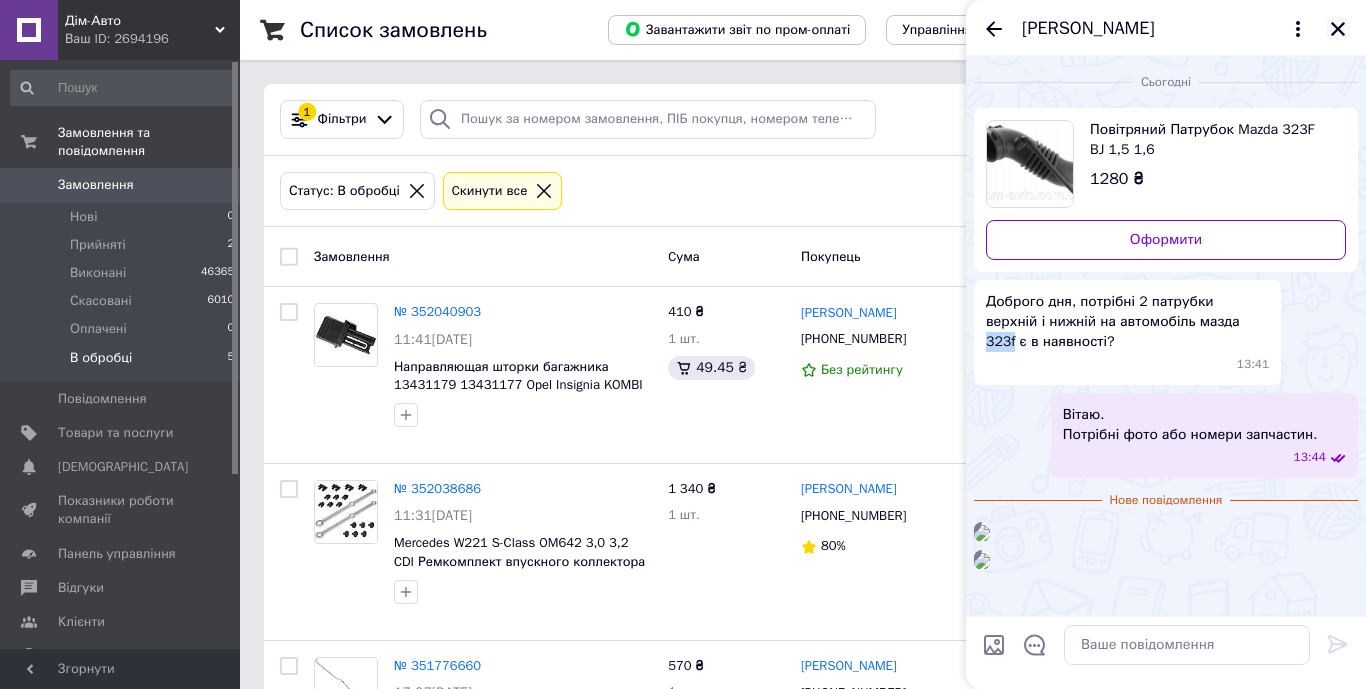 click 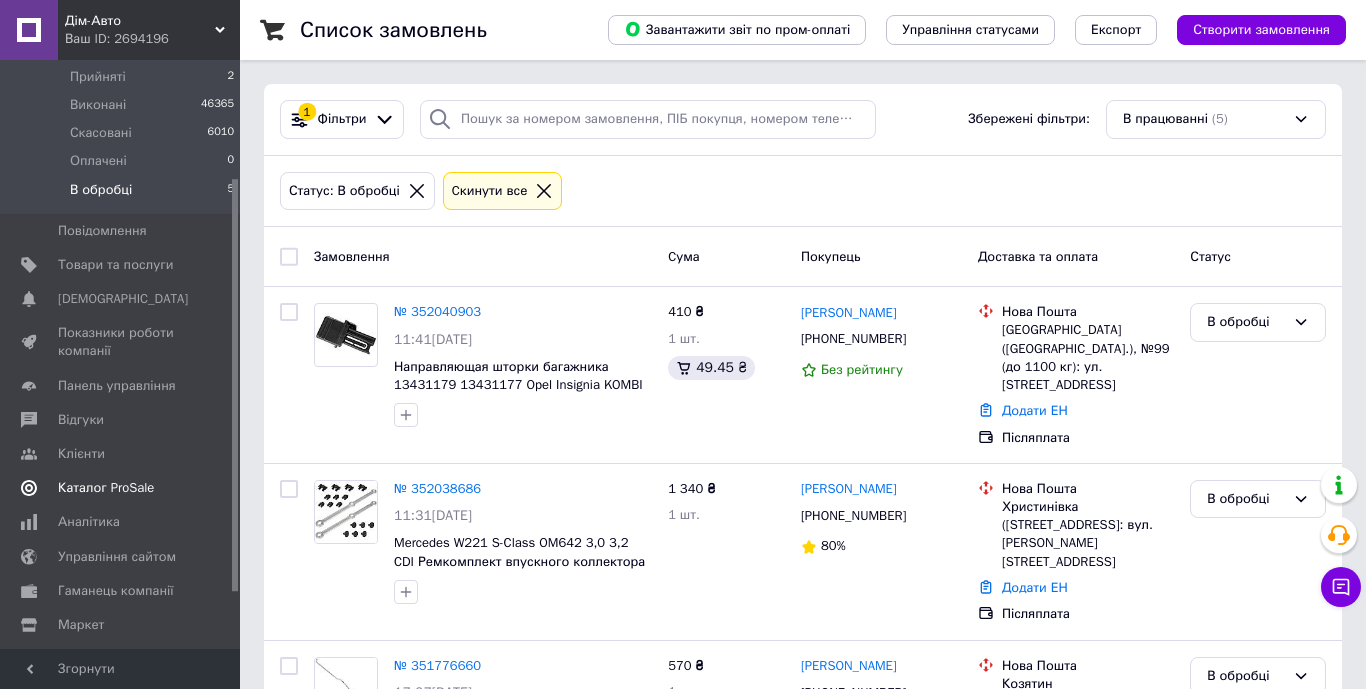 click on "Каталог ProSale" at bounding box center (106, 488) 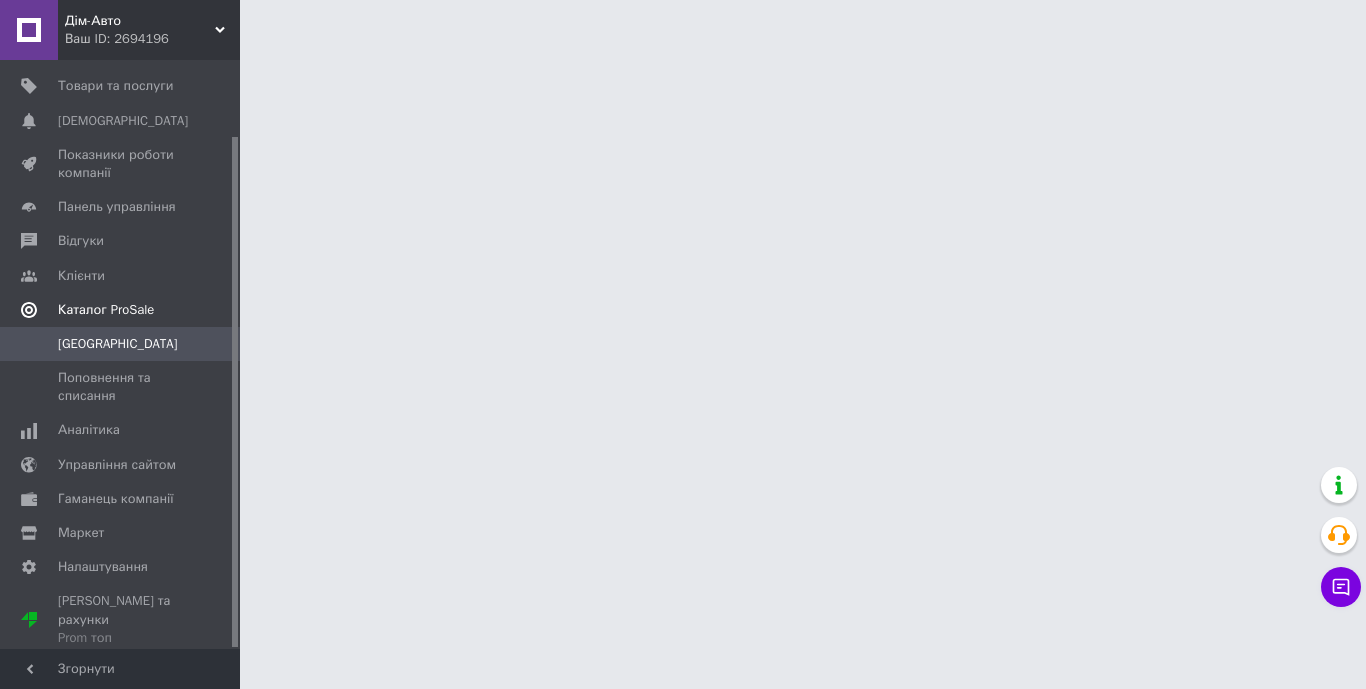 scroll, scrollTop: 87, scrollLeft: 0, axis: vertical 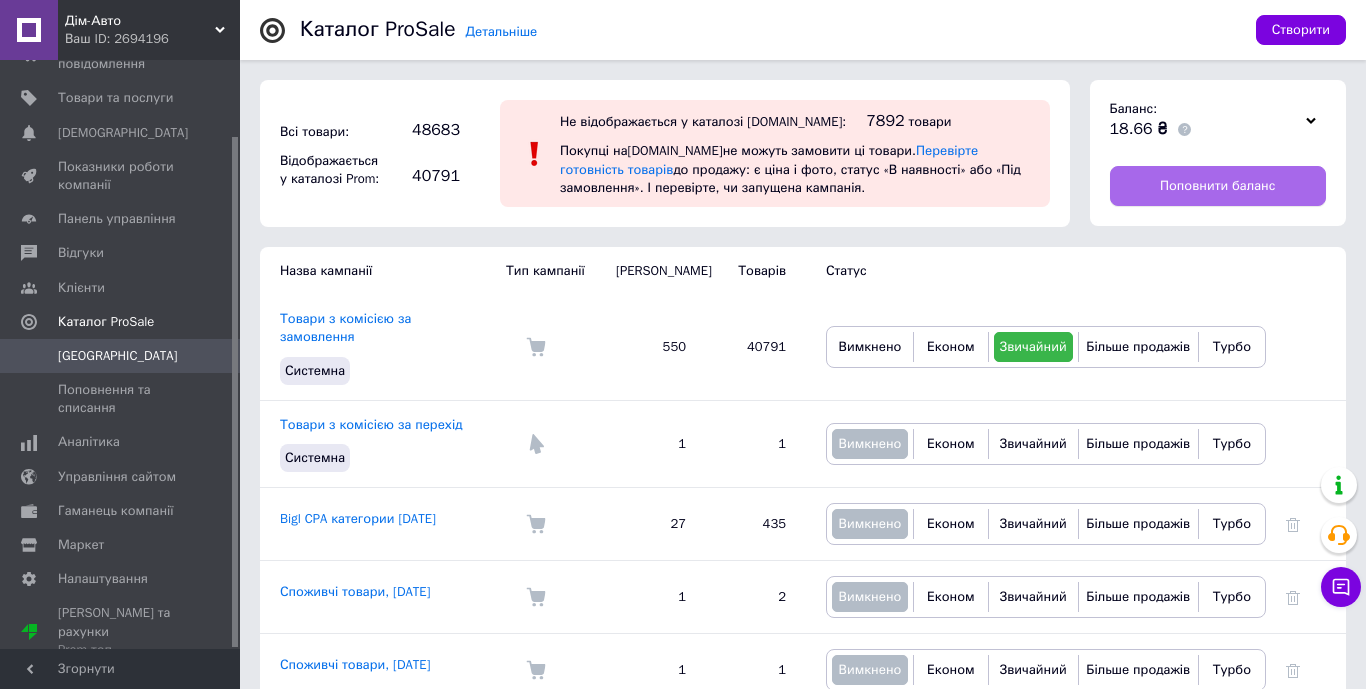 click on "Поповнити баланс" at bounding box center [1217, 186] 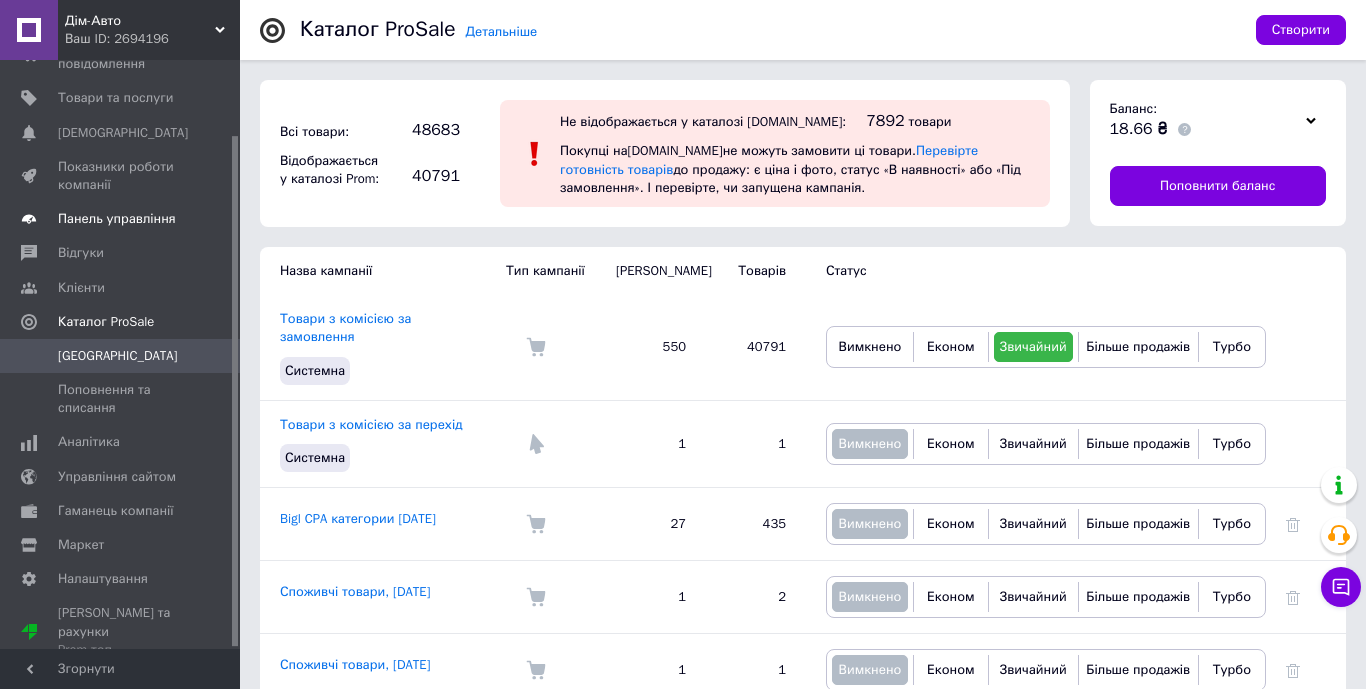 scroll, scrollTop: 0, scrollLeft: 0, axis: both 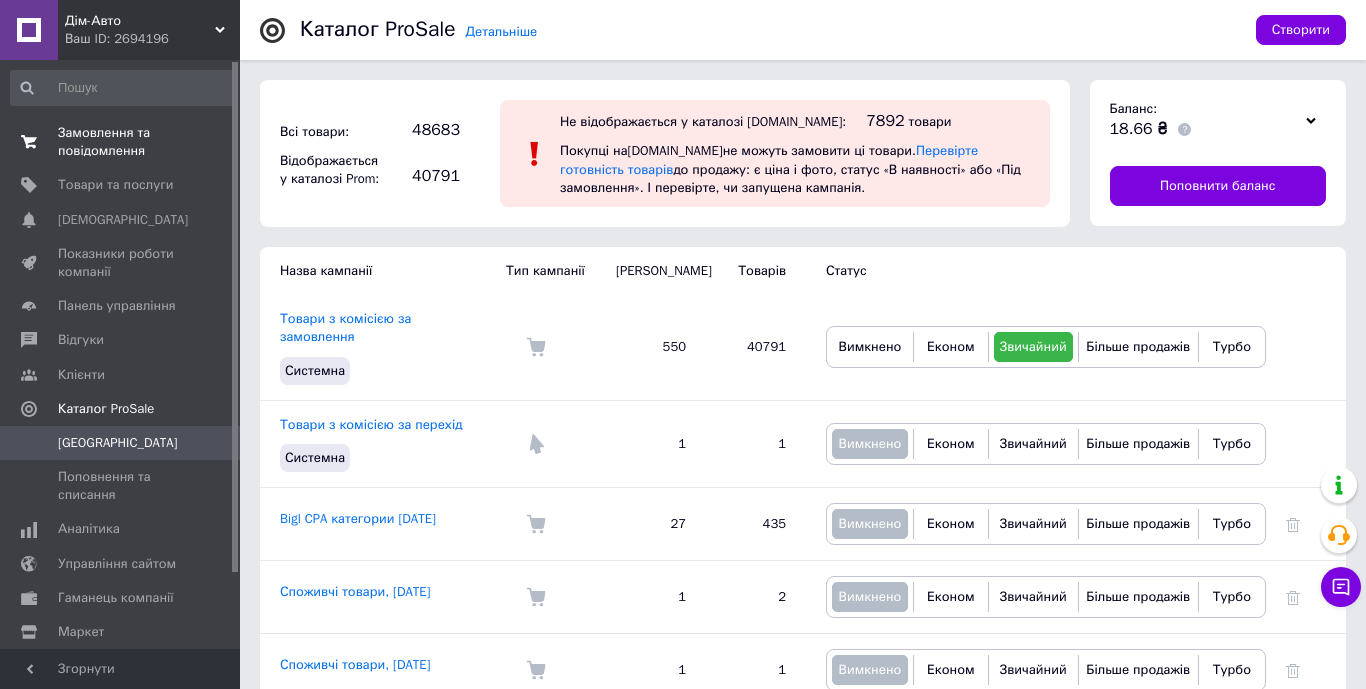 click on "Замовлення та повідомлення" at bounding box center [121, 142] 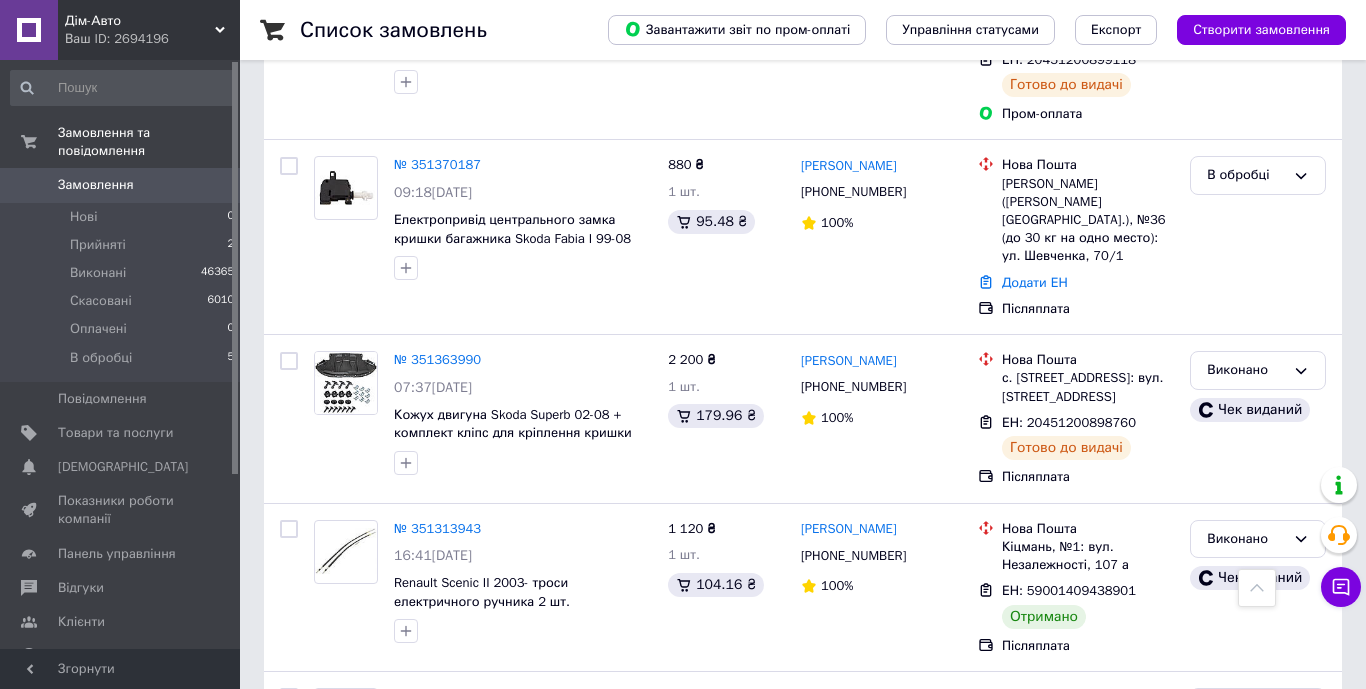 scroll, scrollTop: 7009, scrollLeft: 0, axis: vertical 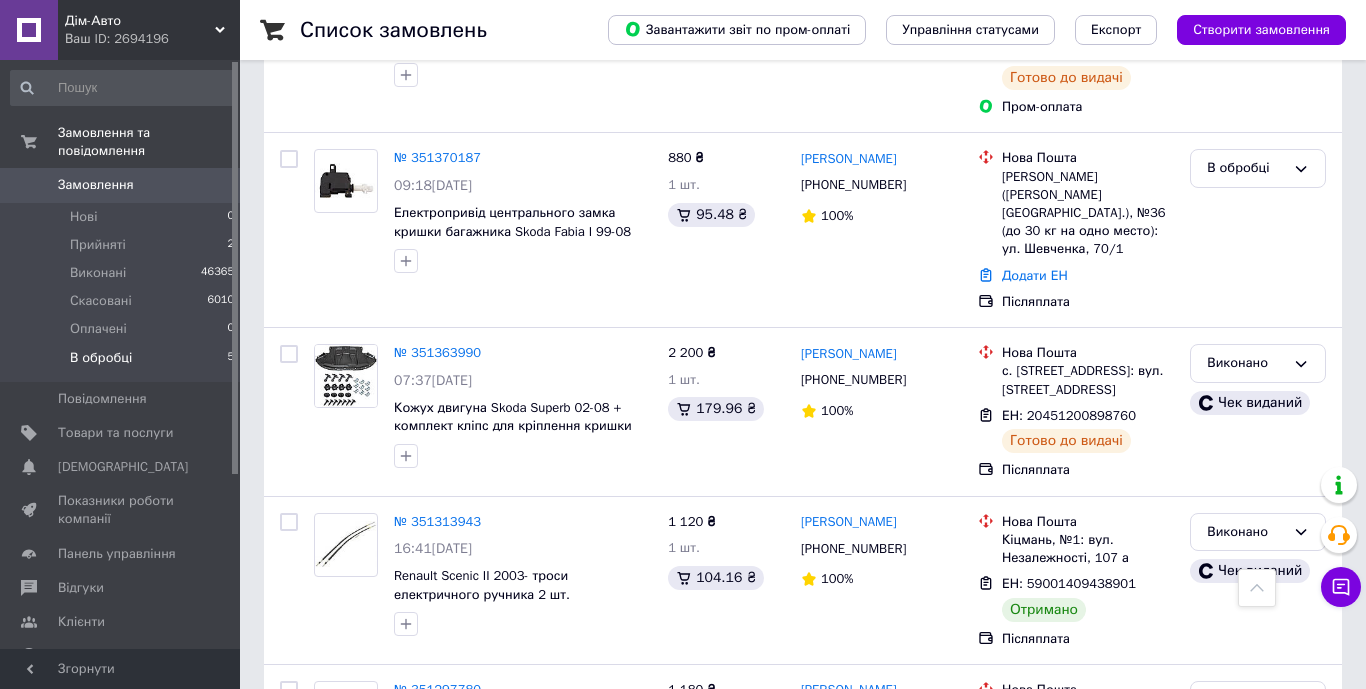 click on "В обробці 5" at bounding box center (123, 363) 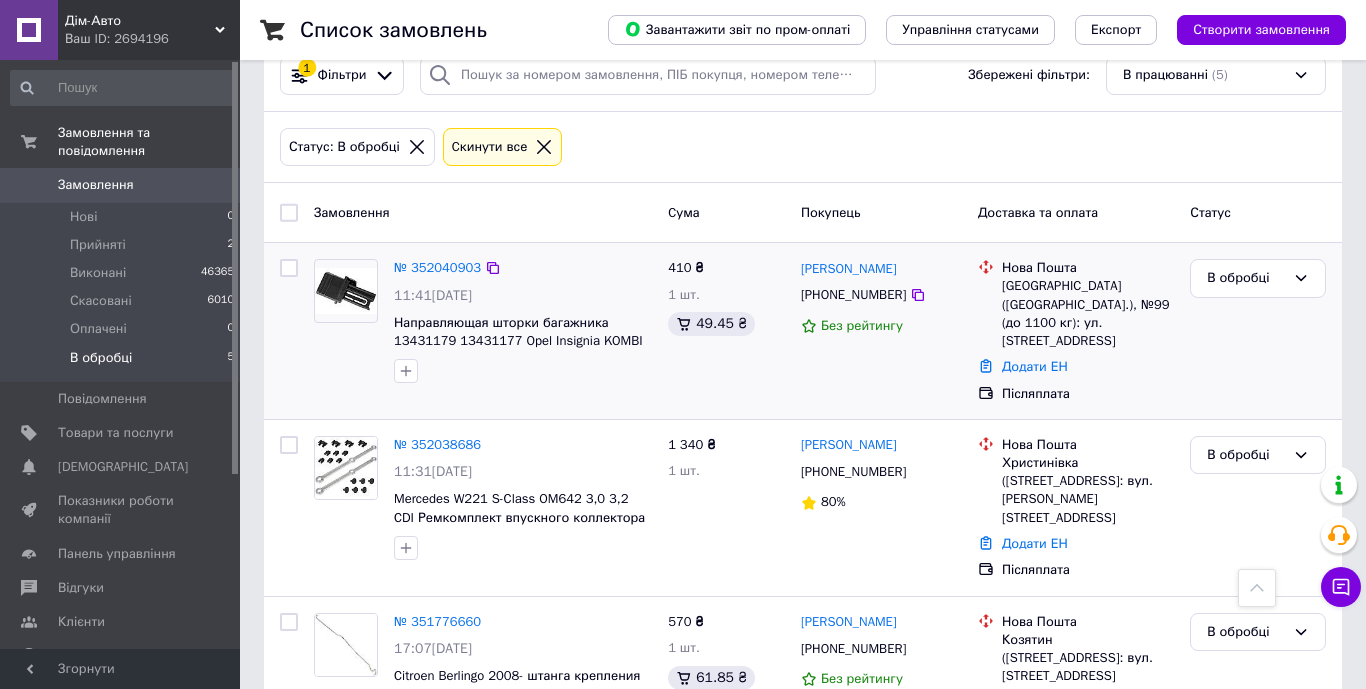 scroll, scrollTop: 430, scrollLeft: 0, axis: vertical 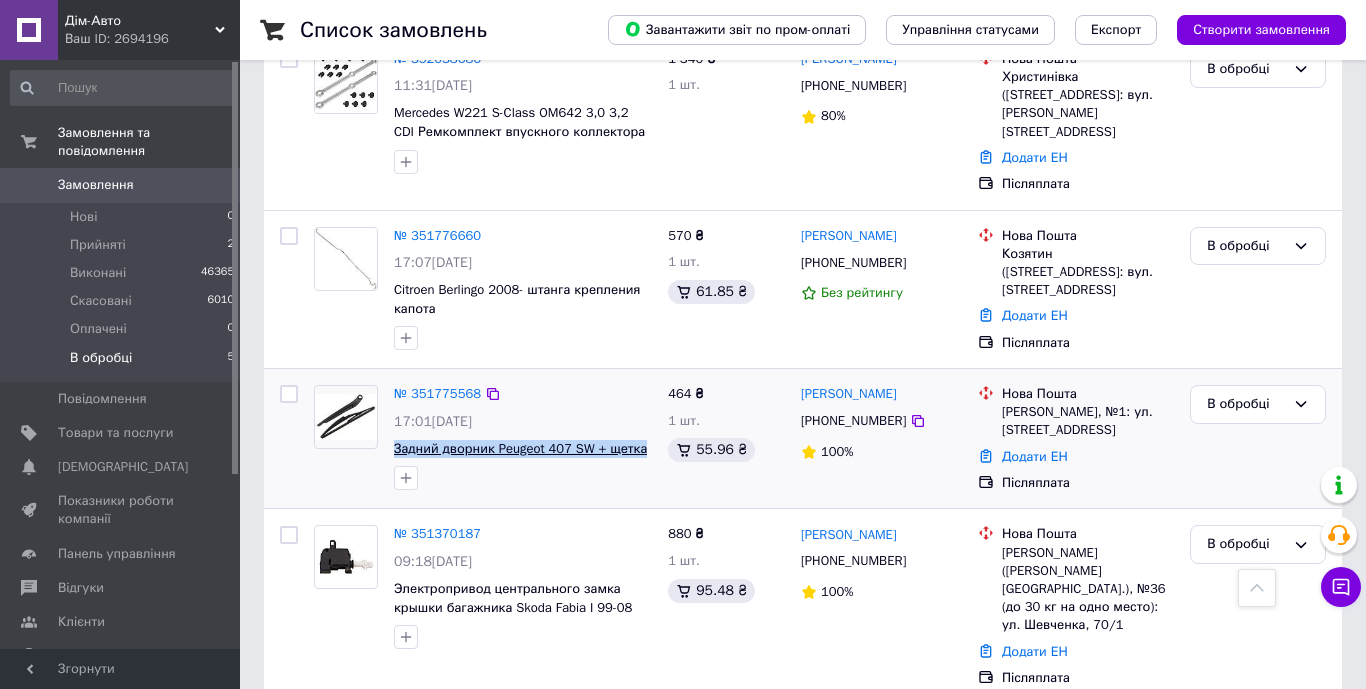 drag, startPoint x: 441, startPoint y: 431, endPoint x: 397, endPoint y: 414, distance: 47.169907 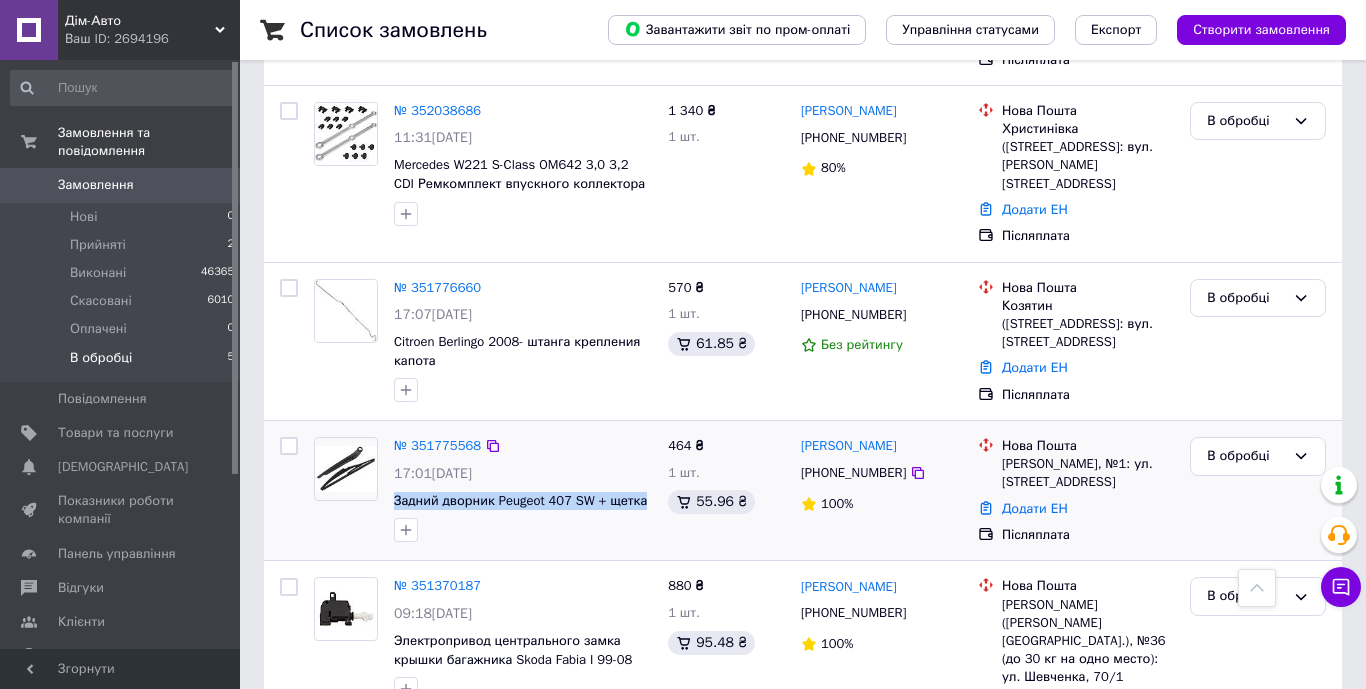 scroll, scrollTop: 330, scrollLeft: 0, axis: vertical 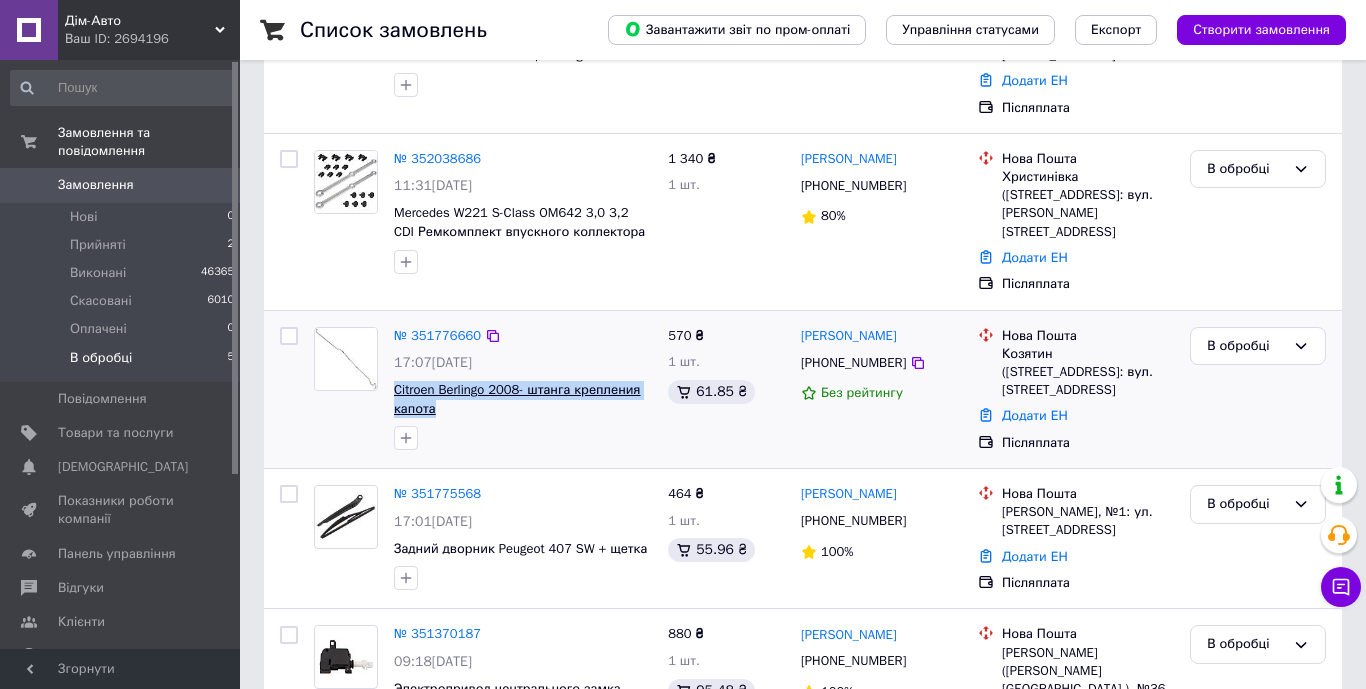 drag, startPoint x: 511, startPoint y: 367, endPoint x: 395, endPoint y: 349, distance: 117.388245 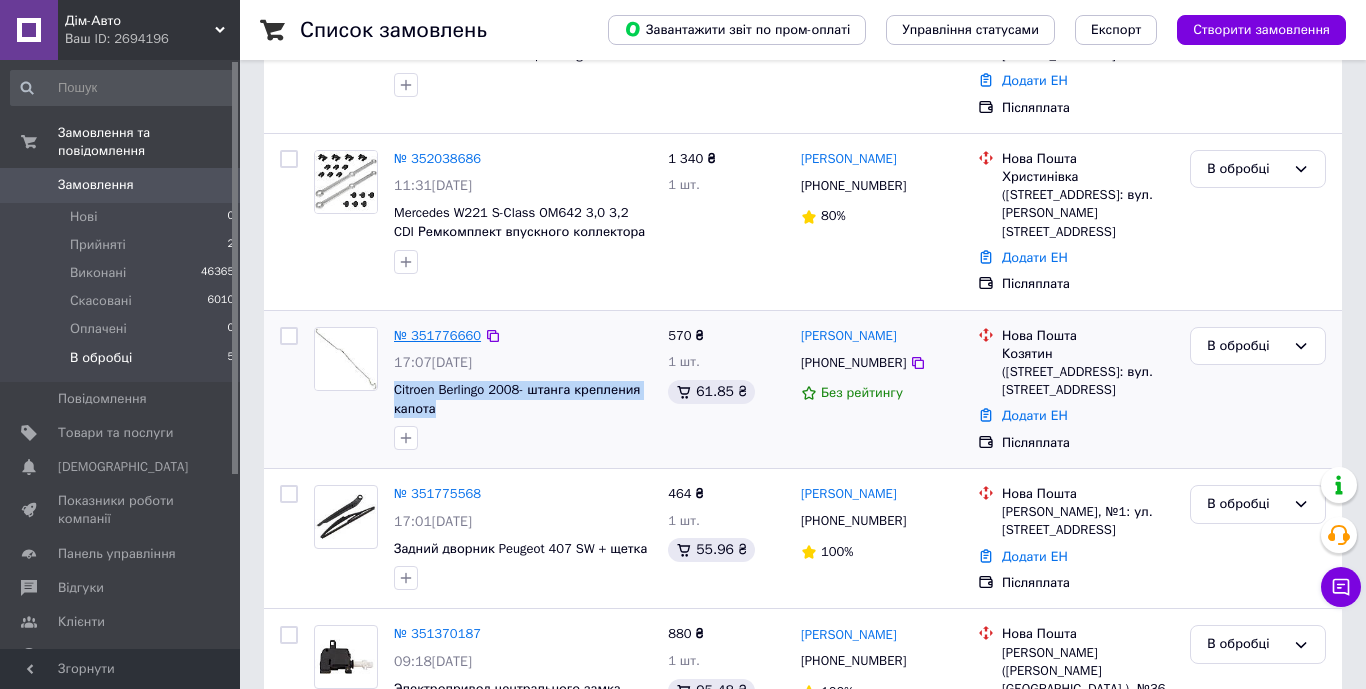 click on "№ 351776660" at bounding box center [437, 335] 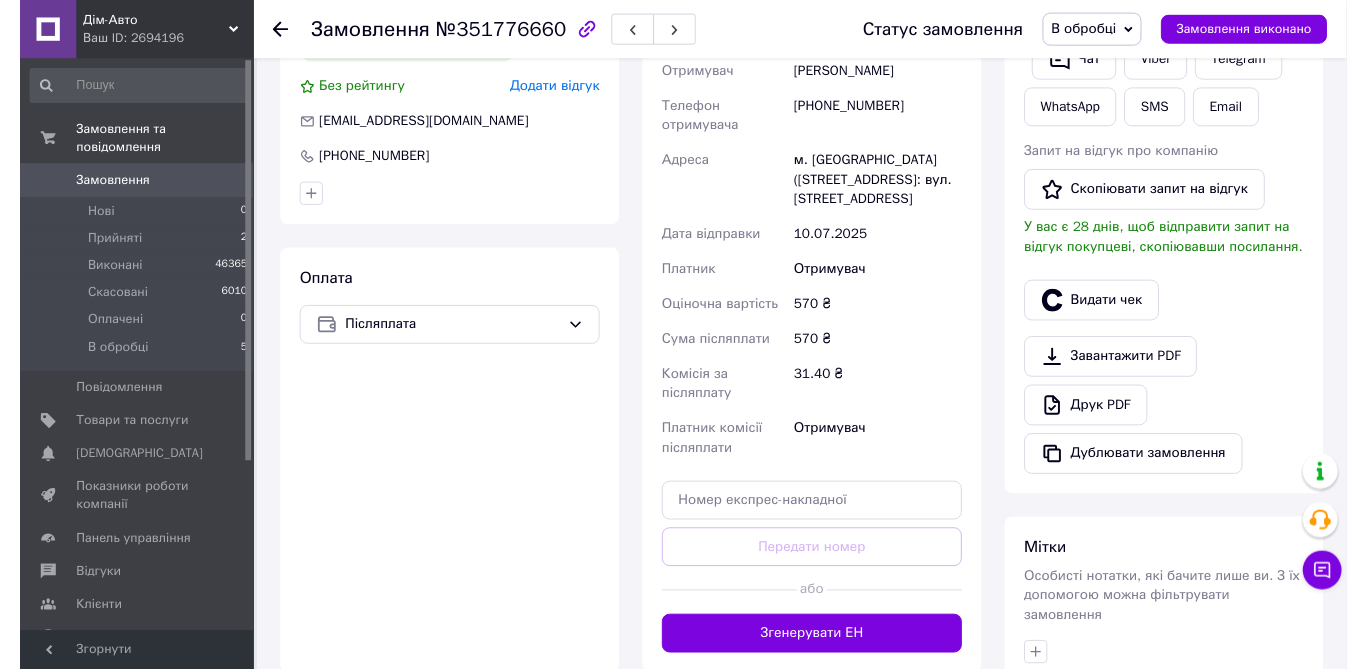 scroll, scrollTop: 582, scrollLeft: 0, axis: vertical 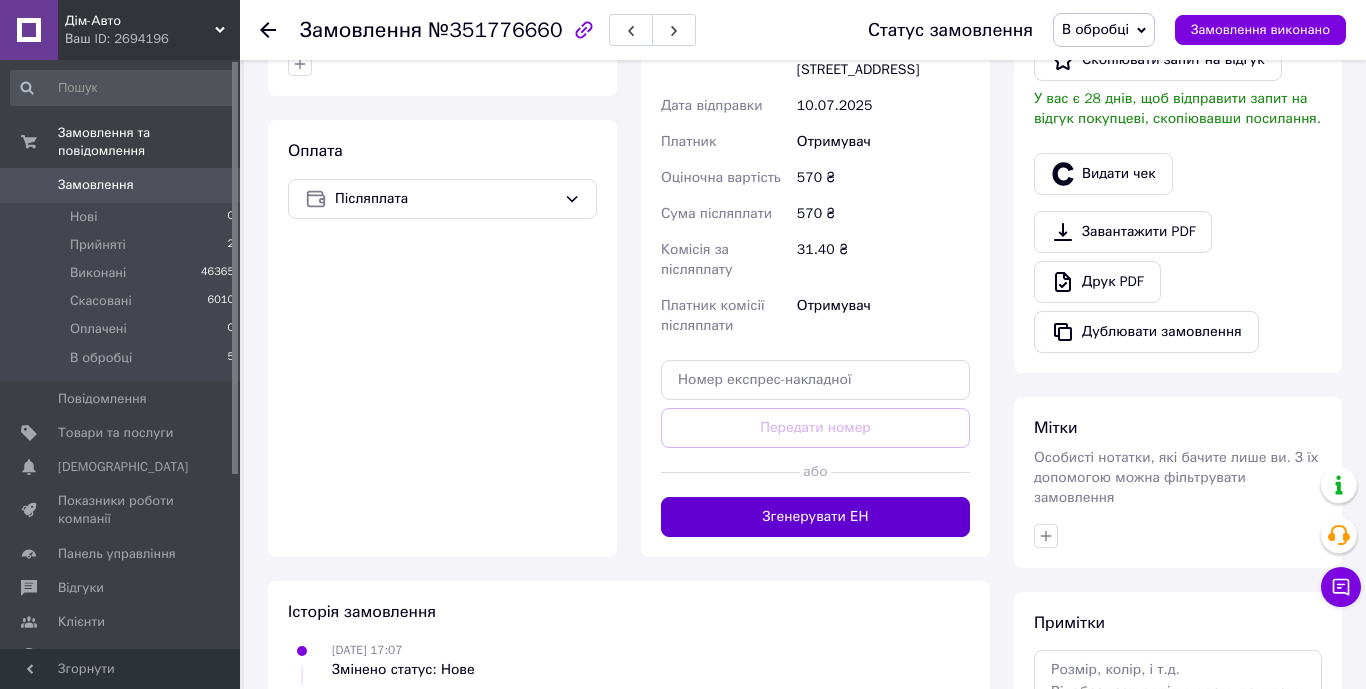 click on "Згенерувати ЕН" at bounding box center [815, 517] 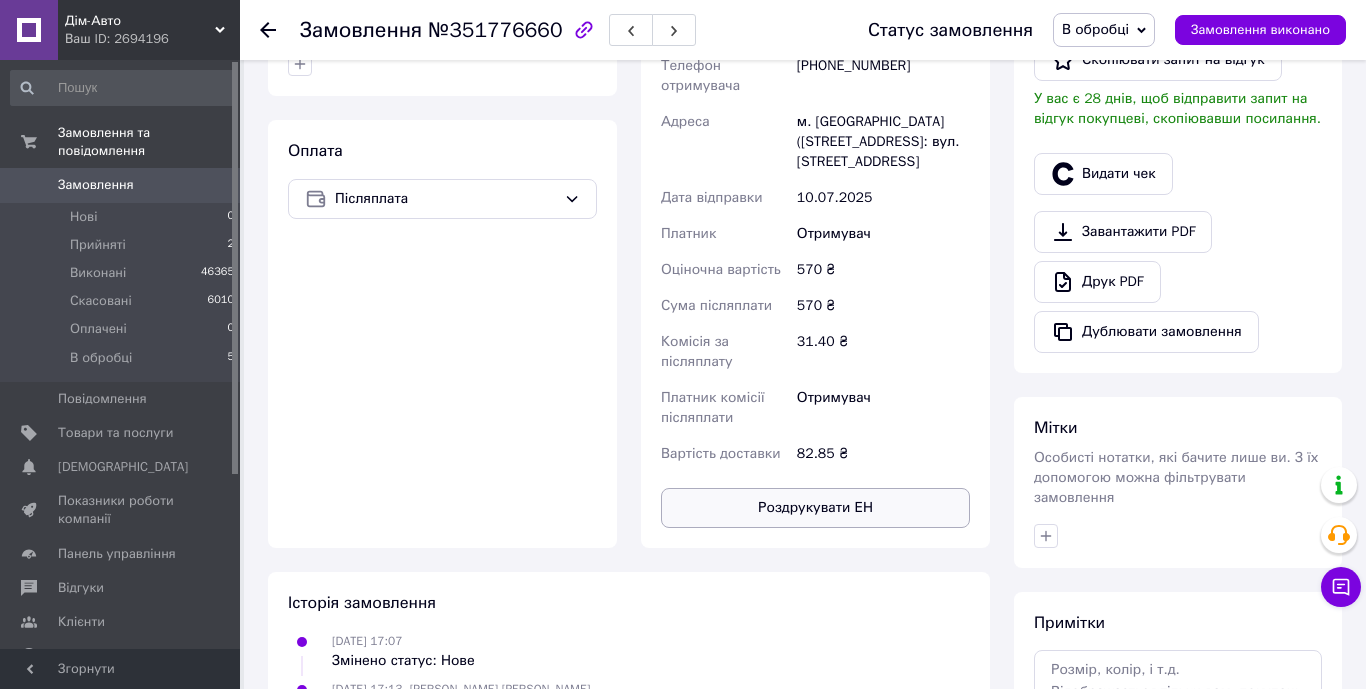 click on "Роздрукувати ЕН" at bounding box center [815, 508] 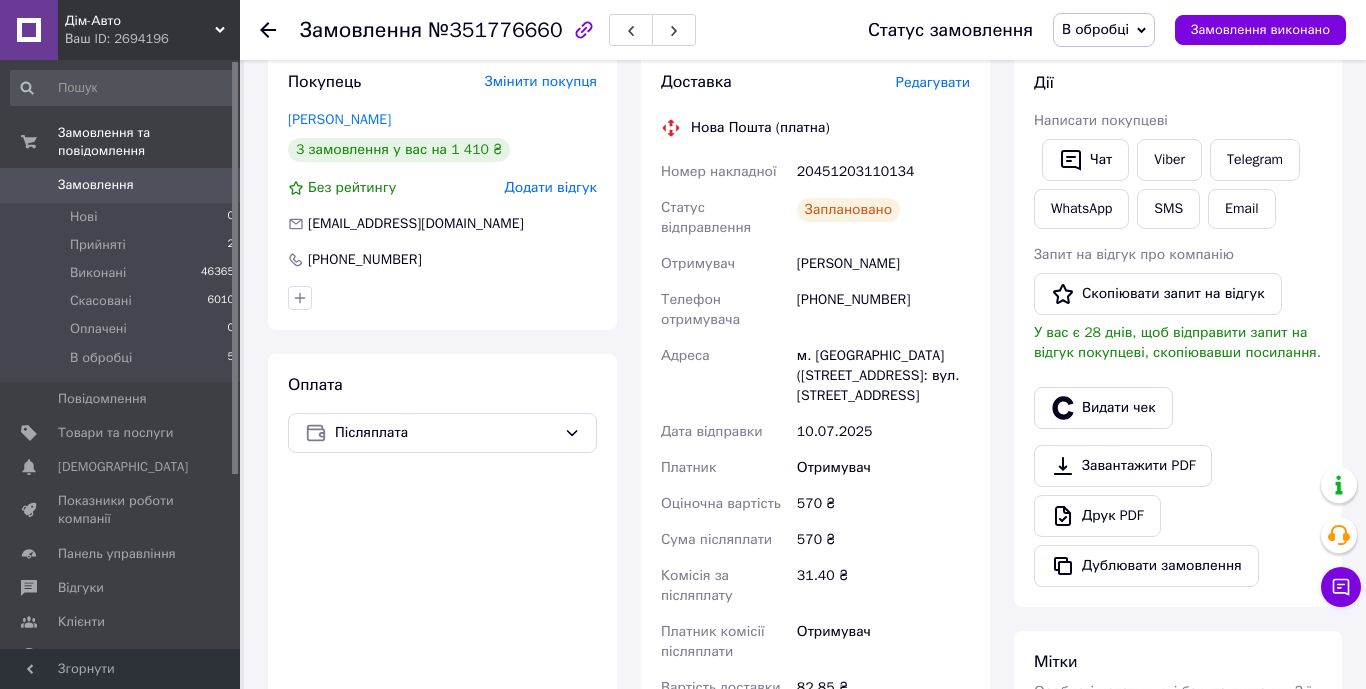 scroll, scrollTop: 308, scrollLeft: 0, axis: vertical 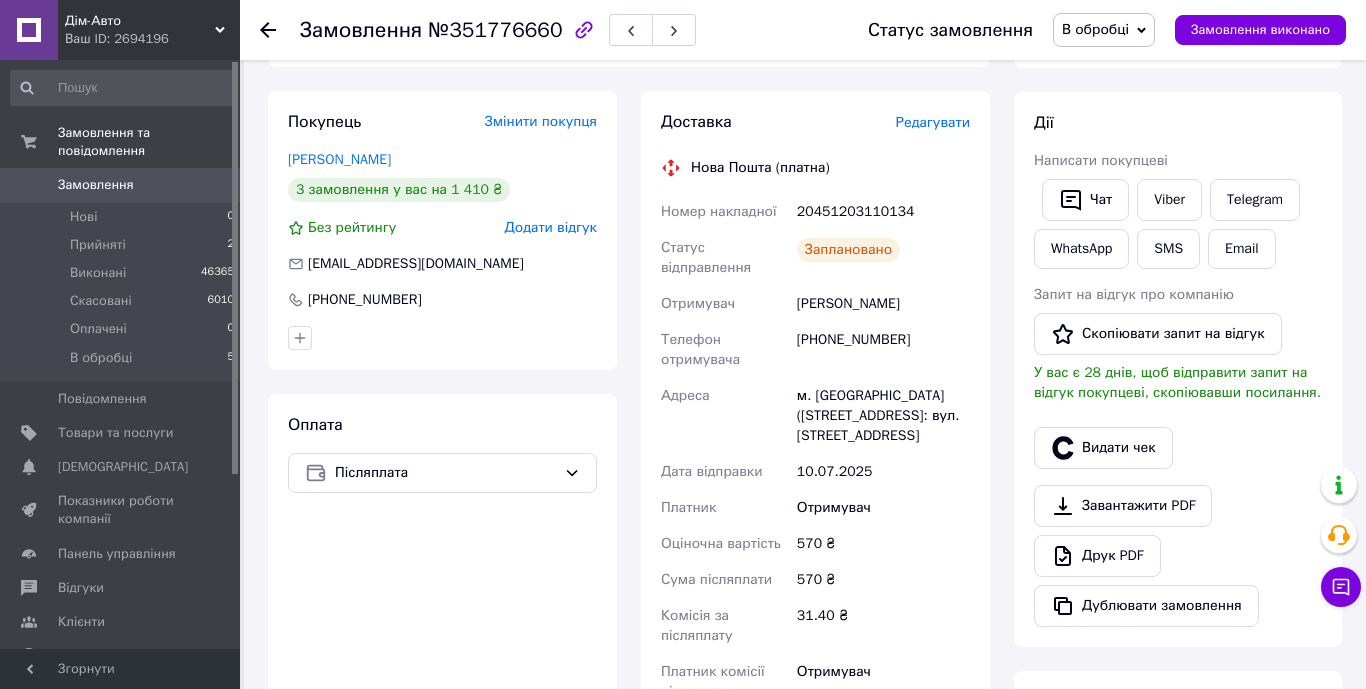 click on "В обробці" at bounding box center [1104, 30] 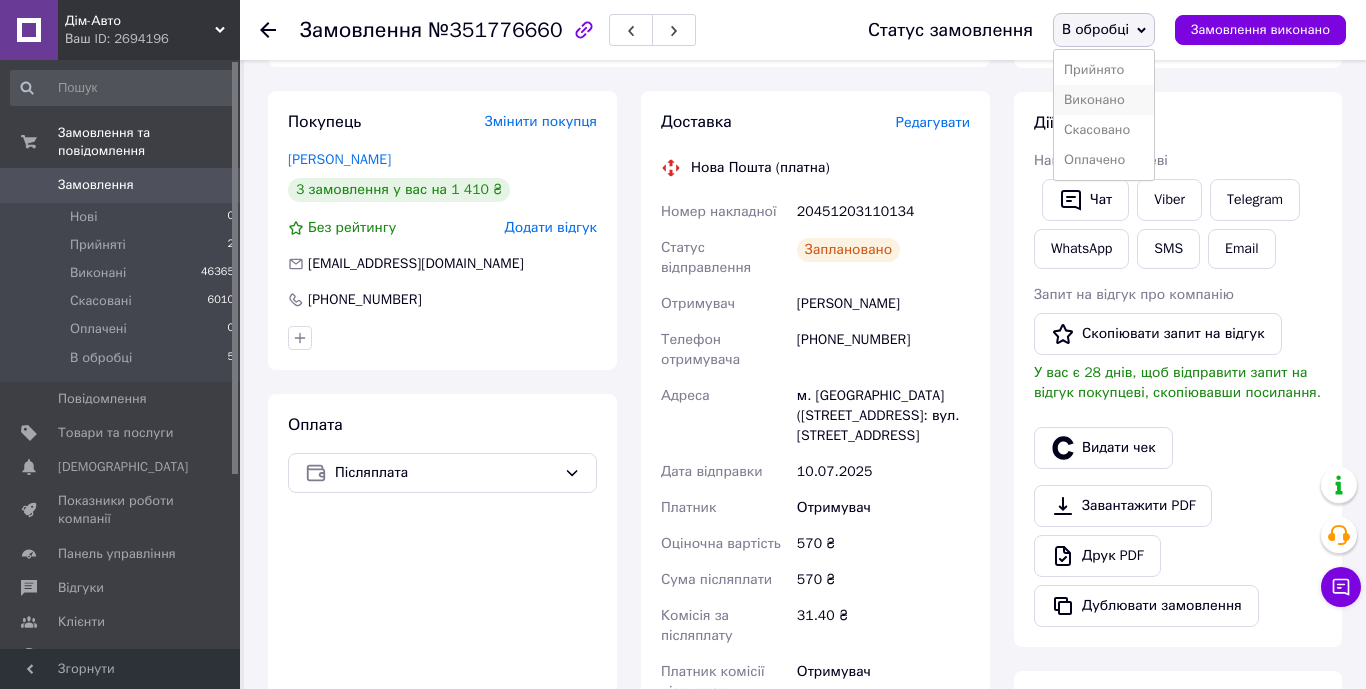 click on "Виконано" at bounding box center [1104, 100] 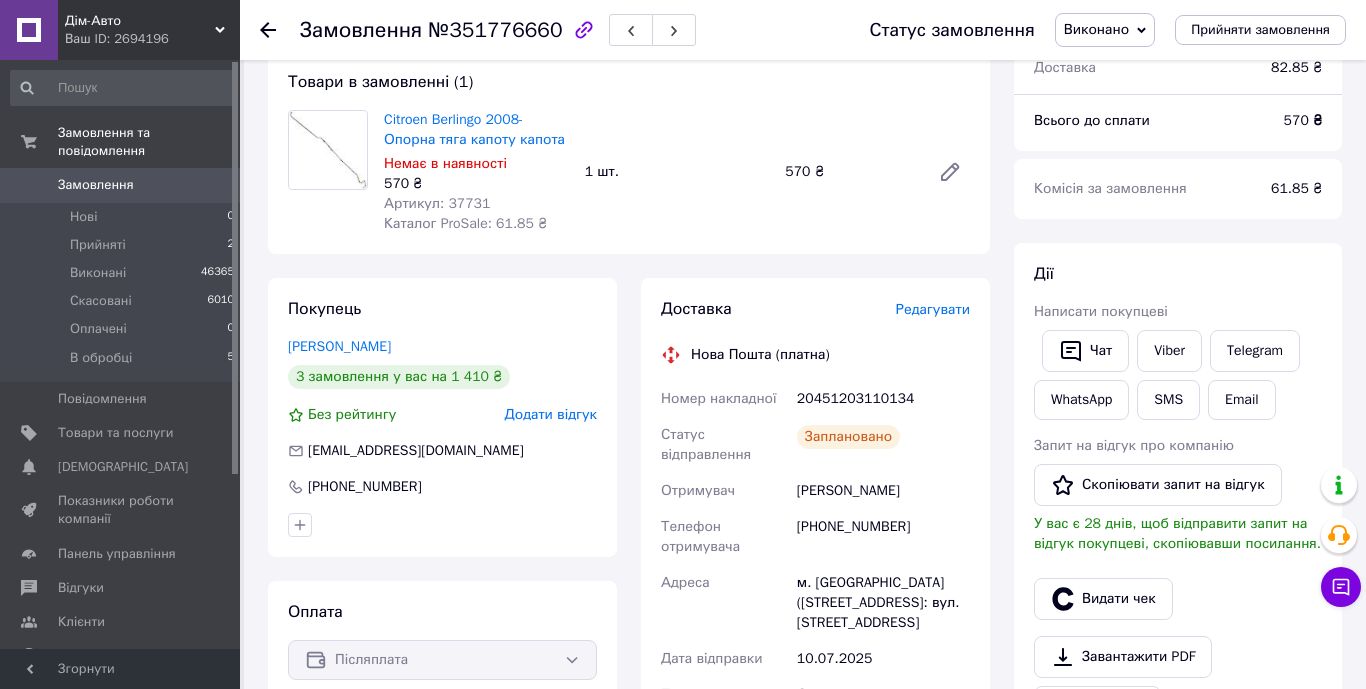 scroll, scrollTop: 0, scrollLeft: 0, axis: both 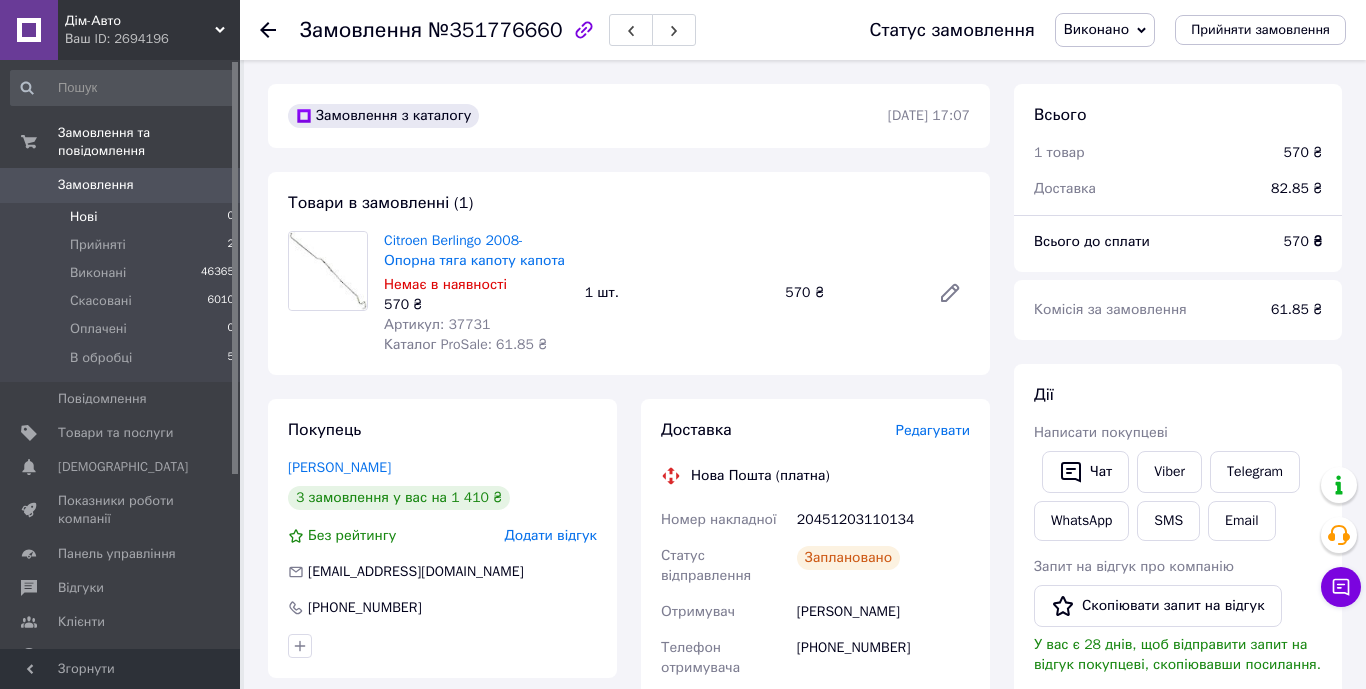 click on "Нові" at bounding box center [83, 217] 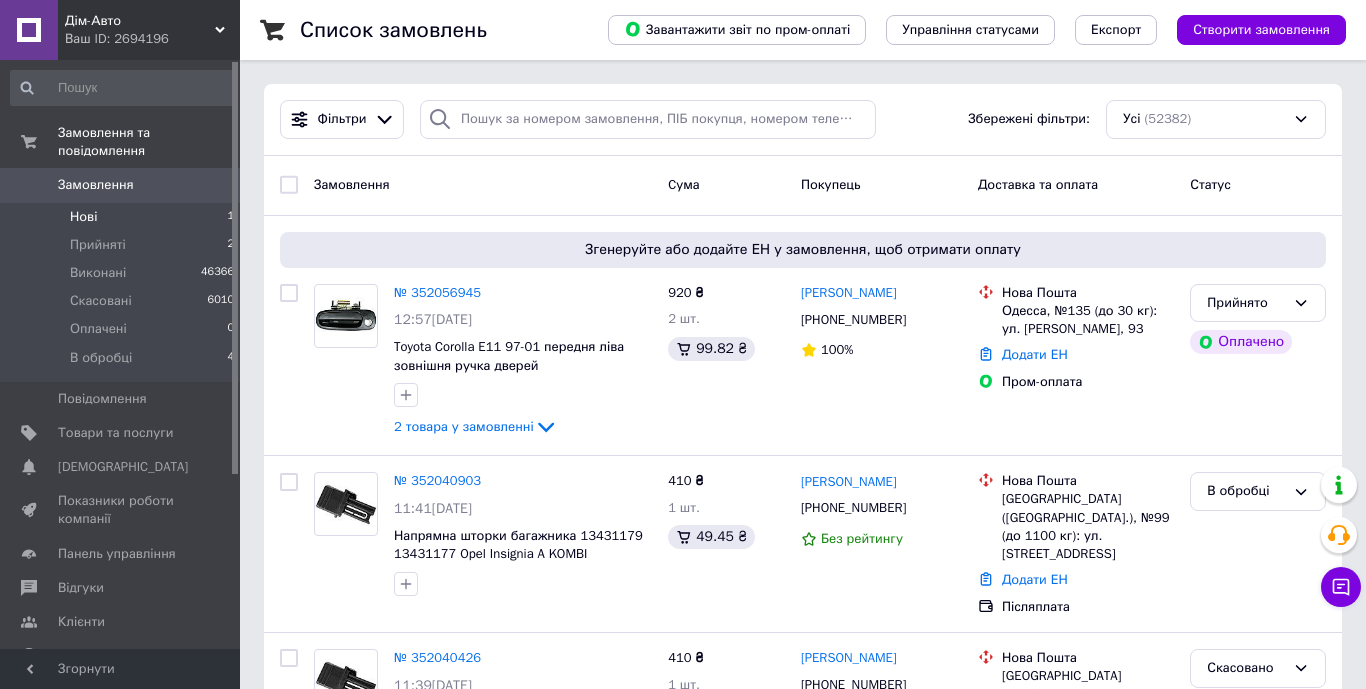 click on "Нові" at bounding box center [83, 217] 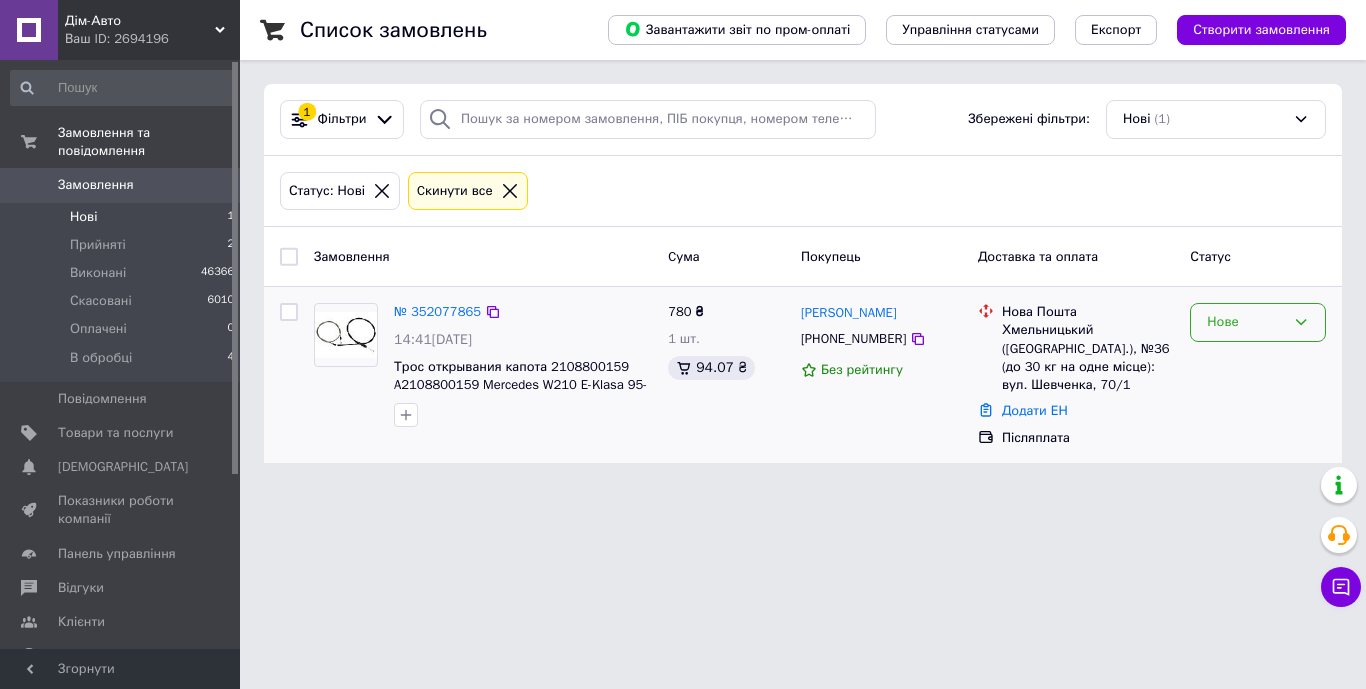 click 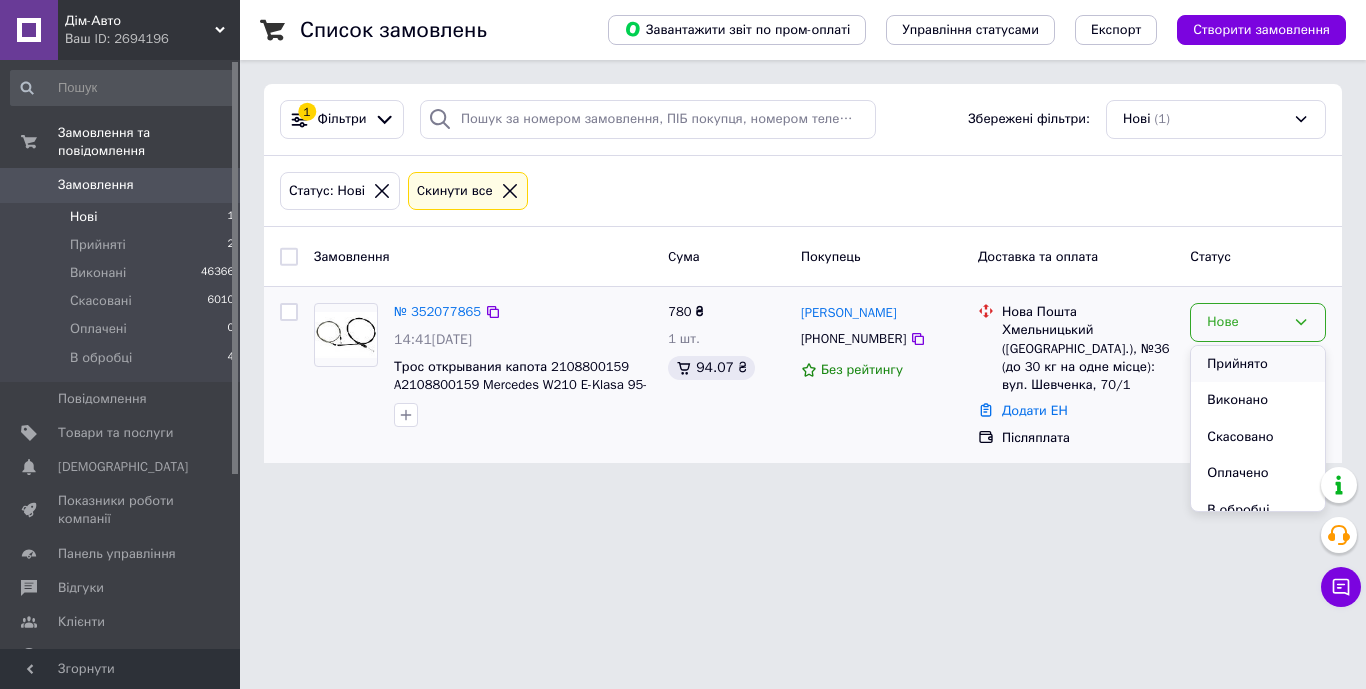 click on "Прийнято" at bounding box center (1258, 364) 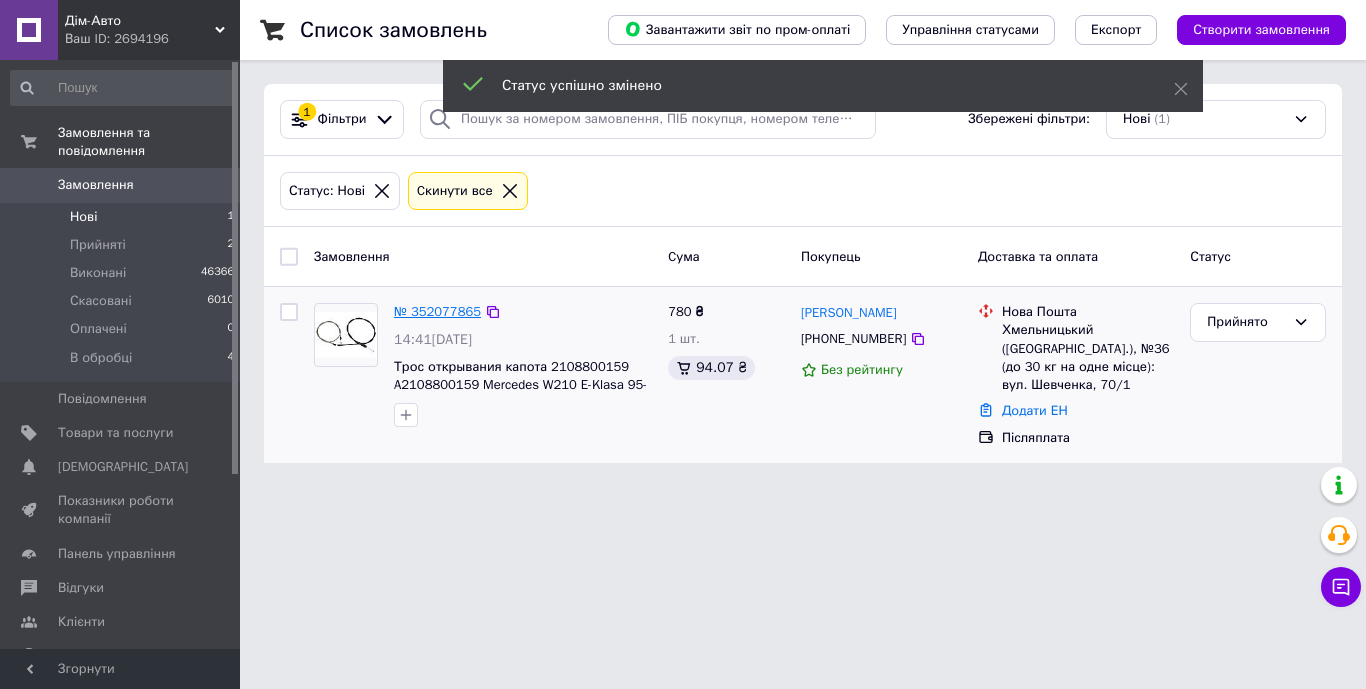 click on "№ 352077865" at bounding box center (437, 311) 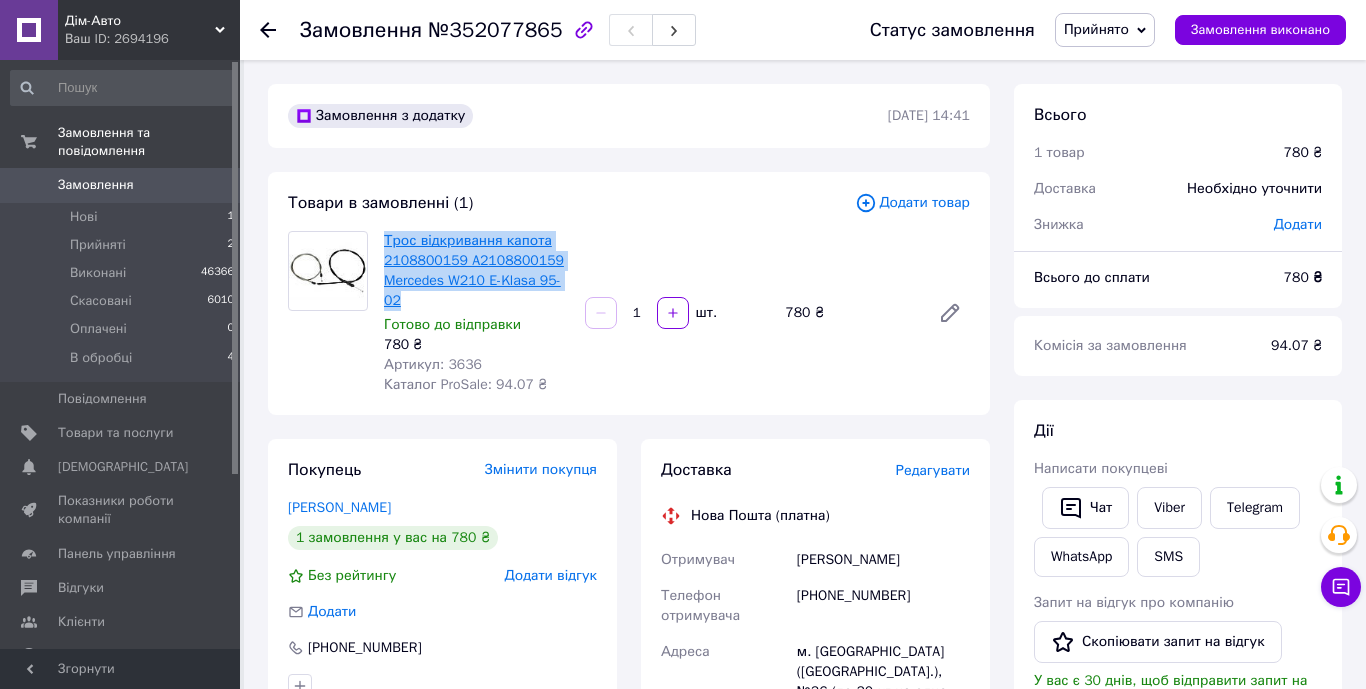 drag, startPoint x: 439, startPoint y: 301, endPoint x: 384, endPoint y: 237, distance: 84.38602 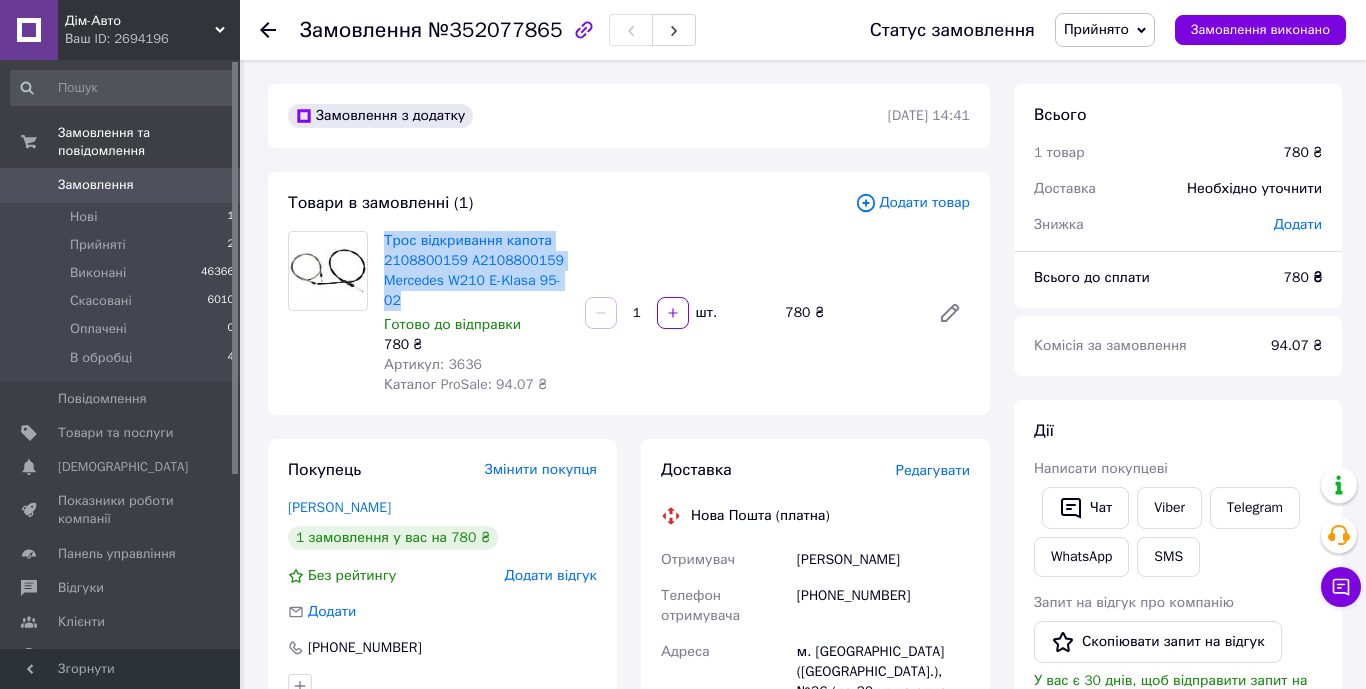 click on "Редагувати" at bounding box center (933, 470) 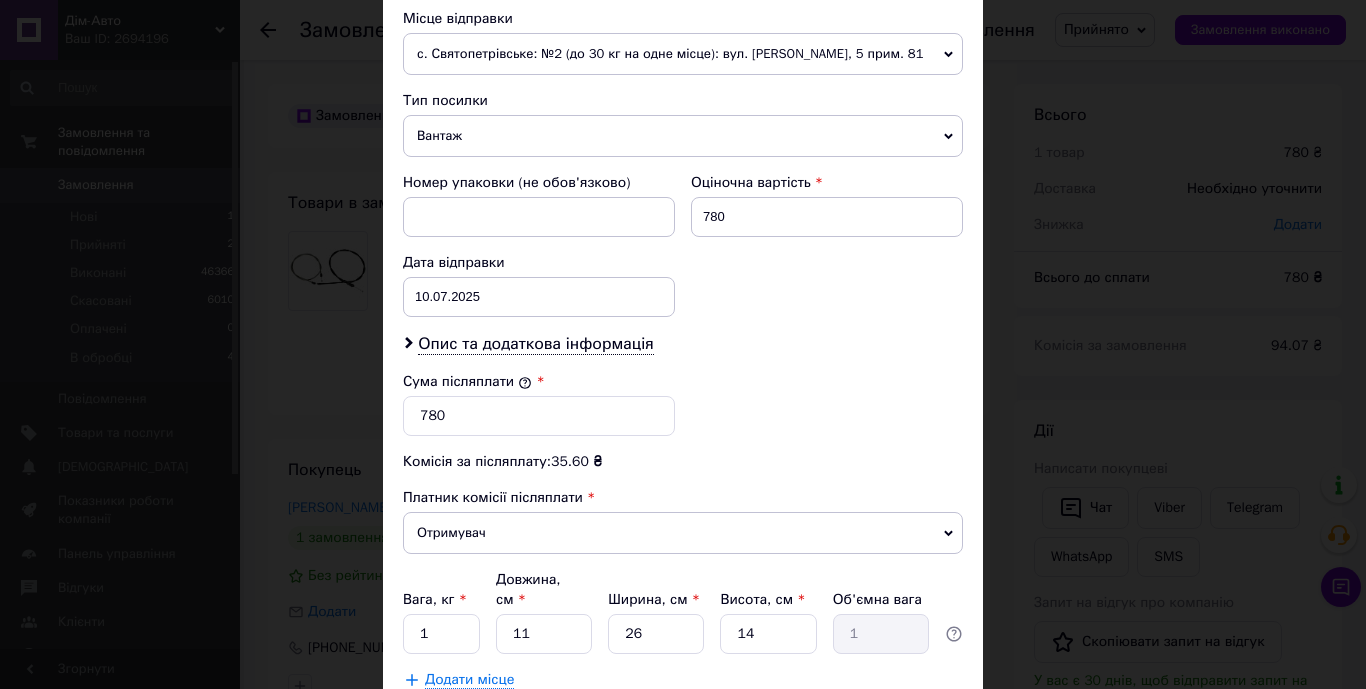 scroll, scrollTop: 697, scrollLeft: 0, axis: vertical 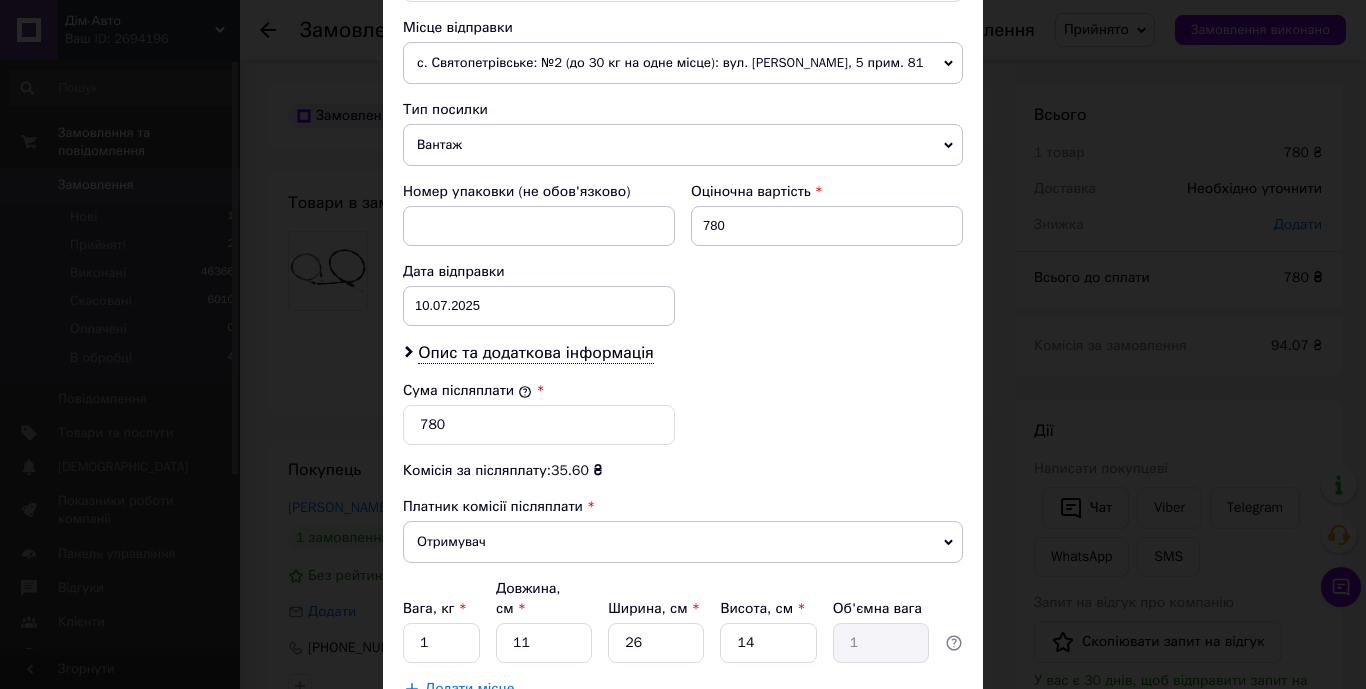 click on "× Редагування доставки Спосіб доставки Нова Пошта (платна) Платник Отримувач Відправник Прізвище отримувача [PERSON_NAME] Ім'я отримувача [PERSON_NAME] батькові отримувача Телефон отримувача [PHONE_NUMBER] Тип доставки У відділенні Кур'єром В поштоматі Місто м. [GEOGRAPHIC_DATA] ([GEOGRAPHIC_DATA].) Відділення №36 (до 30 кг на одне місце): вул. Шевченка, 70/1 Місце відправки с. Святопетрівське: №2 (до 30 кг на одне місце): вул. [PERSON_NAME], 5 прим. 81 Немає збігів. Спробуйте змінити умови пошуку Додати ще місце відправки Тип посилки Вантаж Документи Оціночна вартість 780 [DATE] < >" at bounding box center [683, 344] 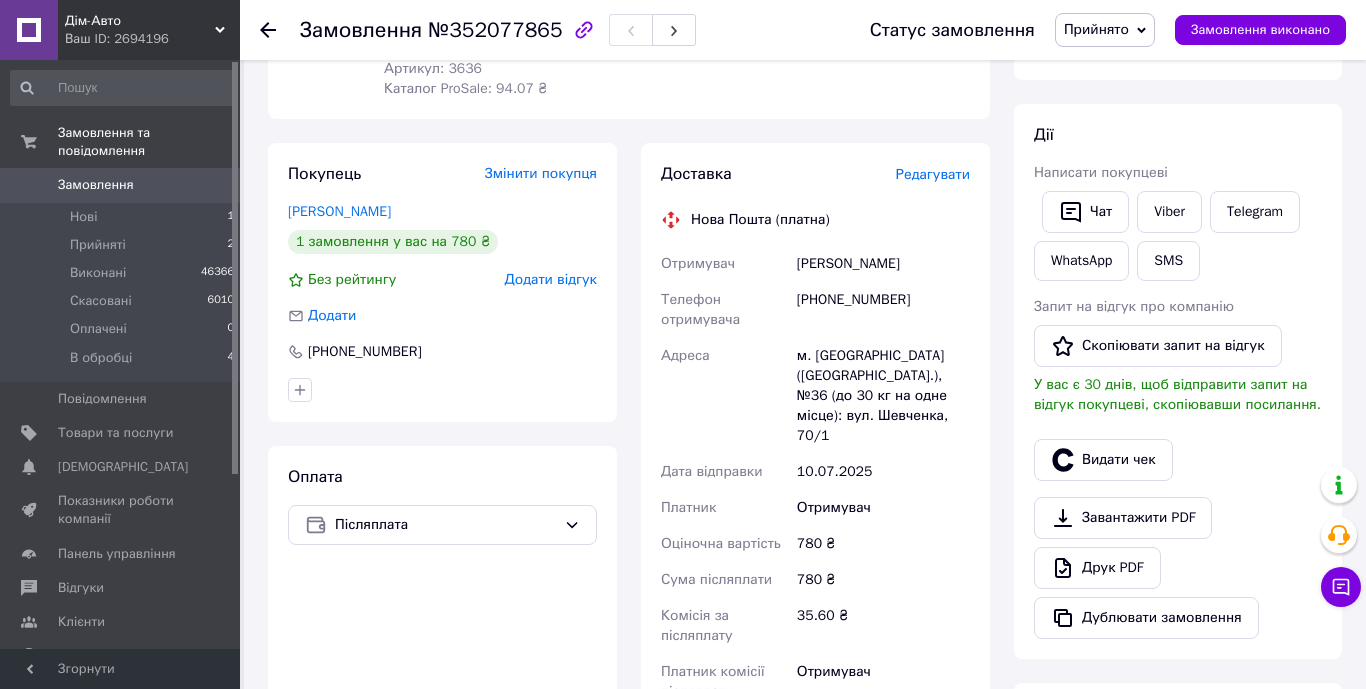 scroll, scrollTop: 241, scrollLeft: 0, axis: vertical 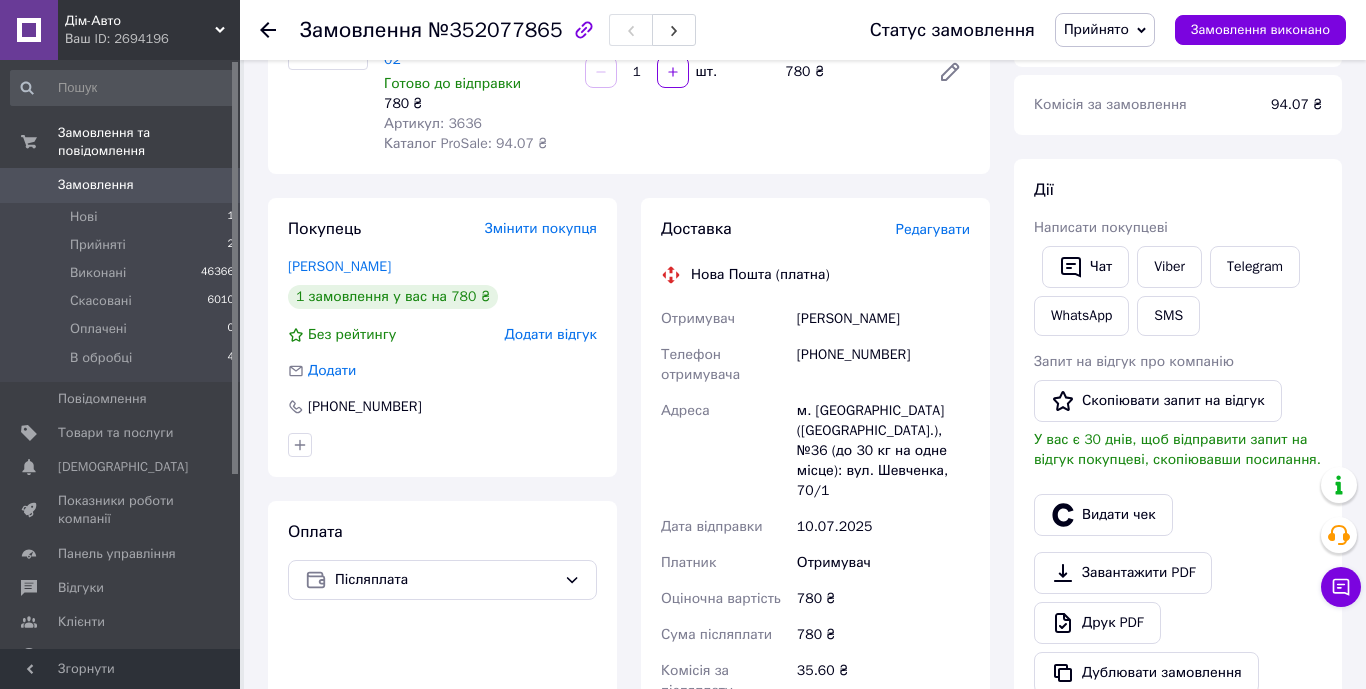 click on "Редагувати" at bounding box center [933, 229] 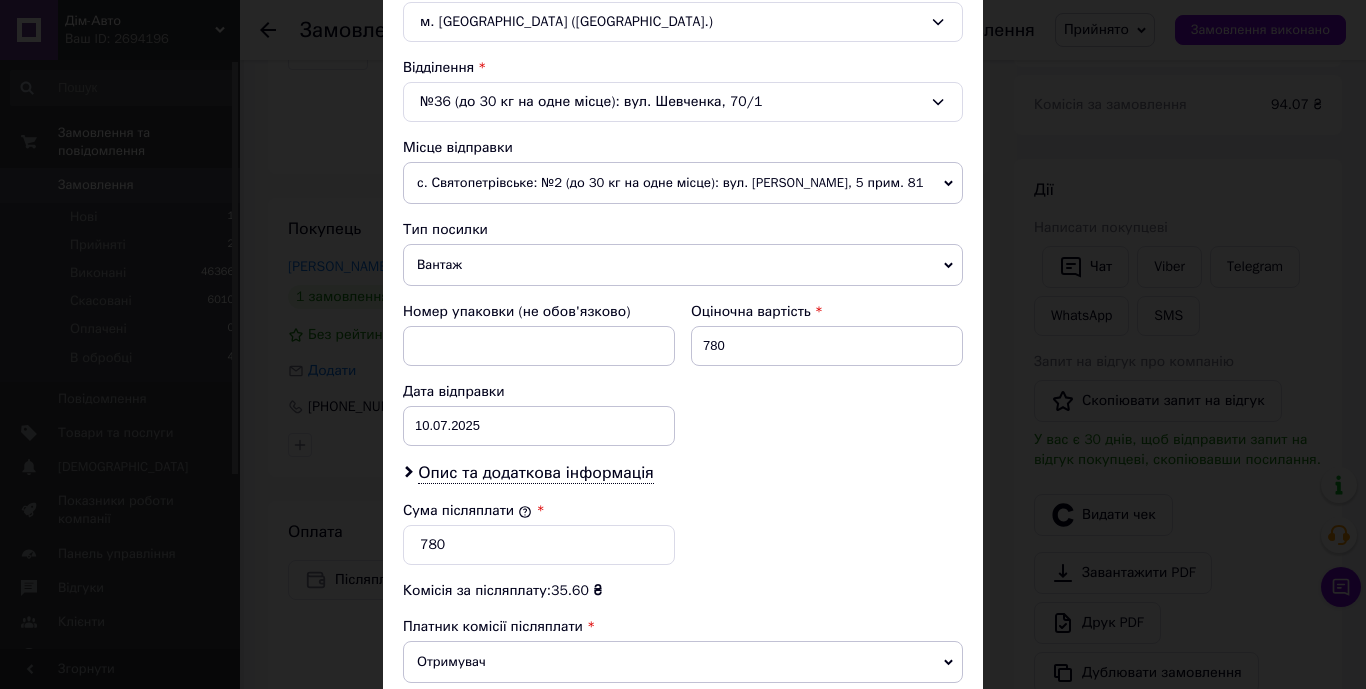 scroll, scrollTop: 877, scrollLeft: 0, axis: vertical 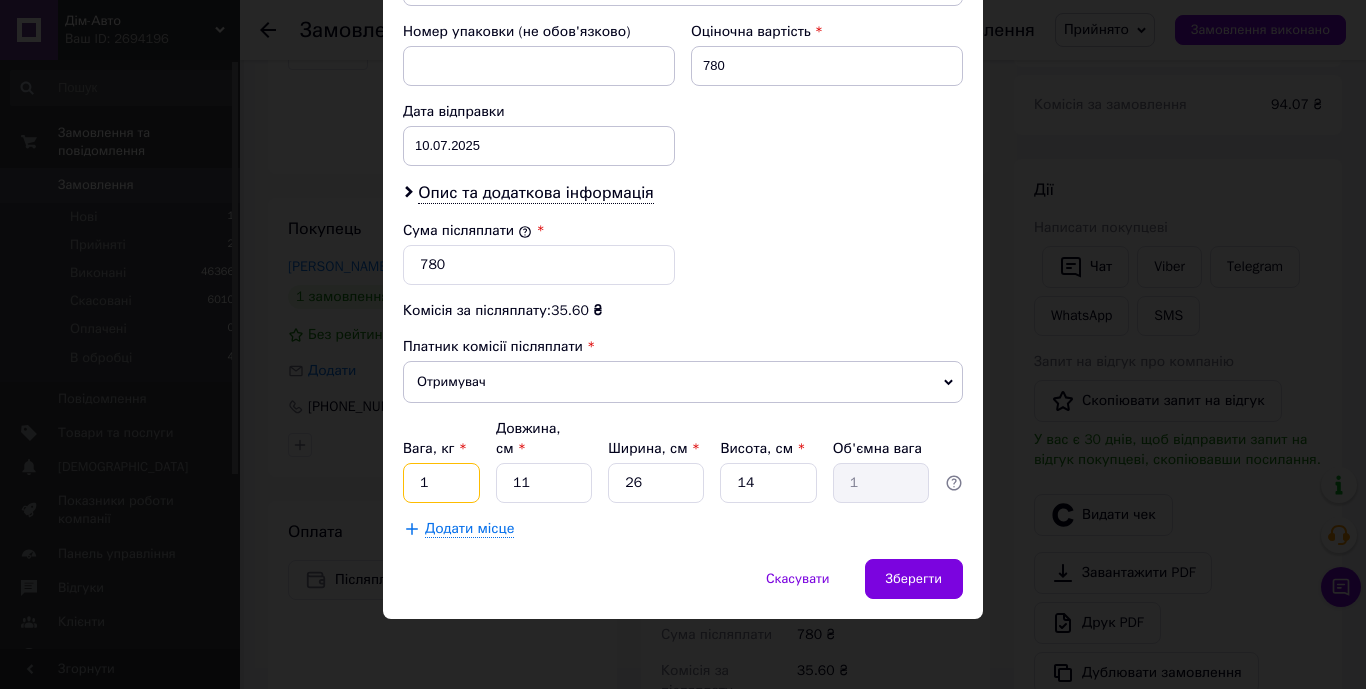 click on "1" at bounding box center (441, 483) 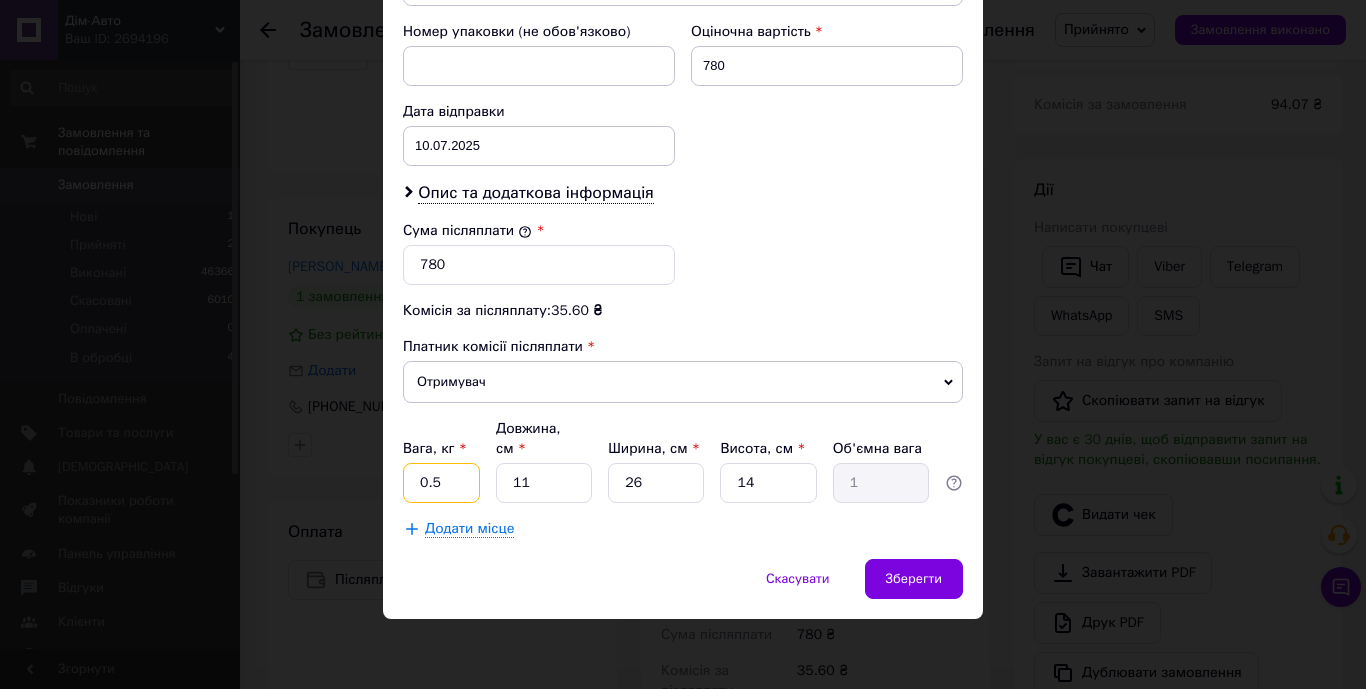 type on "0.5" 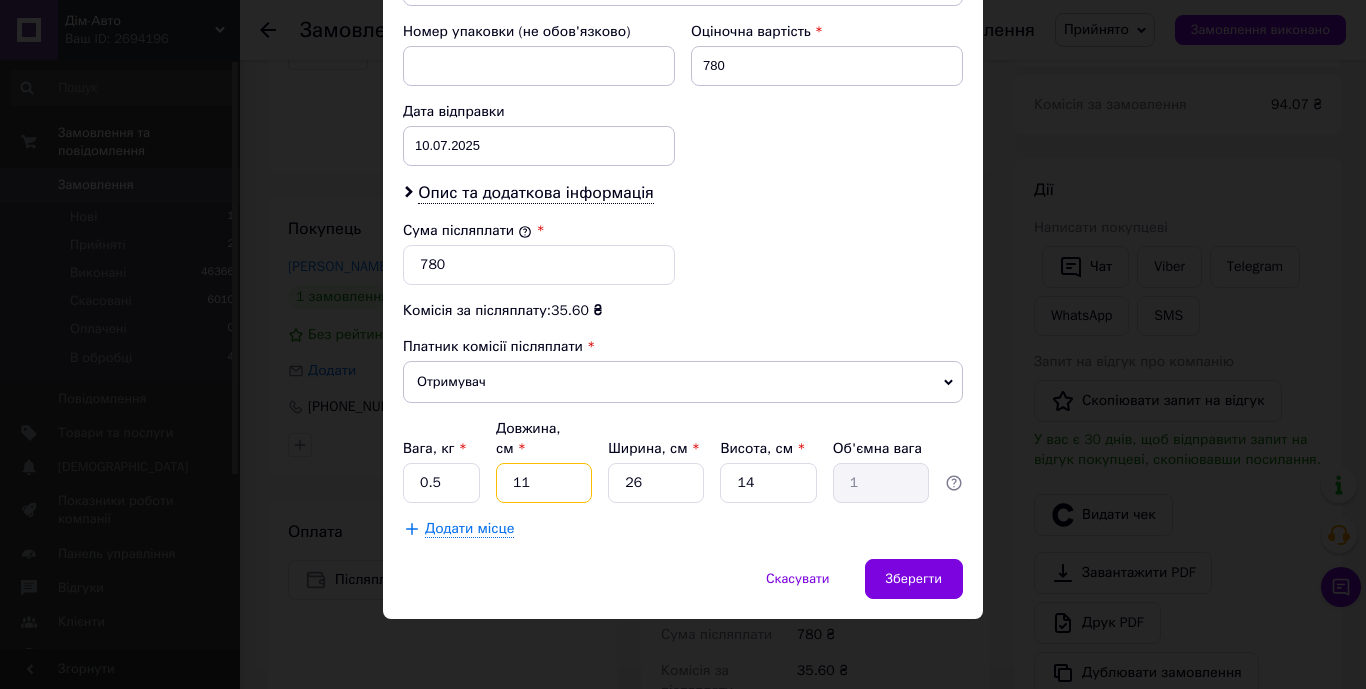 type on "1" 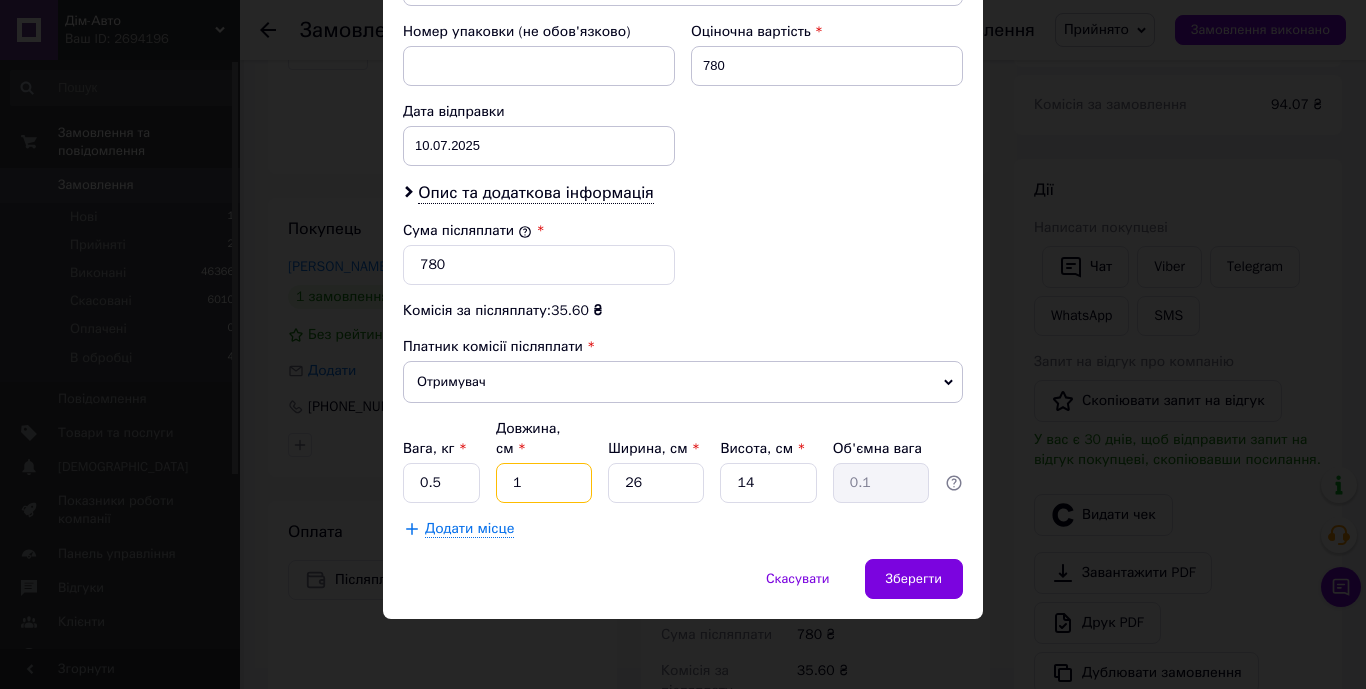 type on "18" 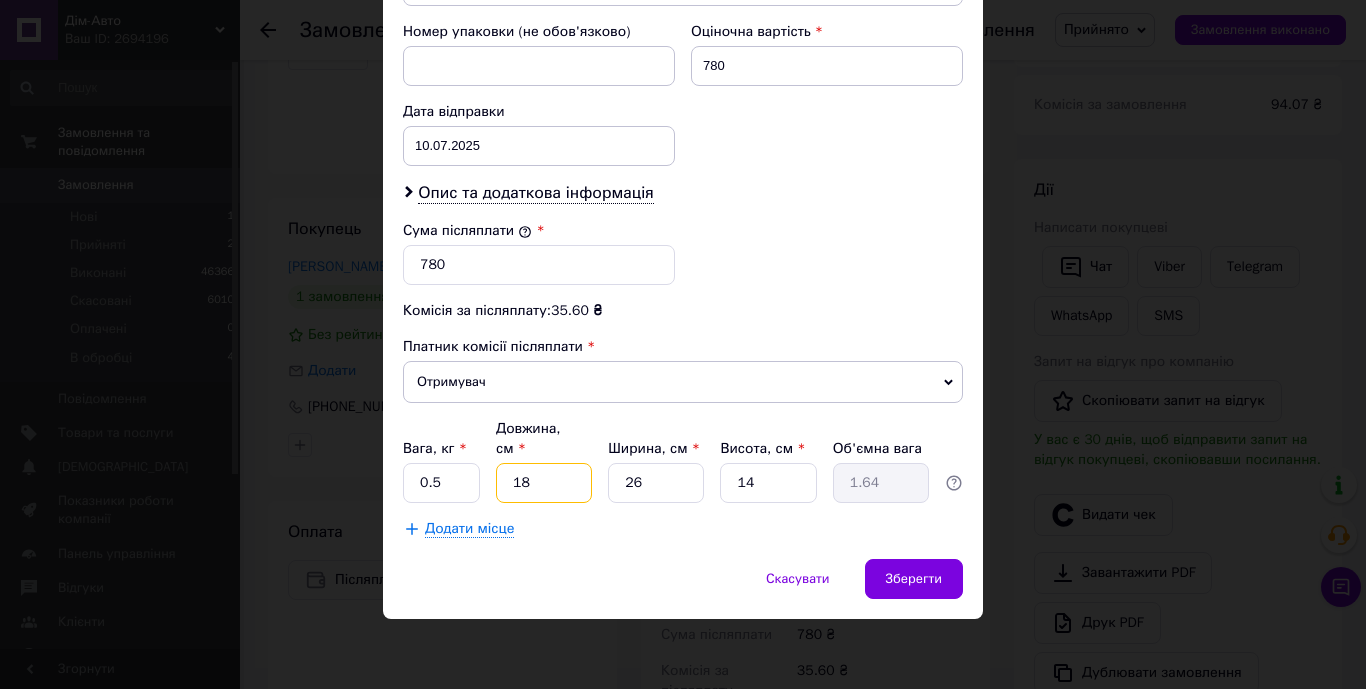 type on "18" 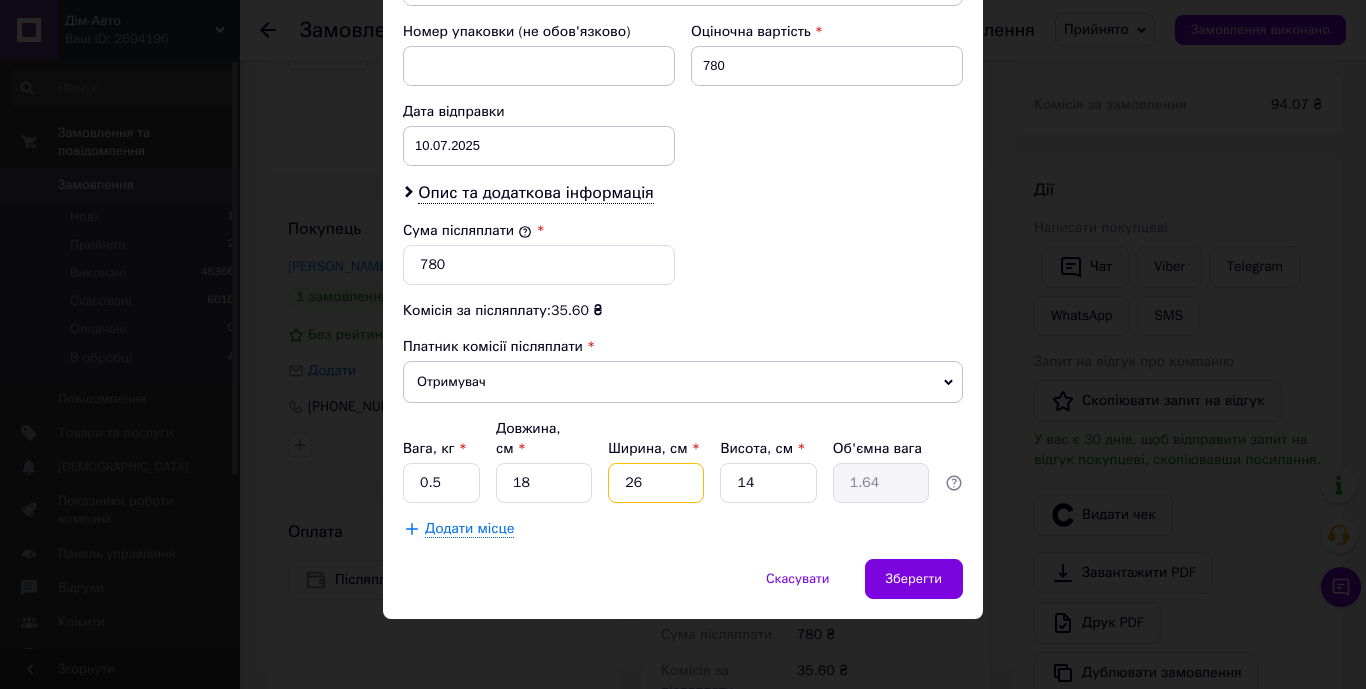 type on "1" 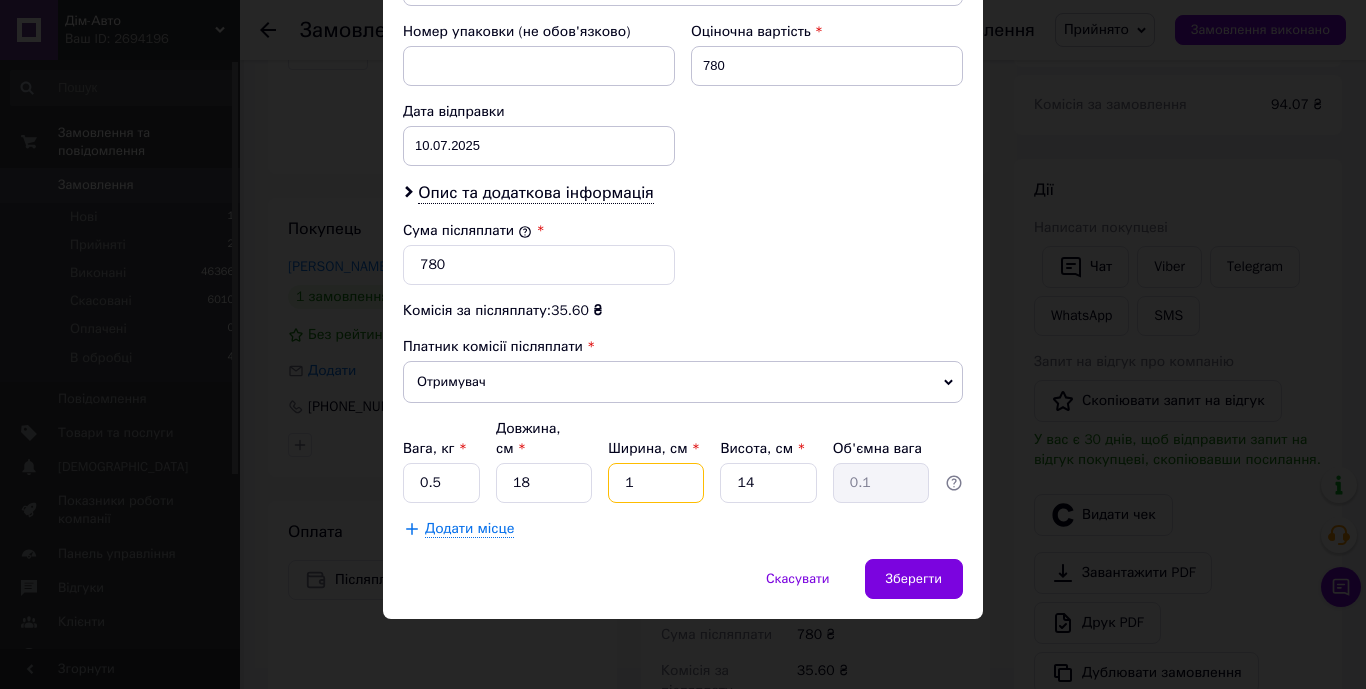 type on "18" 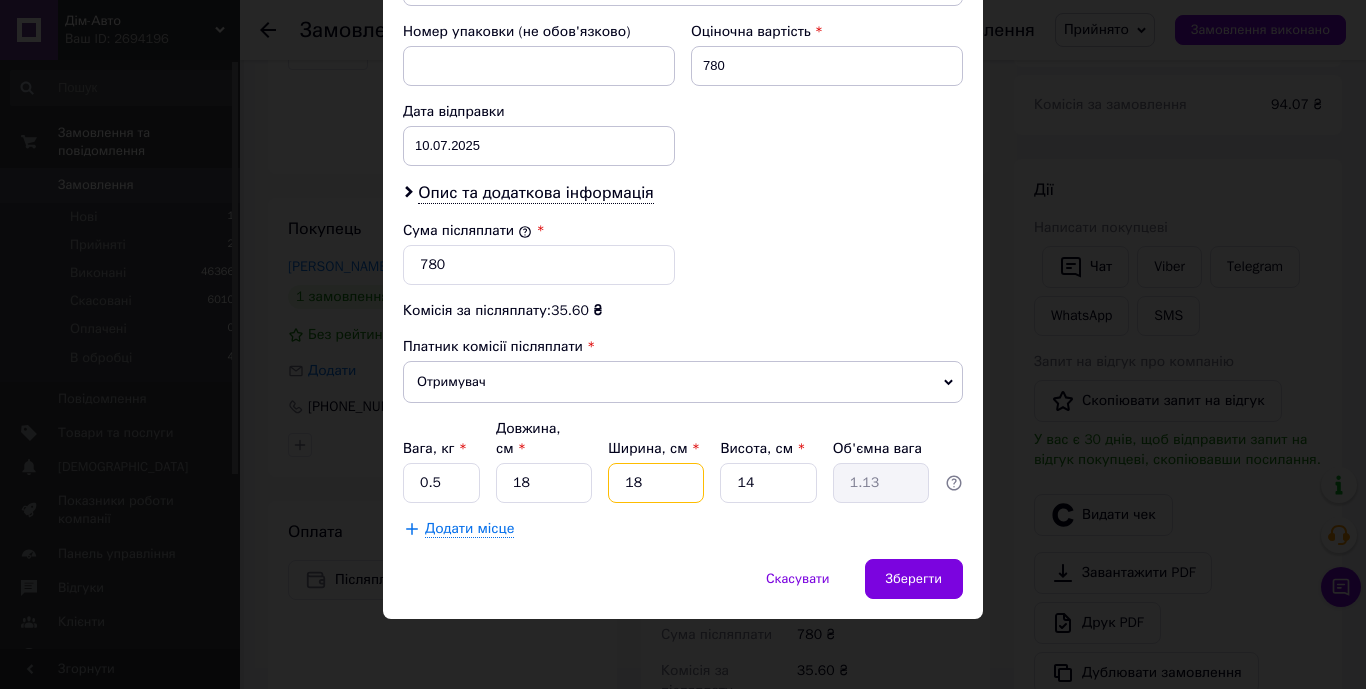 type on "18" 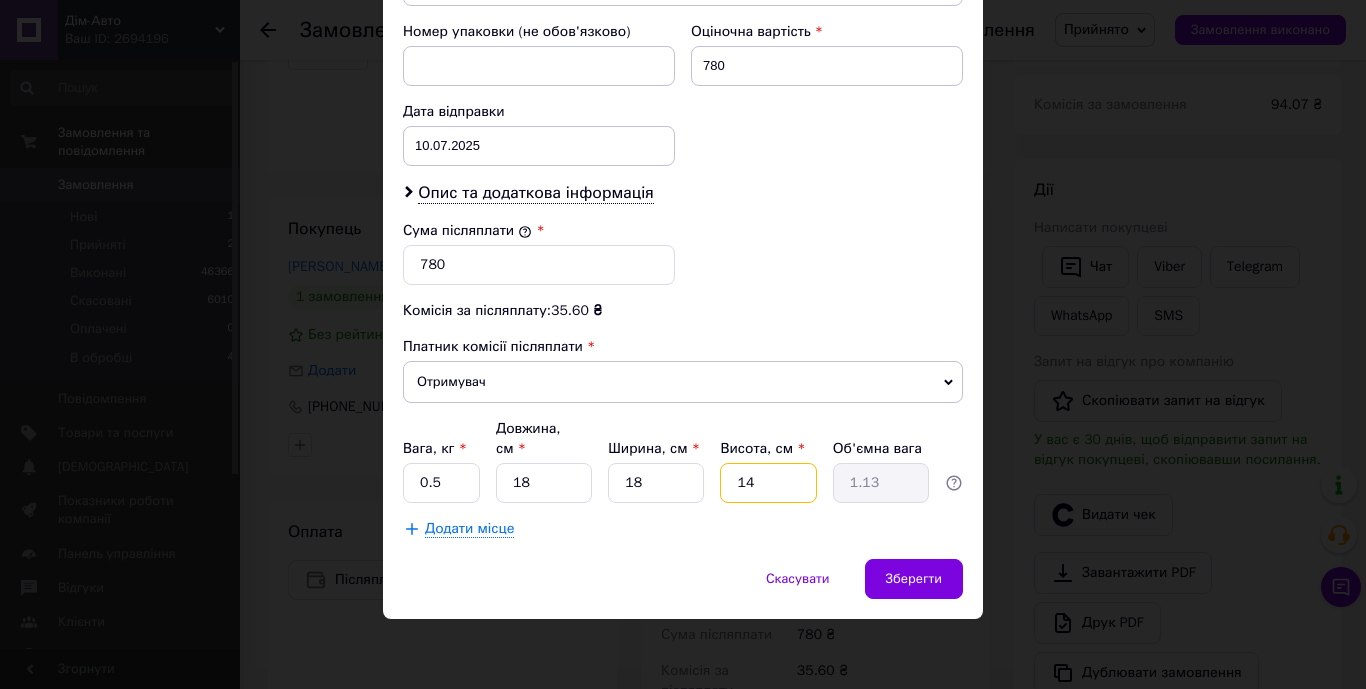 type on "6" 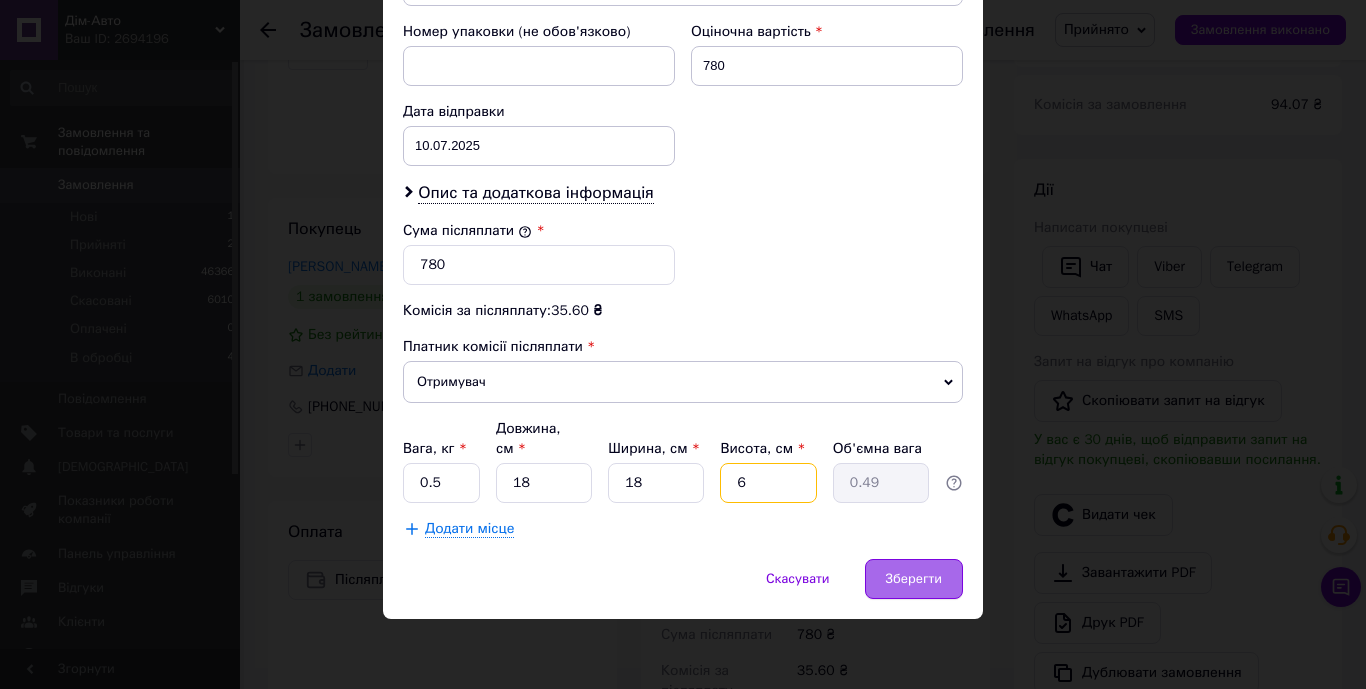 type on "6" 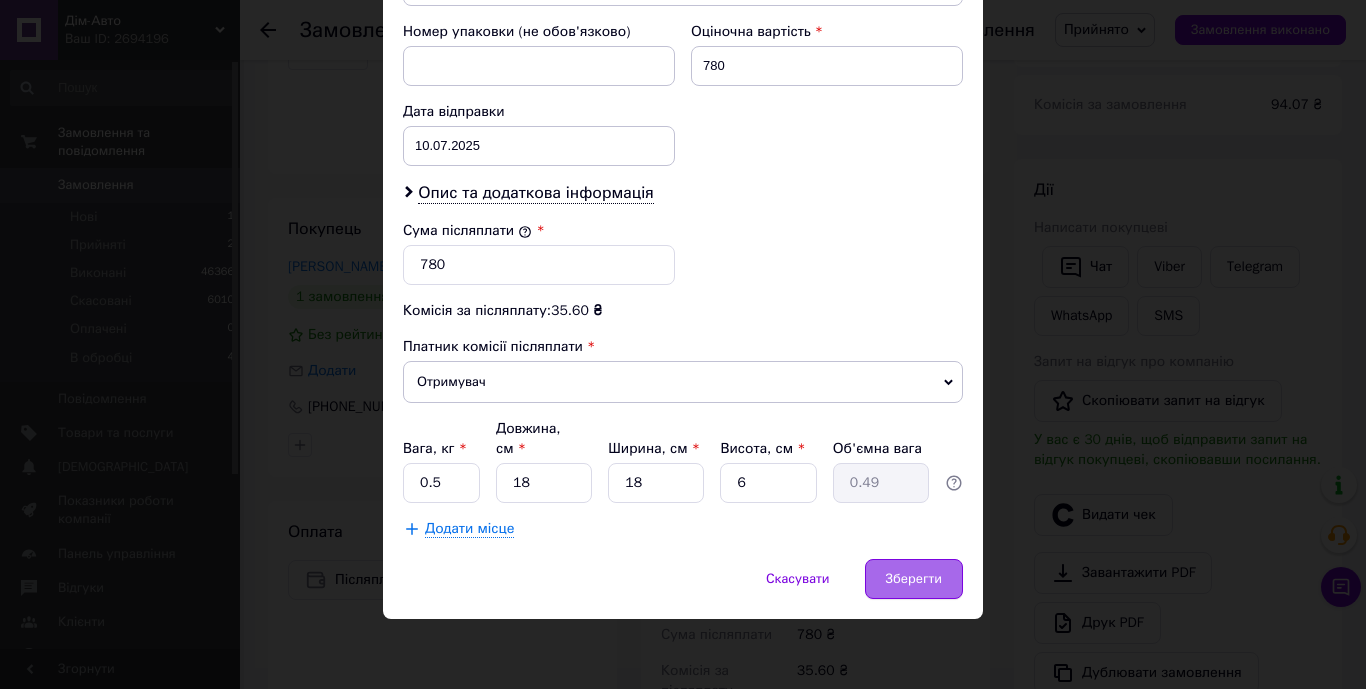 click on "Зберегти" at bounding box center (914, 579) 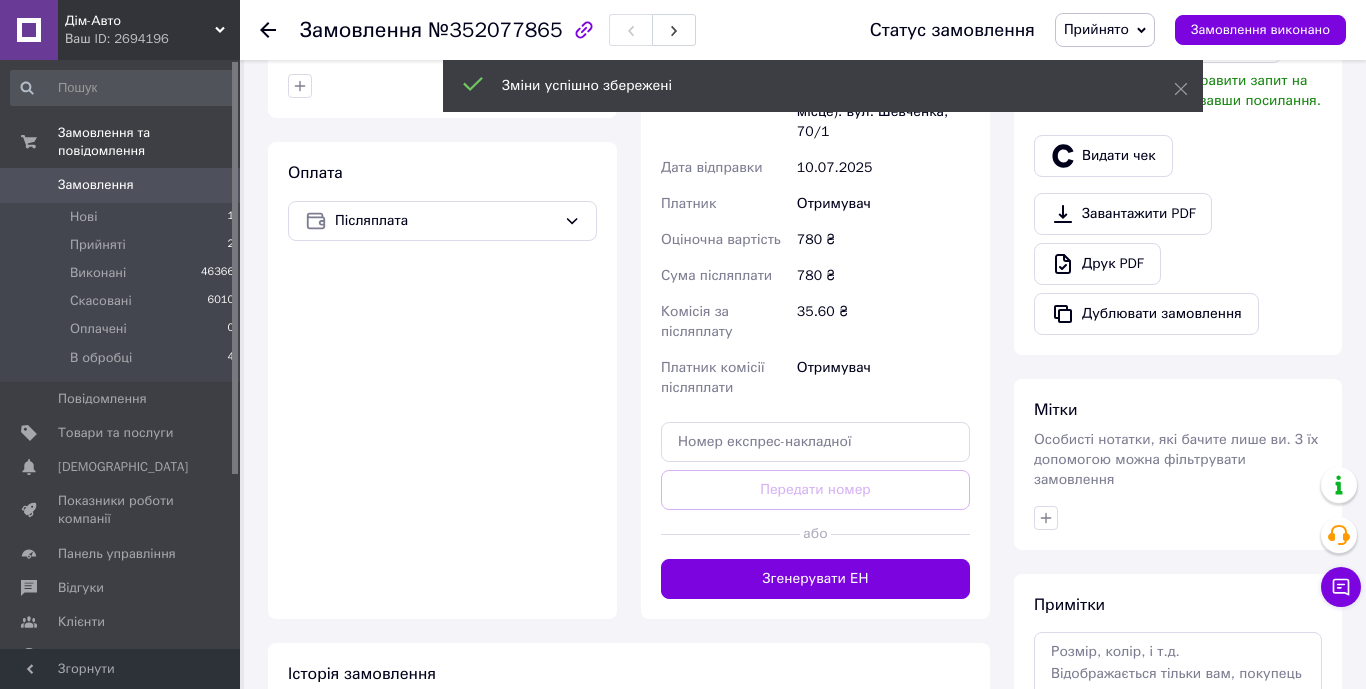 scroll, scrollTop: 654, scrollLeft: 0, axis: vertical 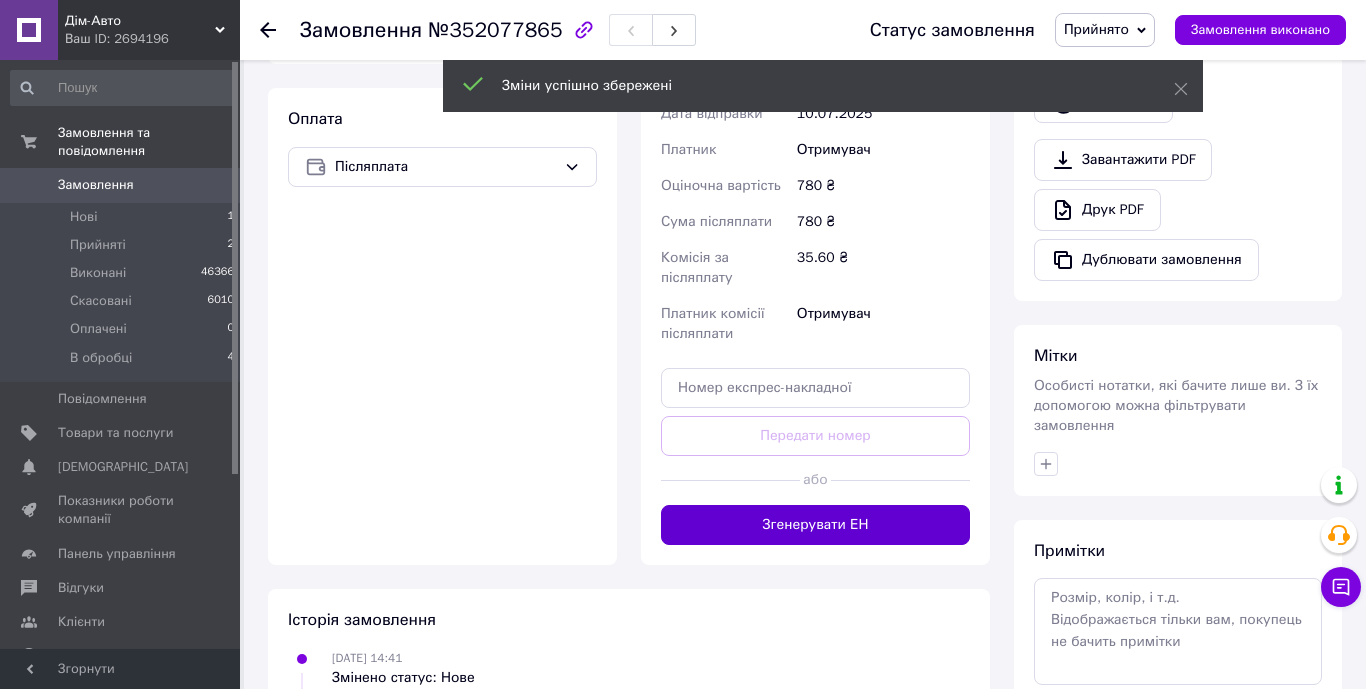 click on "Згенерувати ЕН" at bounding box center (815, 525) 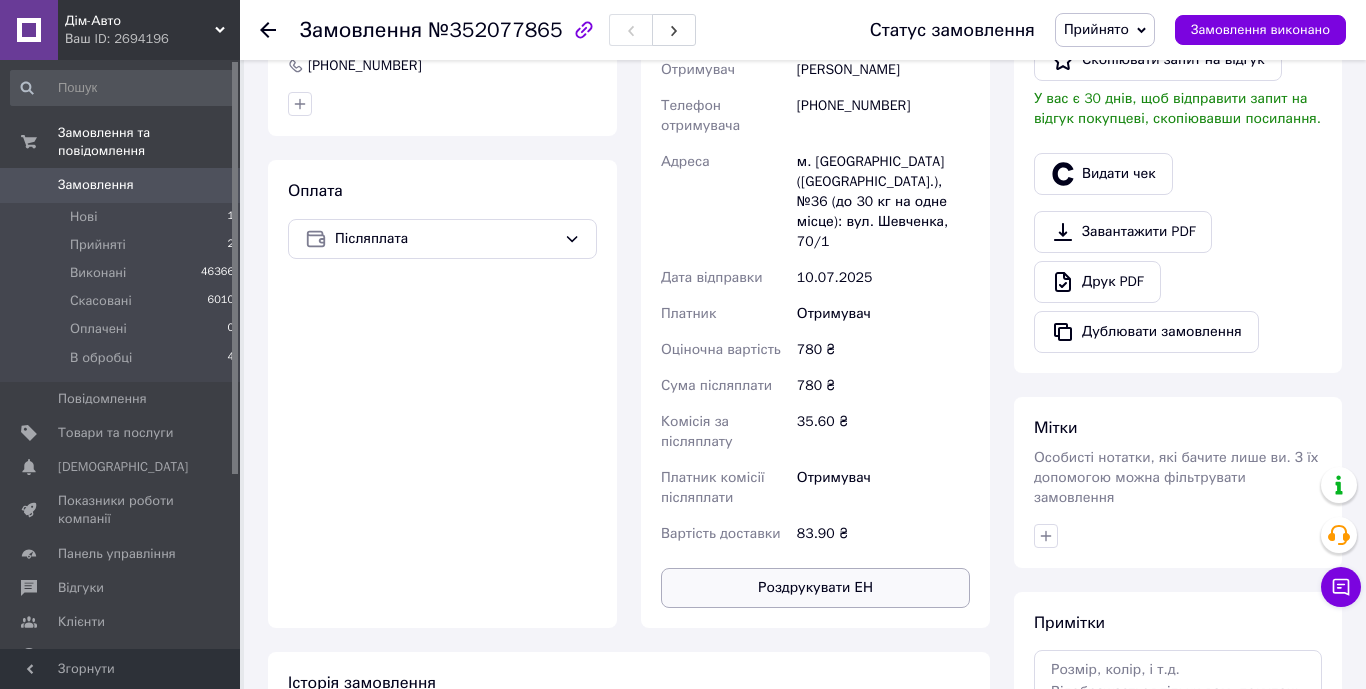 scroll, scrollTop: 658, scrollLeft: 0, axis: vertical 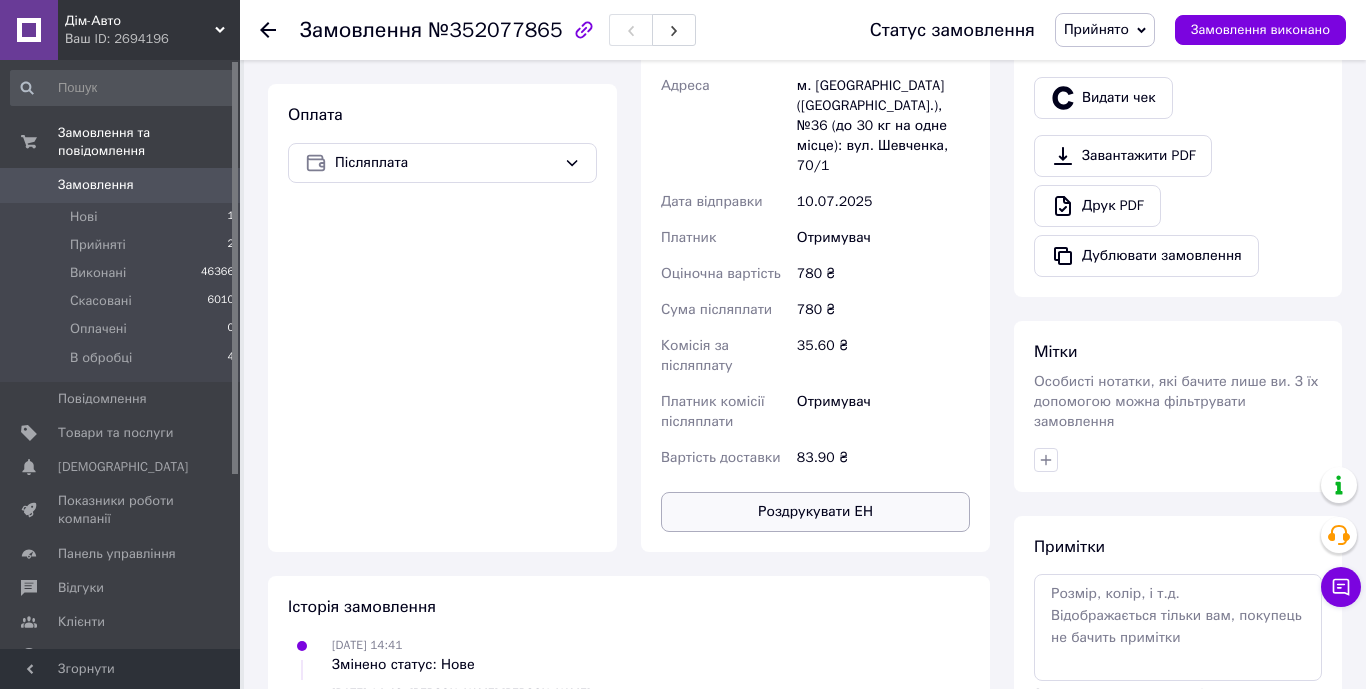 click on "Роздрукувати ЕН" at bounding box center (815, 512) 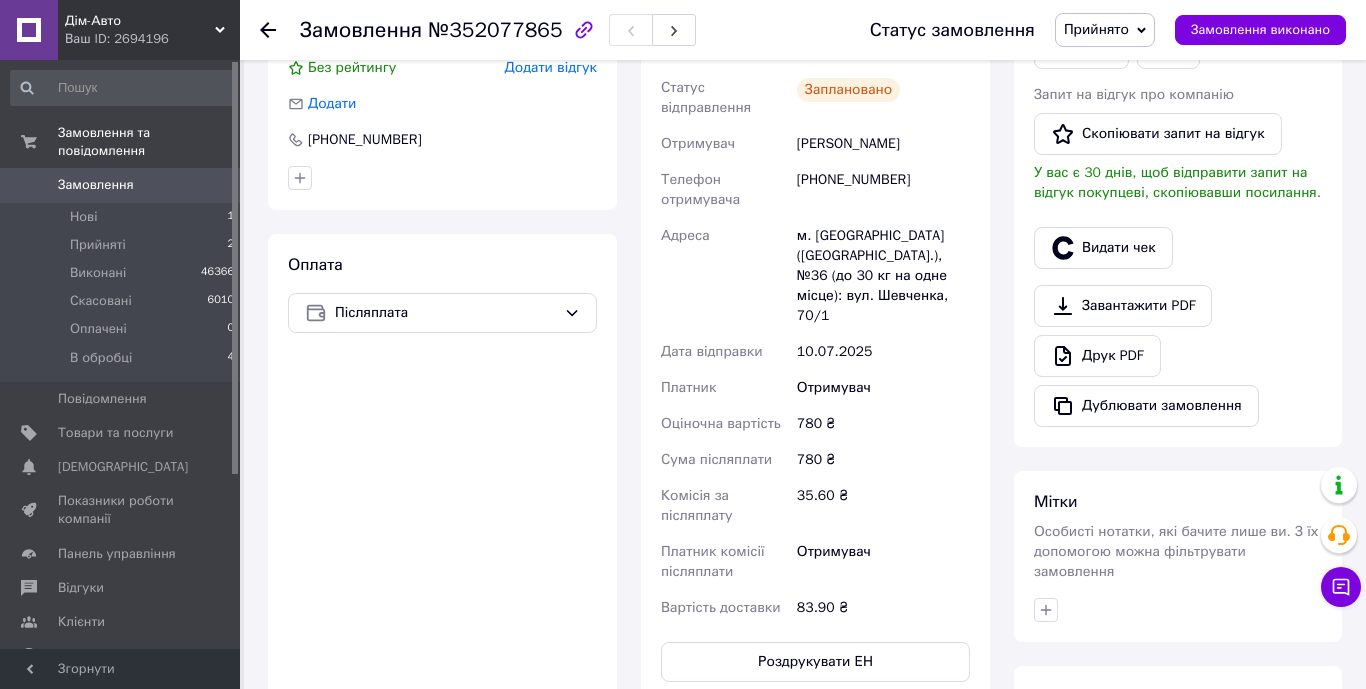 scroll, scrollTop: 484, scrollLeft: 0, axis: vertical 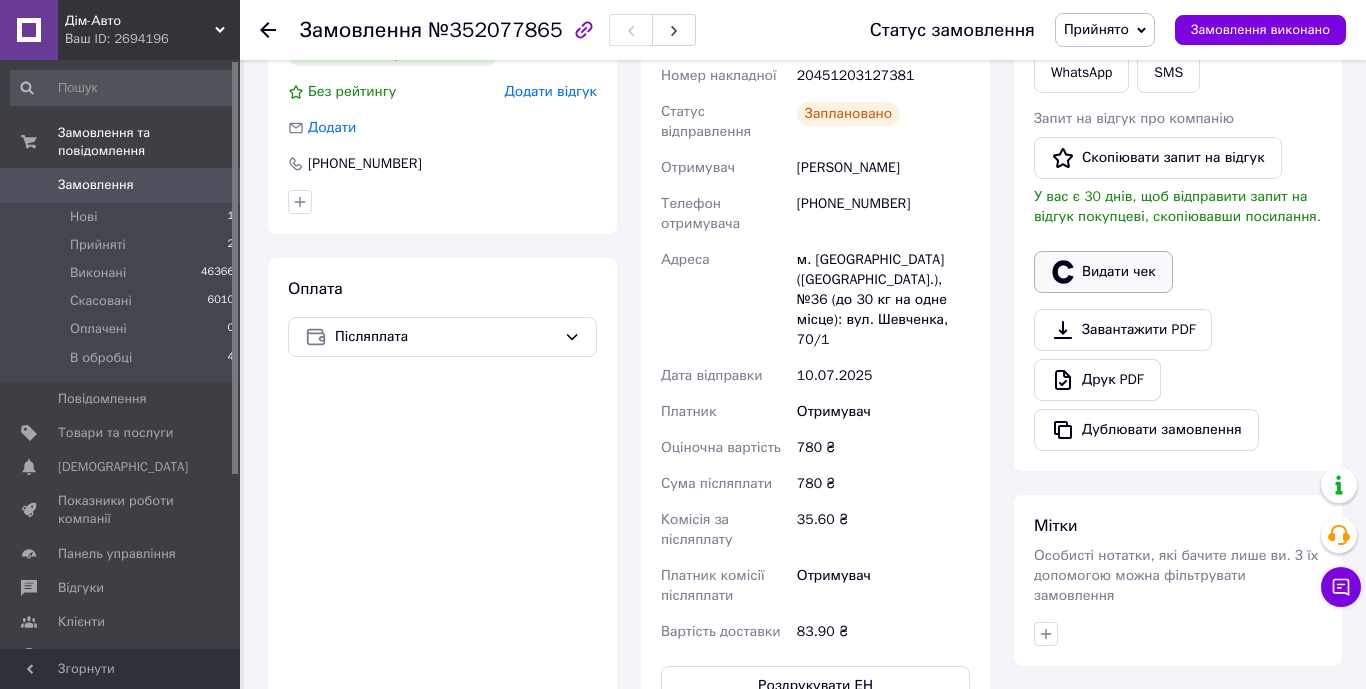 click on "Видати чек" at bounding box center [1103, 272] 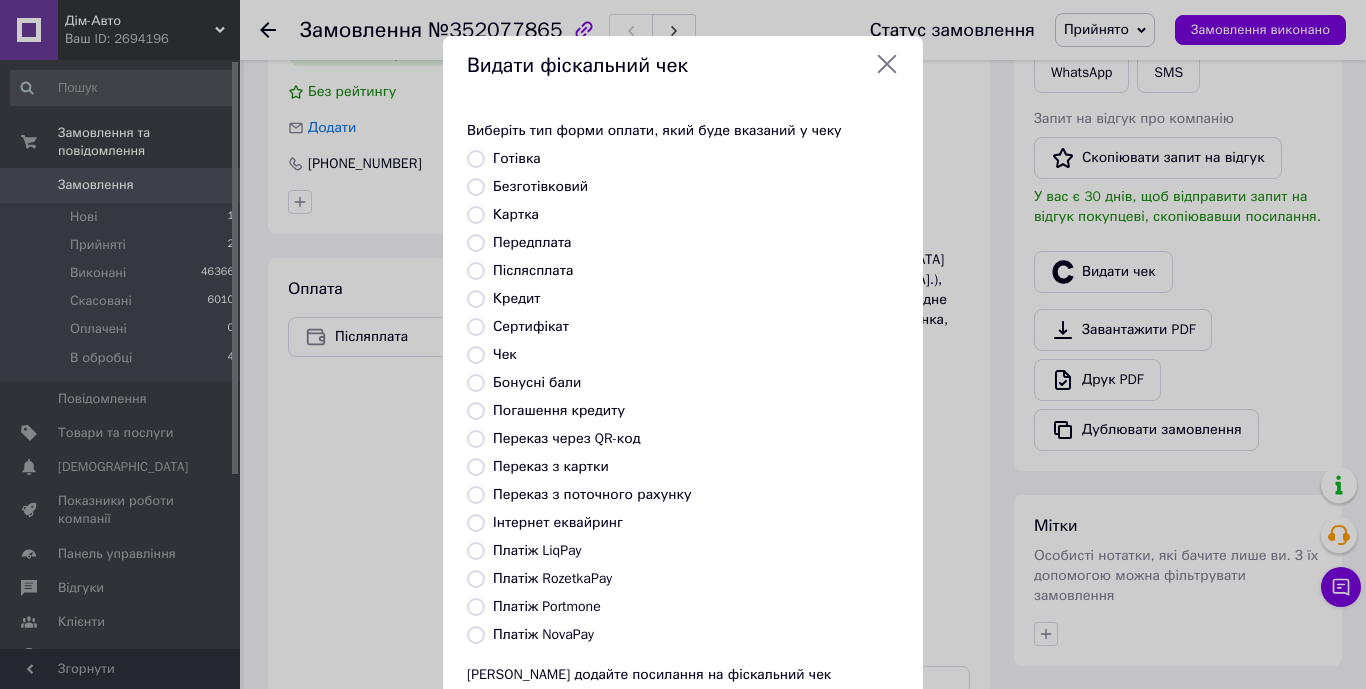 click on "Післясплата" at bounding box center [476, 271] 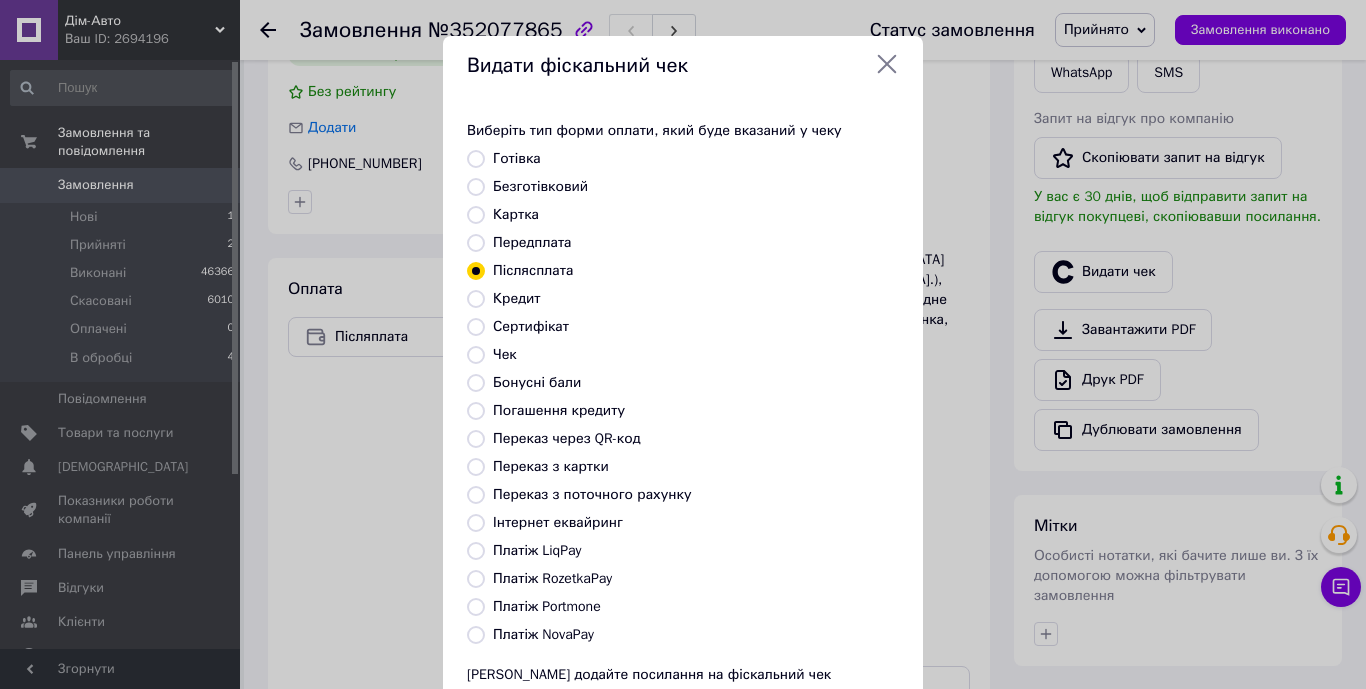 scroll, scrollTop: 170, scrollLeft: 0, axis: vertical 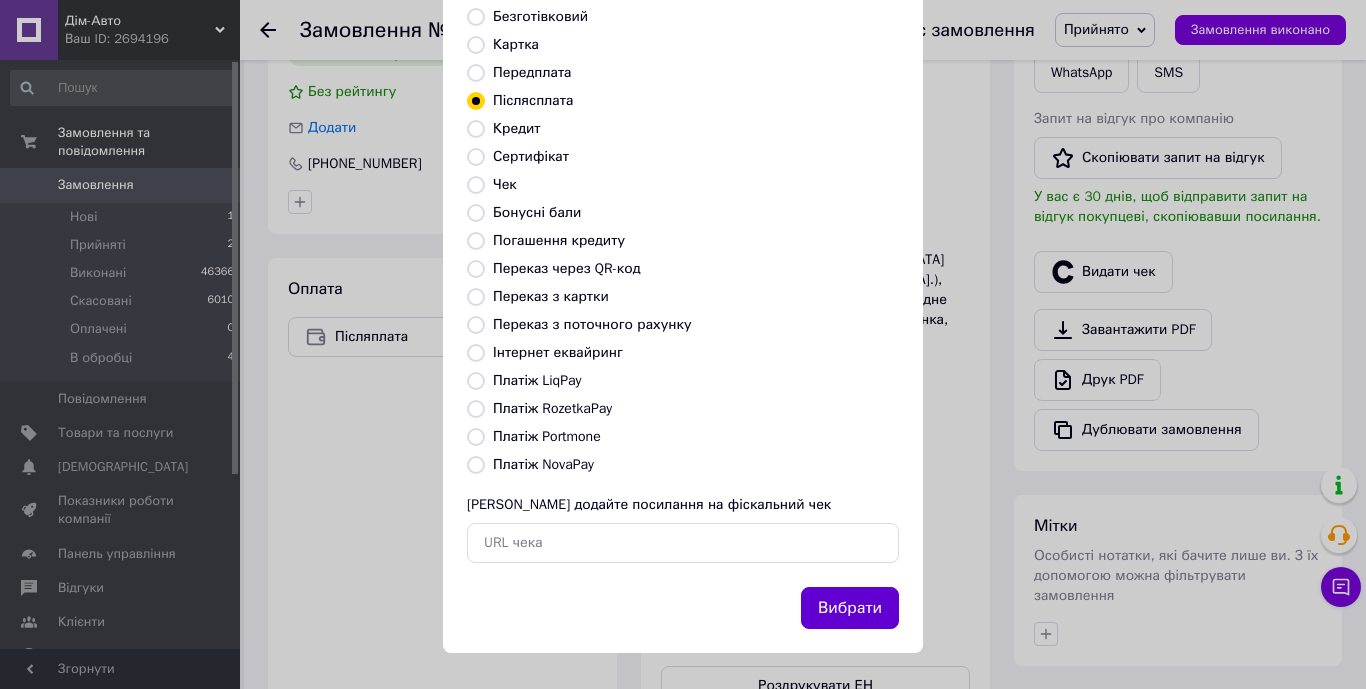 click on "Вибрати" at bounding box center [850, 608] 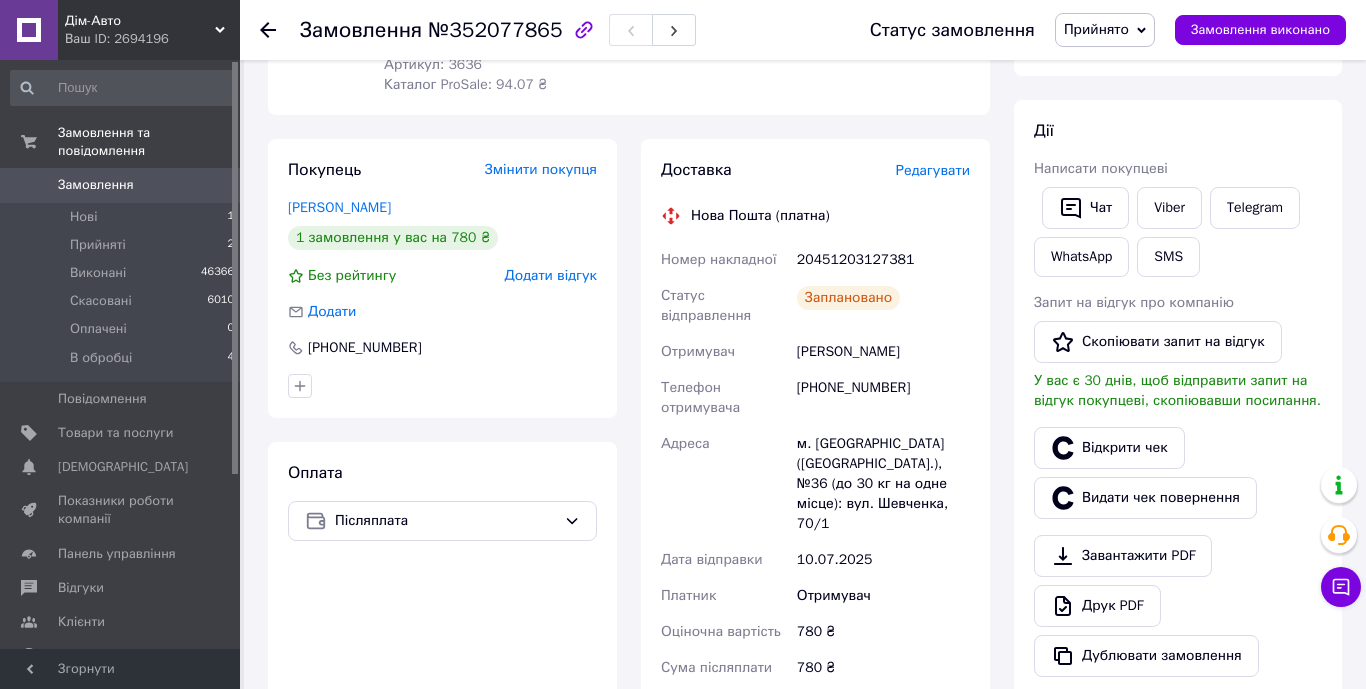 scroll, scrollTop: 0, scrollLeft: 0, axis: both 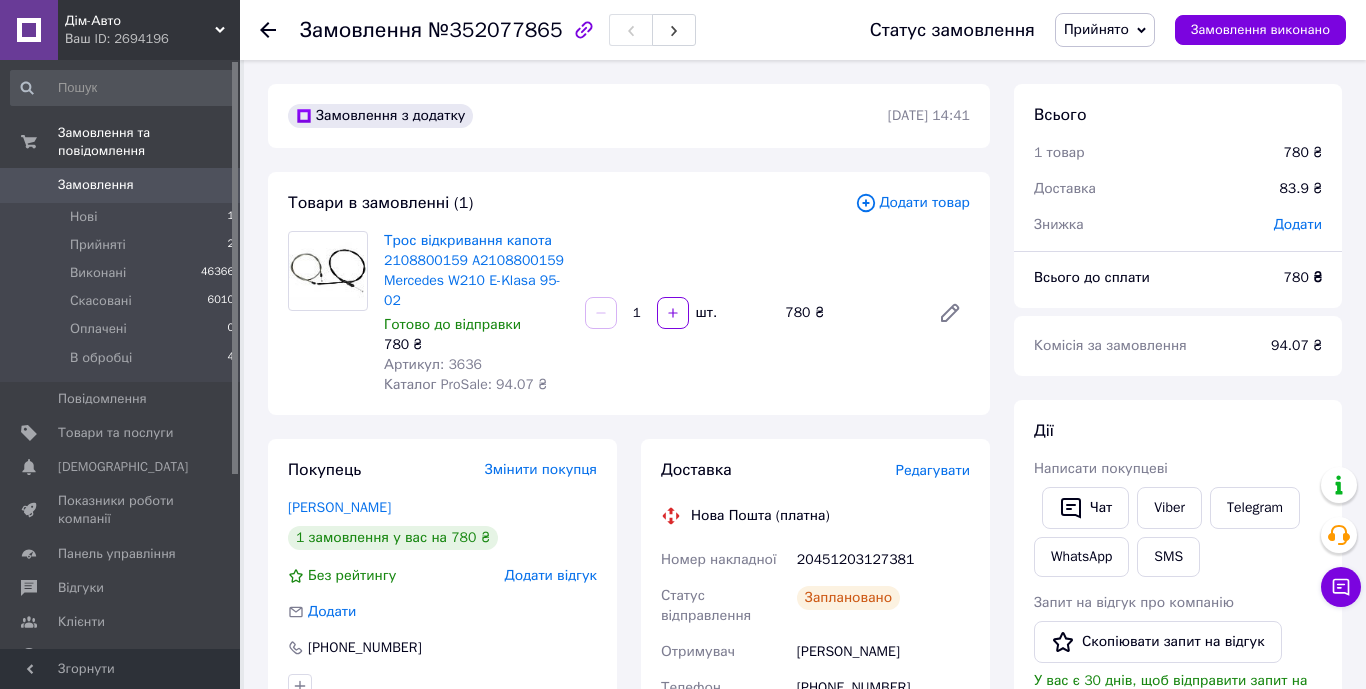 click on "Прийнято" at bounding box center [1105, 30] 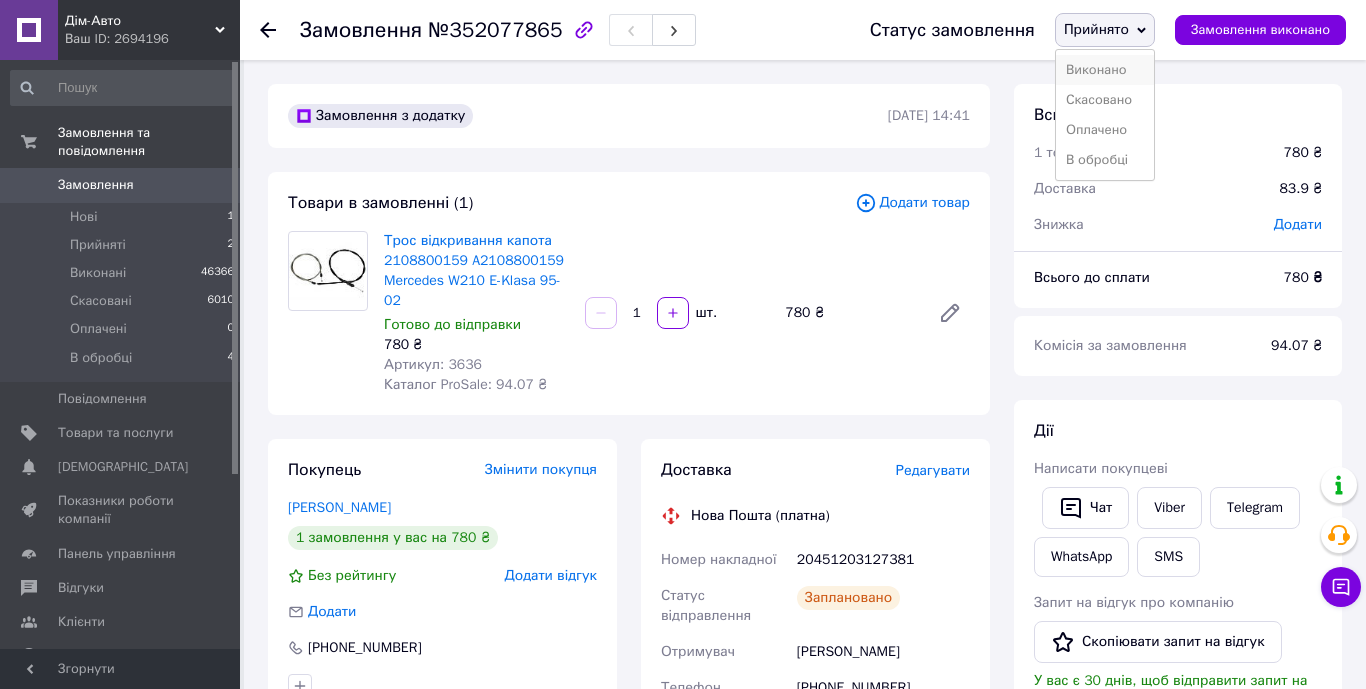 click on "Виконано" at bounding box center [1105, 70] 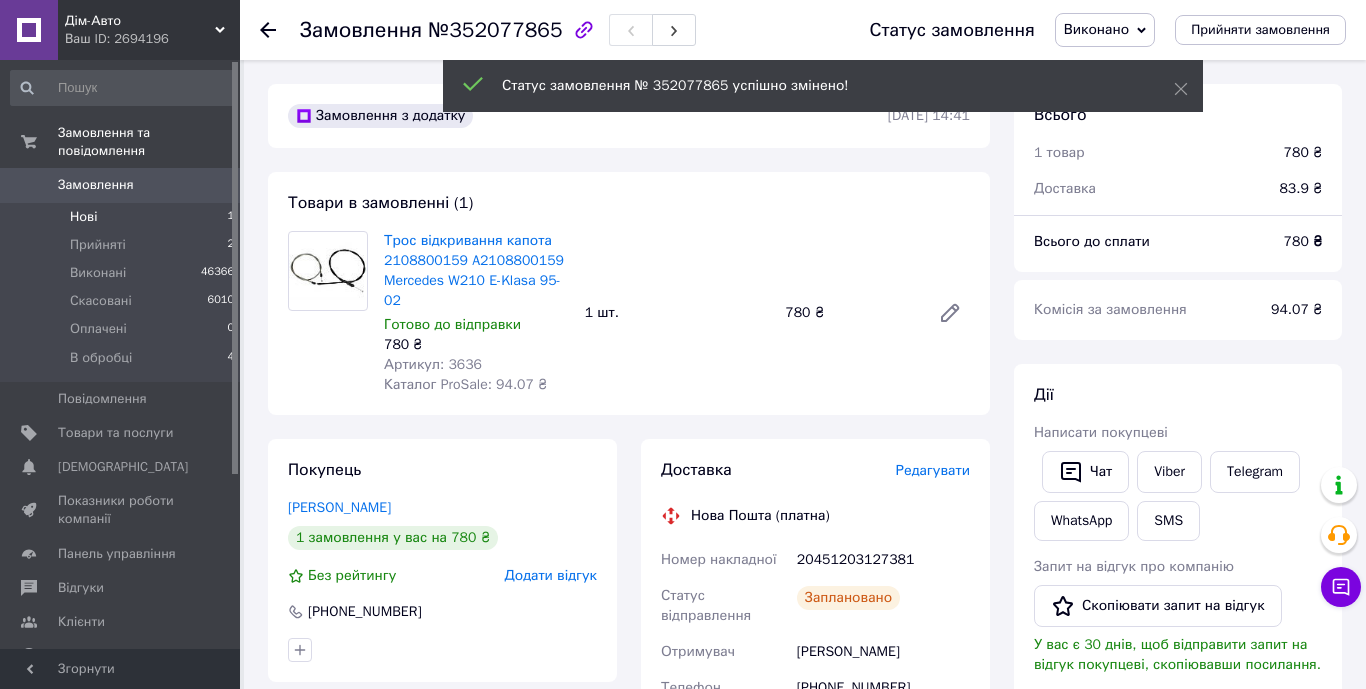 click on "Нові" at bounding box center [83, 217] 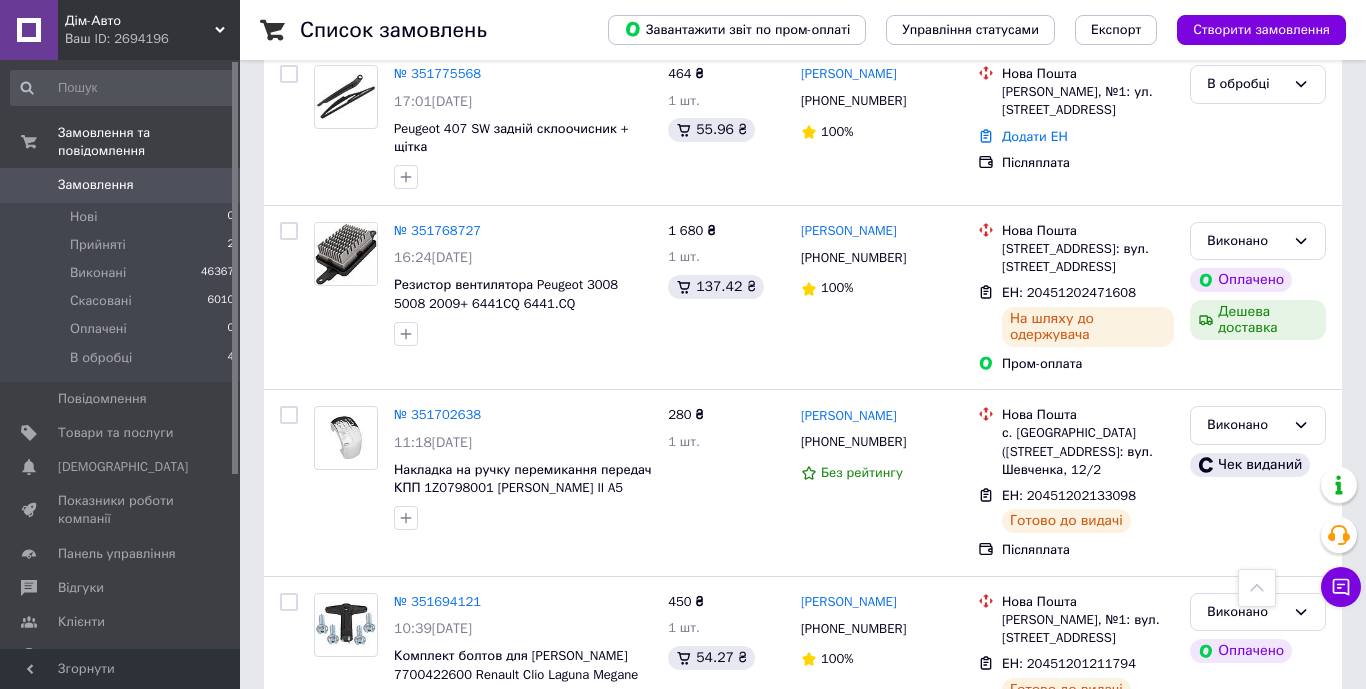 scroll, scrollTop: 4778, scrollLeft: 0, axis: vertical 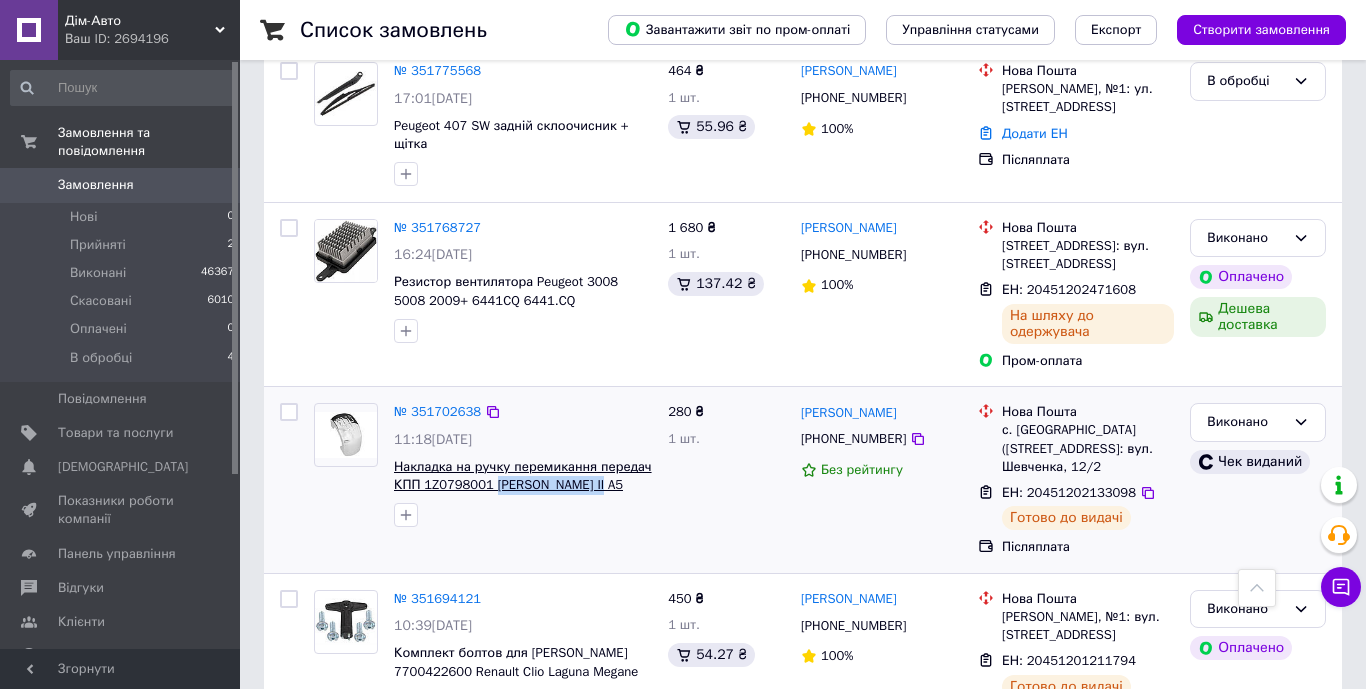 drag, startPoint x: 657, startPoint y: 330, endPoint x: 555, endPoint y: 324, distance: 102.176315 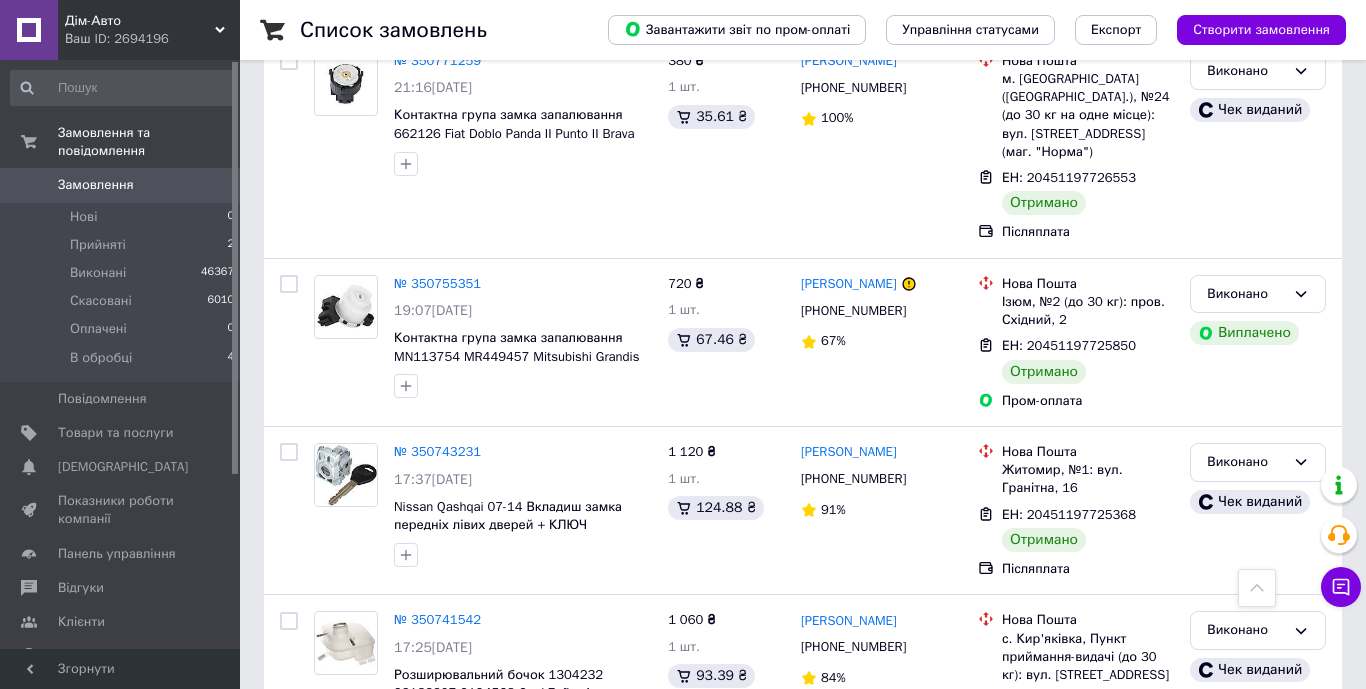 scroll, scrollTop: 10484, scrollLeft: 0, axis: vertical 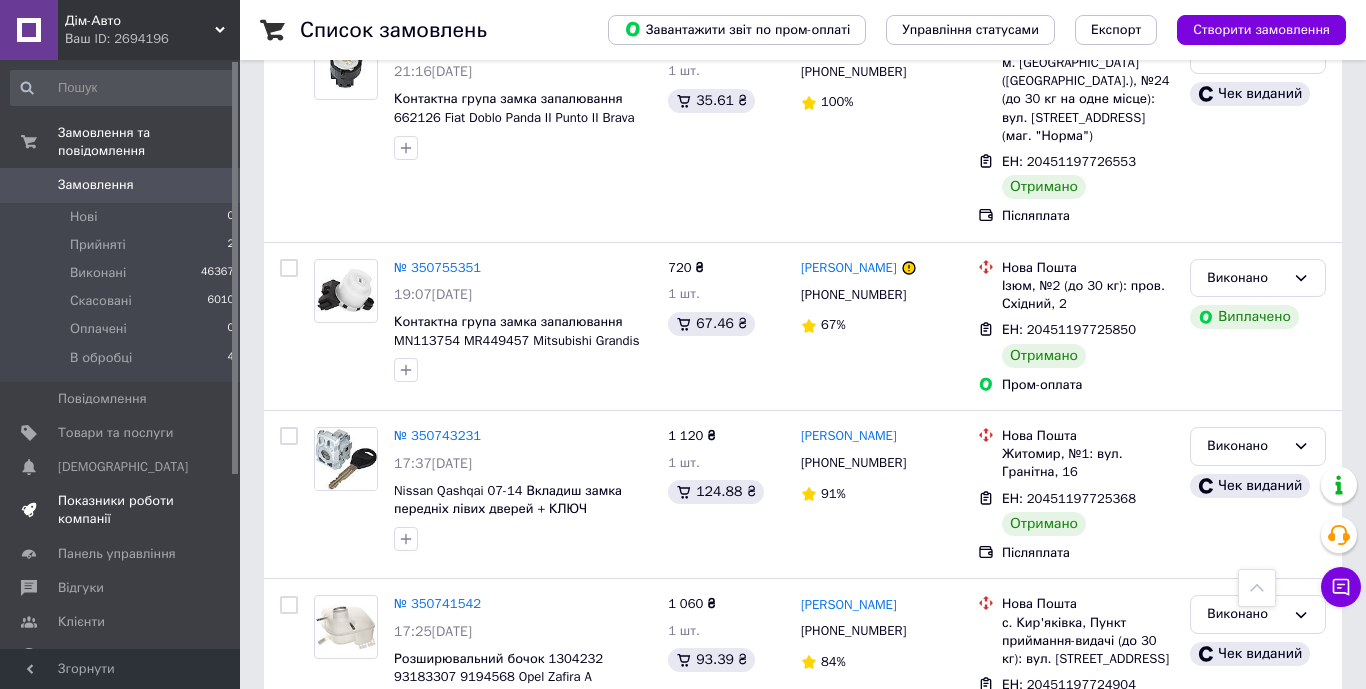 click on "Показники роботи компанії" at bounding box center (121, 510) 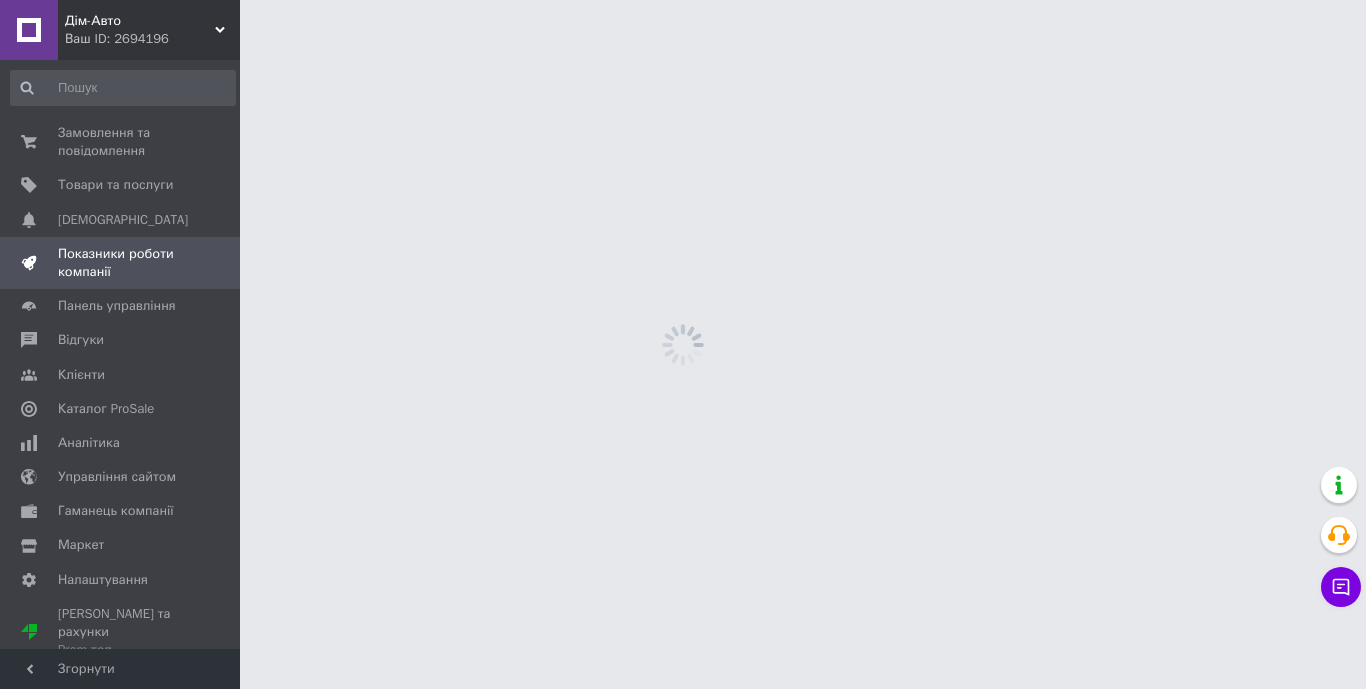 scroll, scrollTop: 0, scrollLeft: 0, axis: both 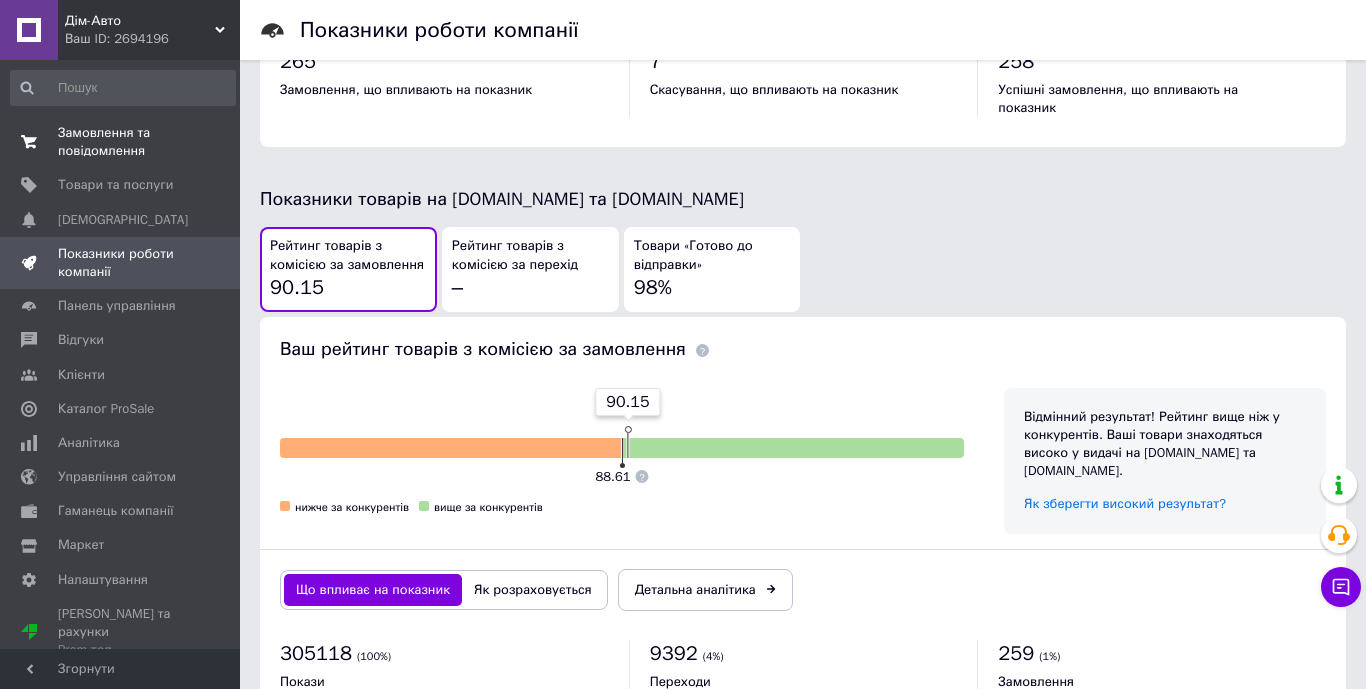 click on "Замовлення та повідомлення" at bounding box center (121, 142) 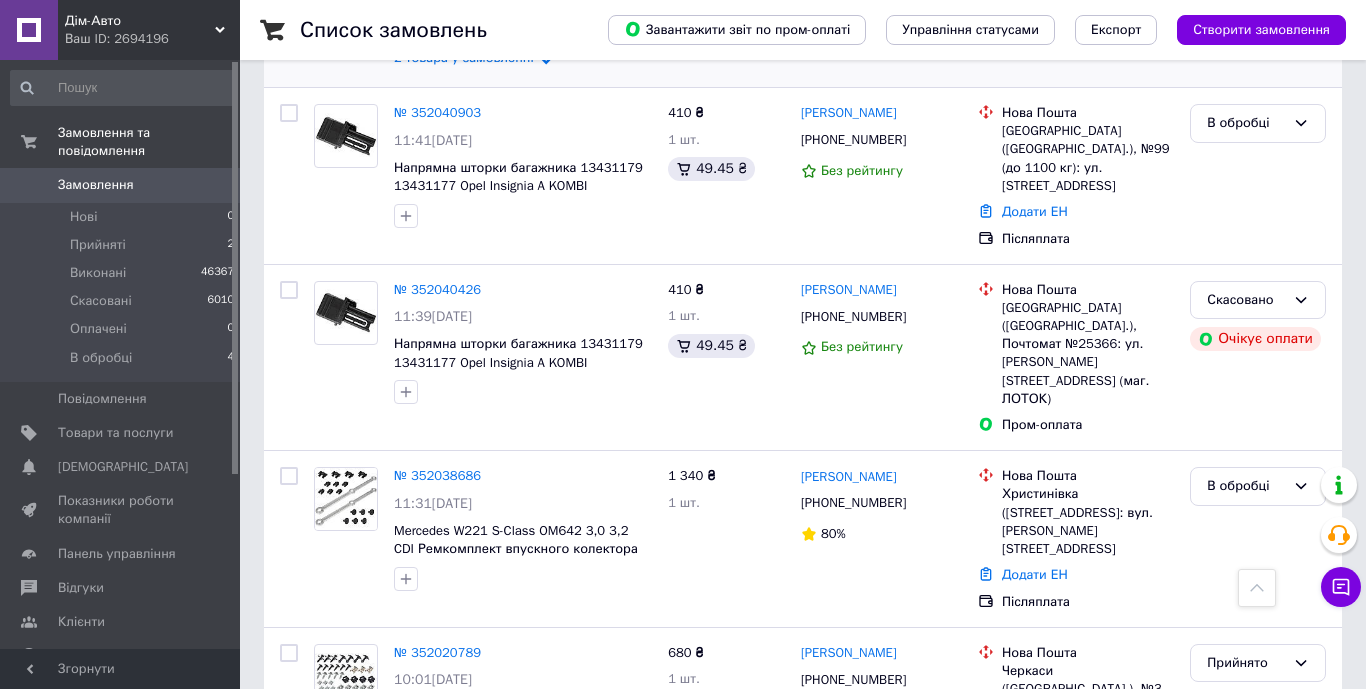 scroll, scrollTop: 574, scrollLeft: 0, axis: vertical 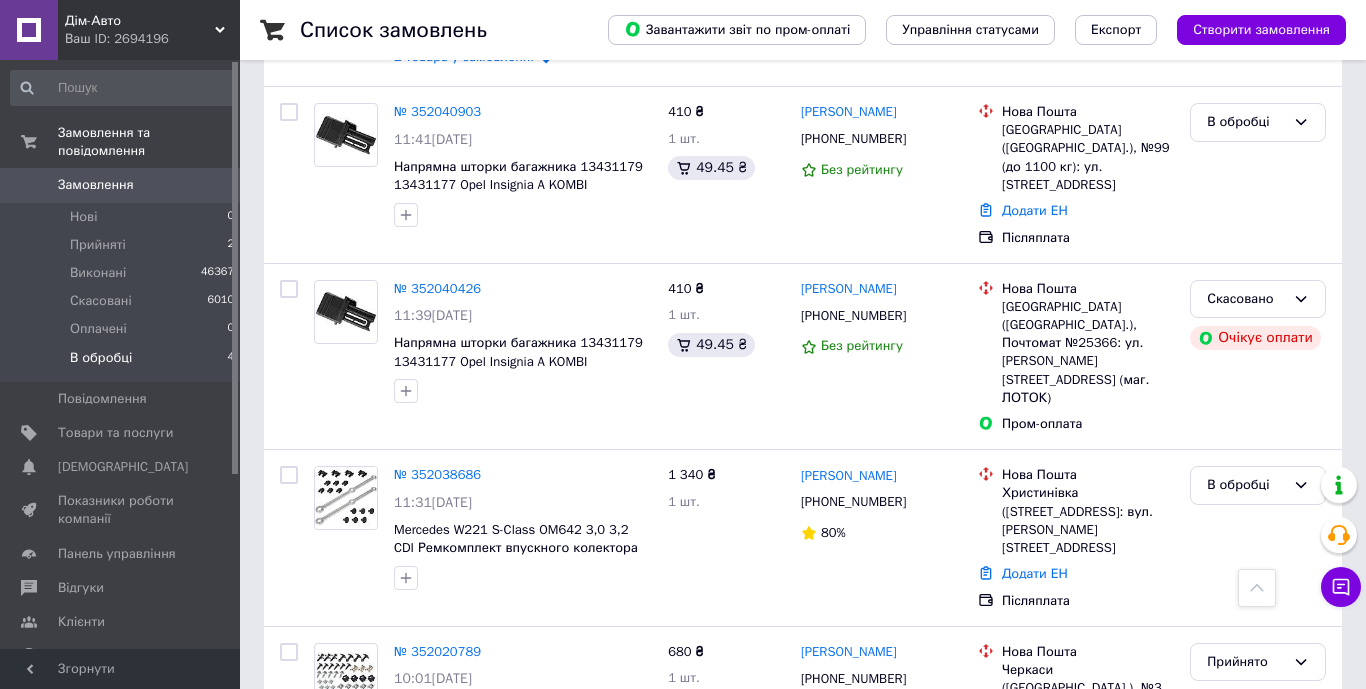 click on "В обробці" at bounding box center [101, 358] 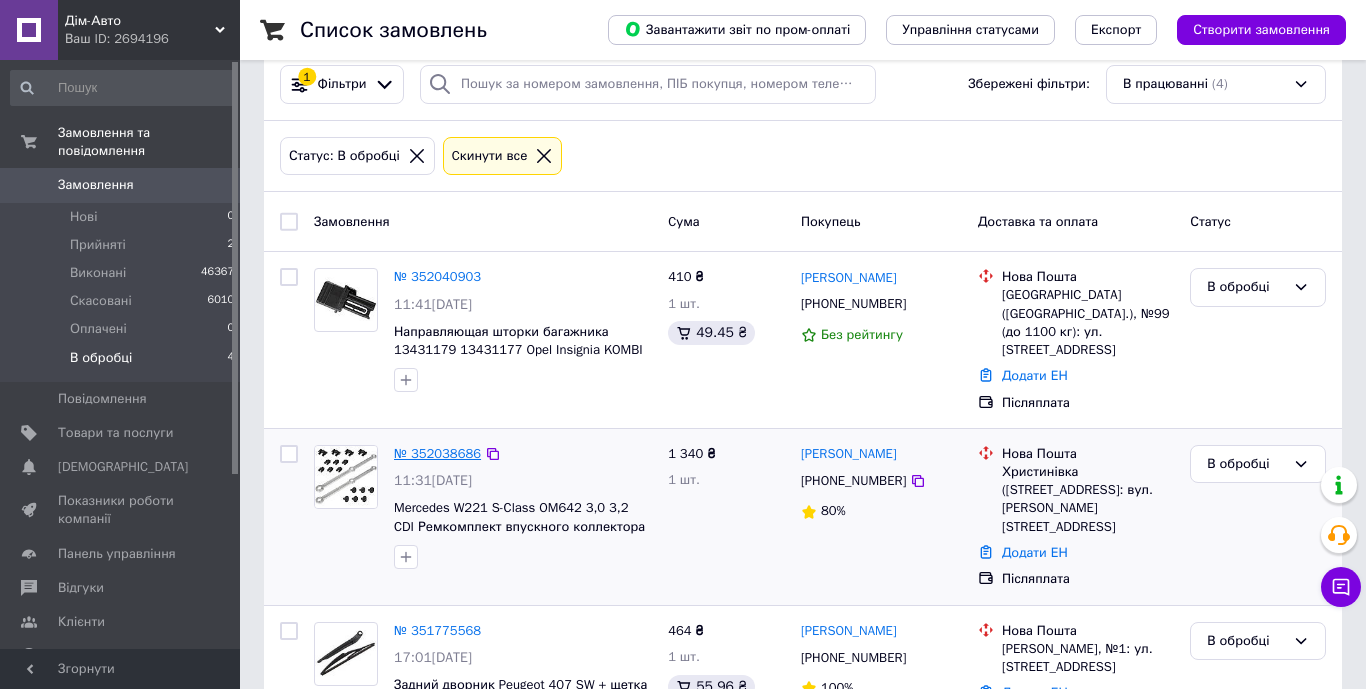 scroll, scrollTop: 34, scrollLeft: 0, axis: vertical 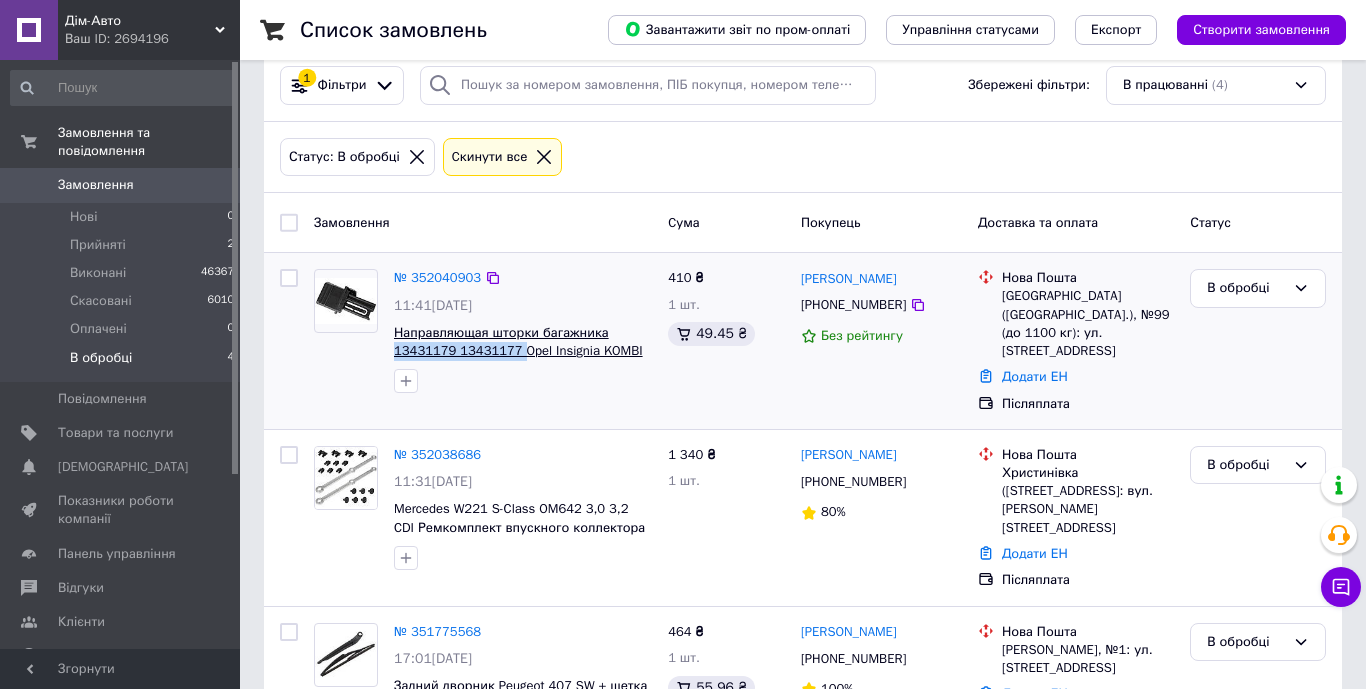 drag, startPoint x: 388, startPoint y: 347, endPoint x: 515, endPoint y: 347, distance: 127 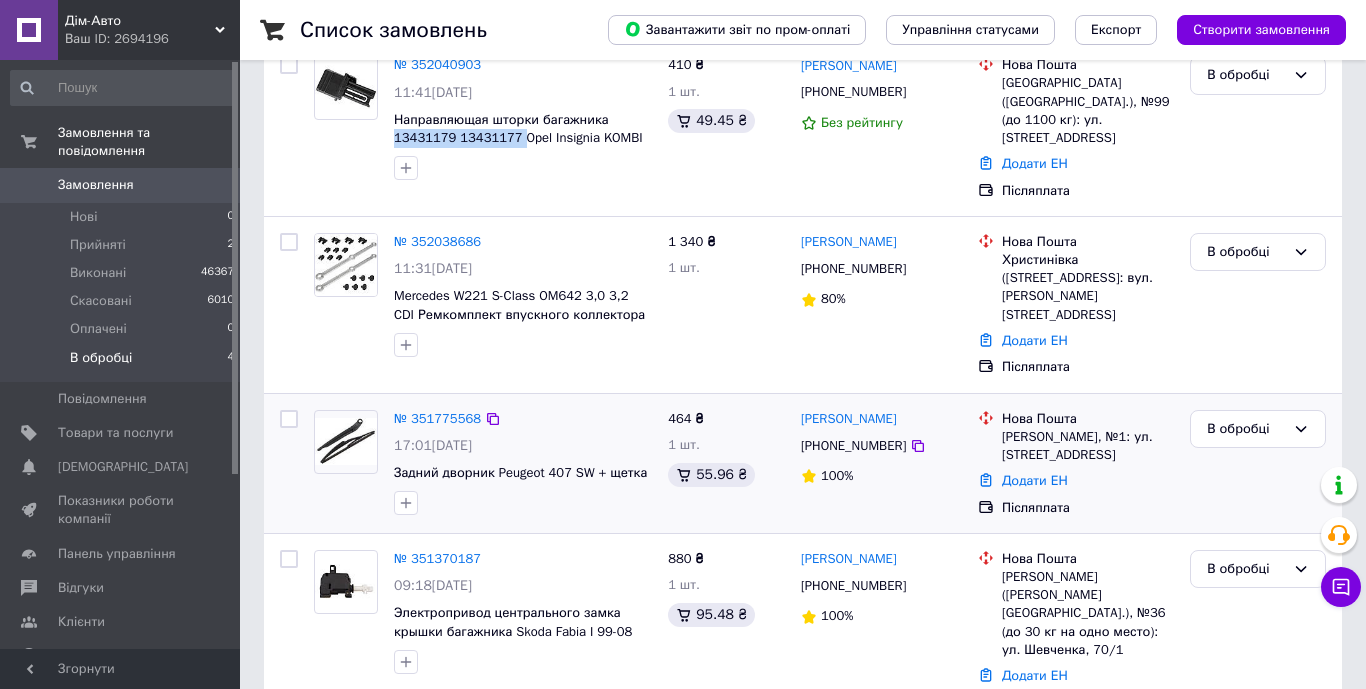 scroll, scrollTop: 272, scrollLeft: 0, axis: vertical 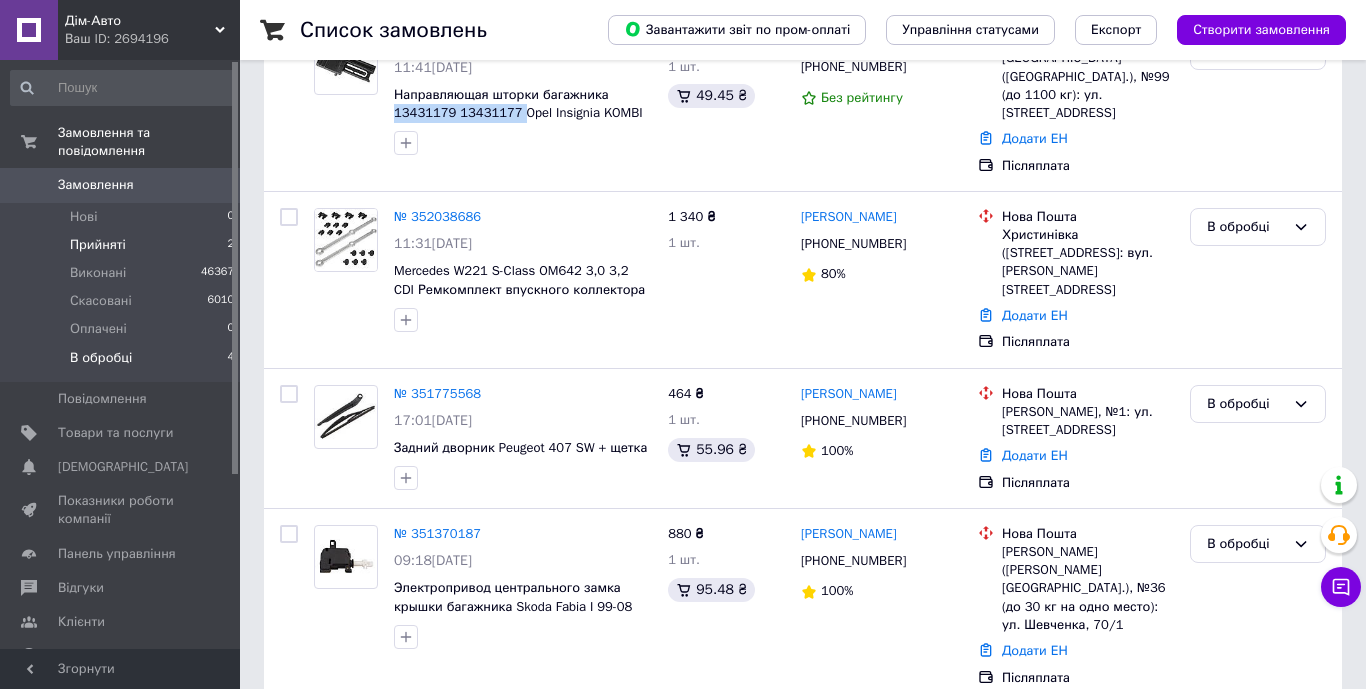 click on "Прийняті" at bounding box center (98, 245) 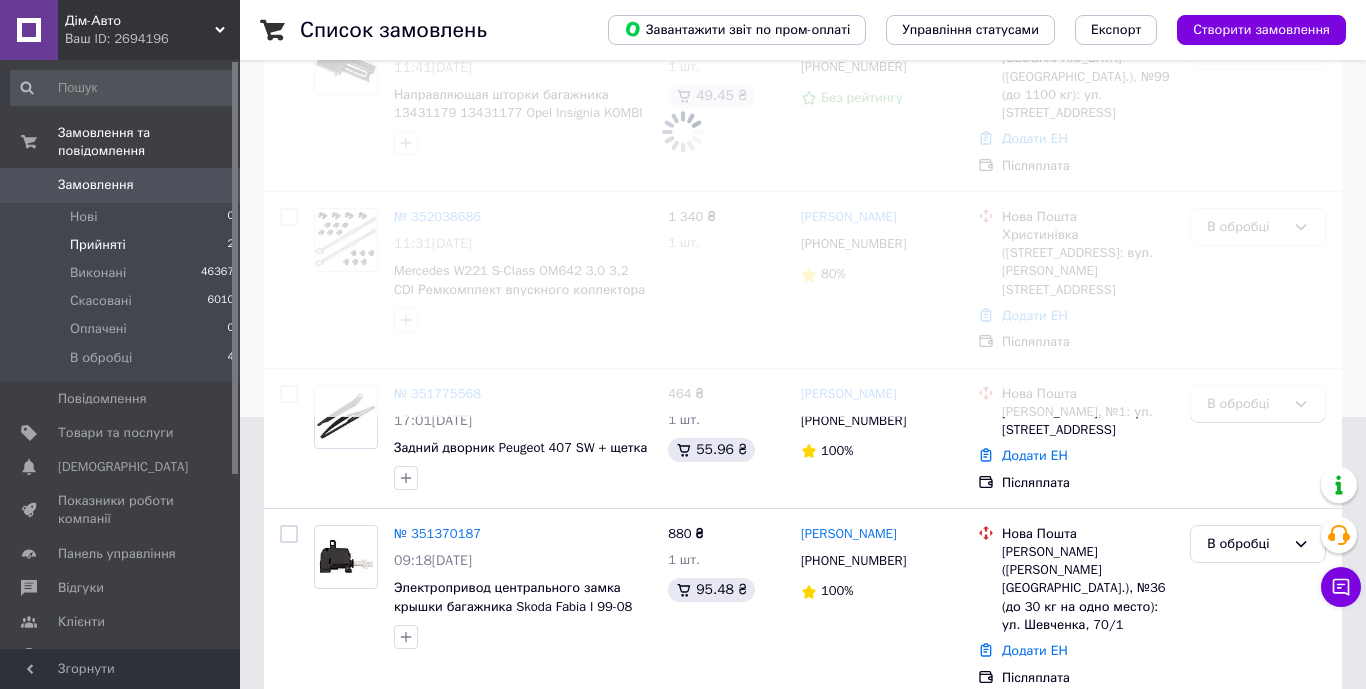 scroll, scrollTop: 0, scrollLeft: 0, axis: both 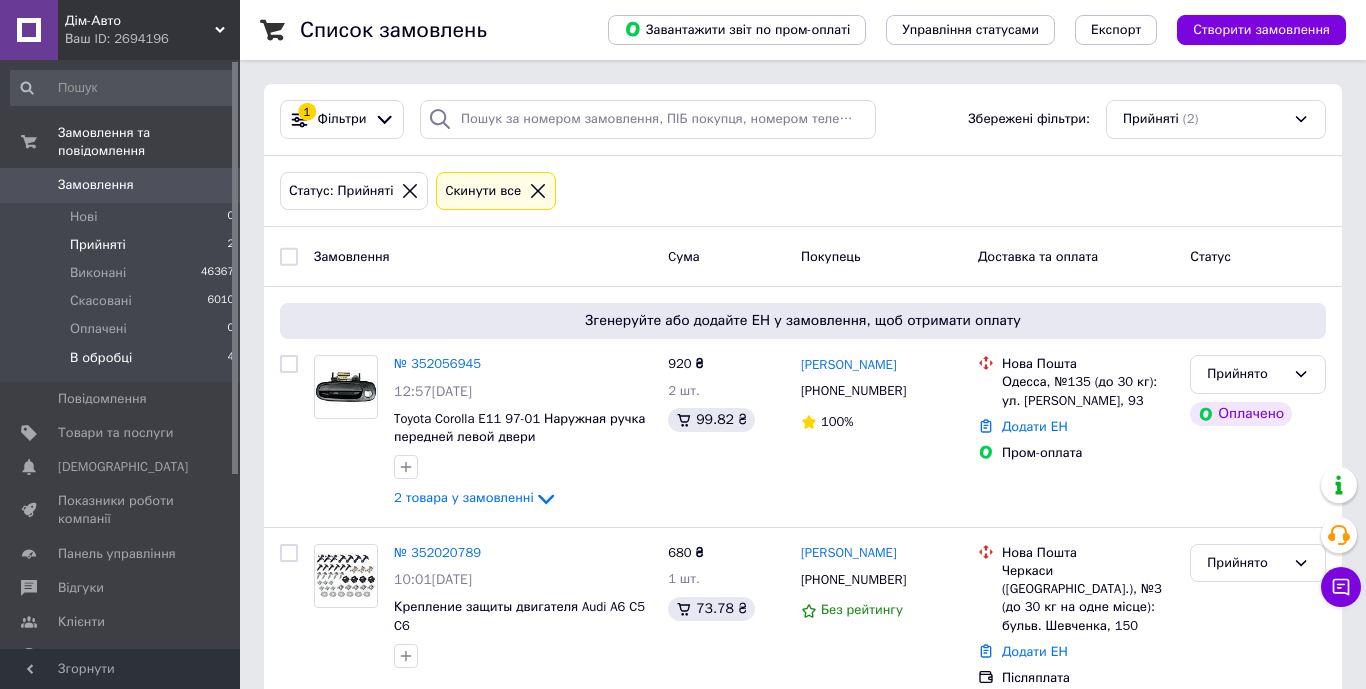 click on "В обробці" at bounding box center (101, 358) 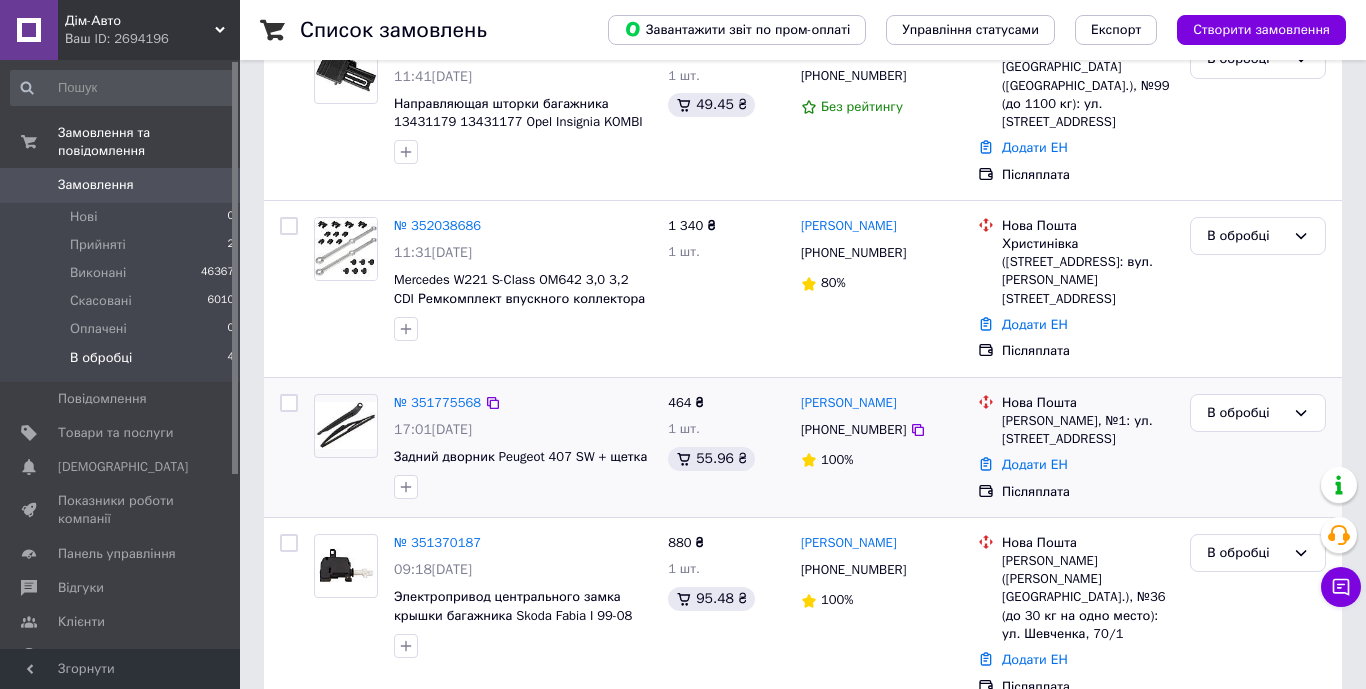 scroll, scrollTop: 272, scrollLeft: 0, axis: vertical 